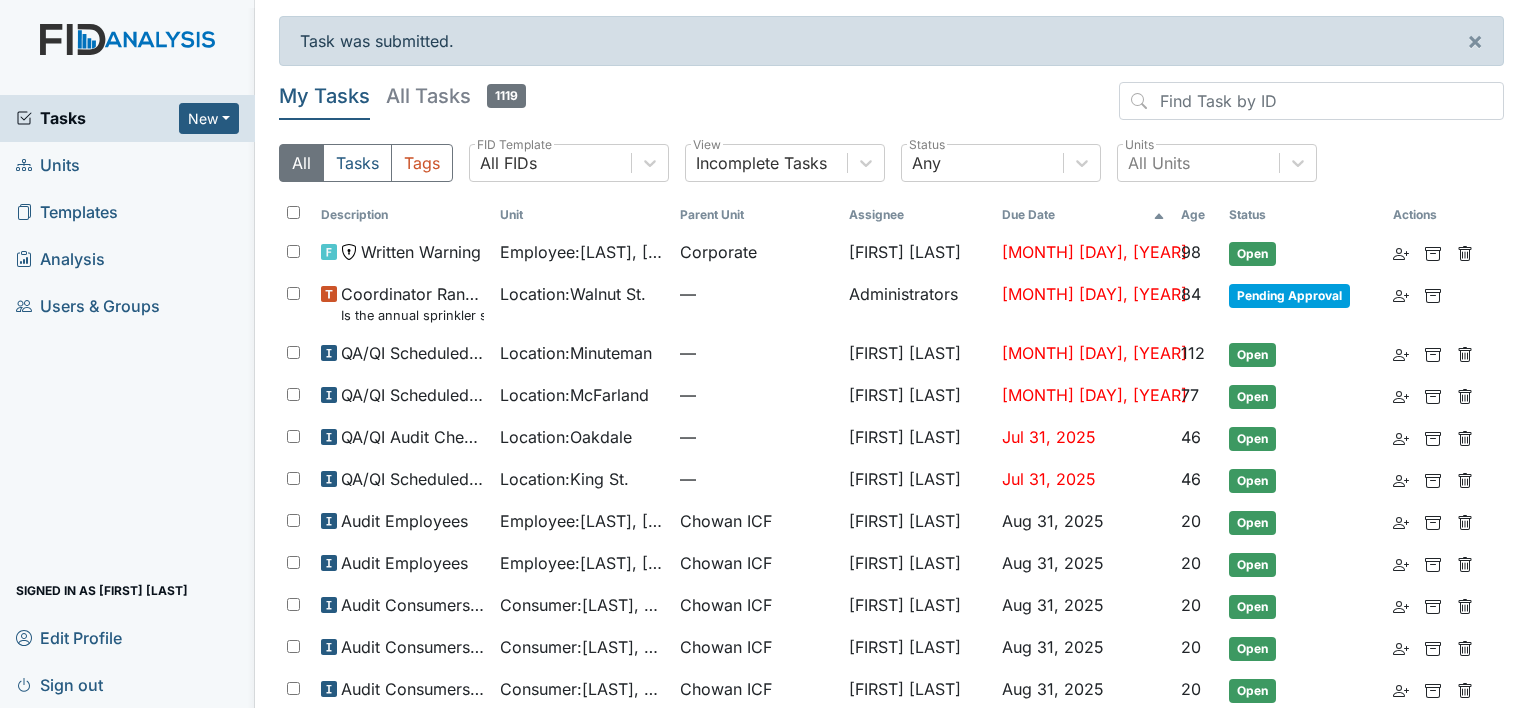scroll, scrollTop: 0, scrollLeft: 0, axis: both 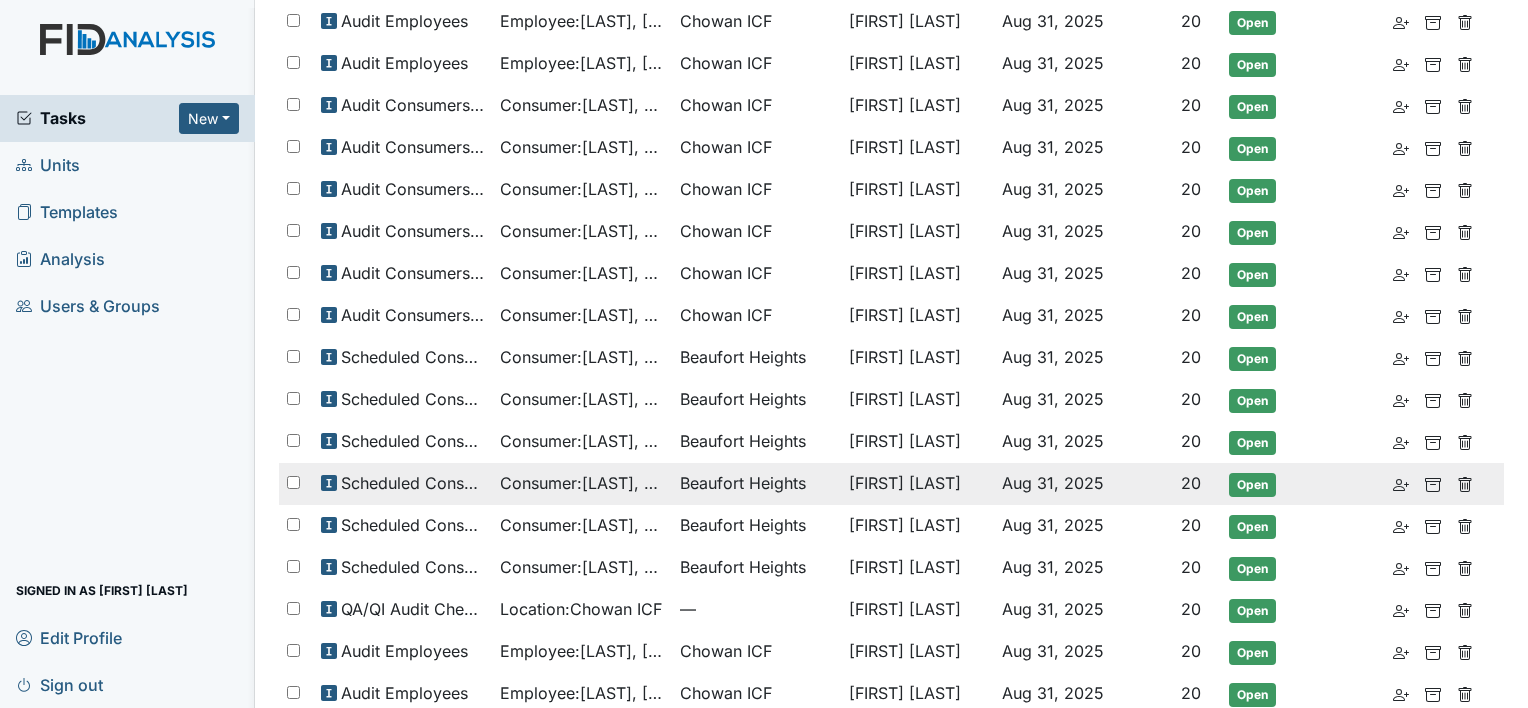 click on "Consumer :  Lessey, Christopher" at bounding box center [581, 483] 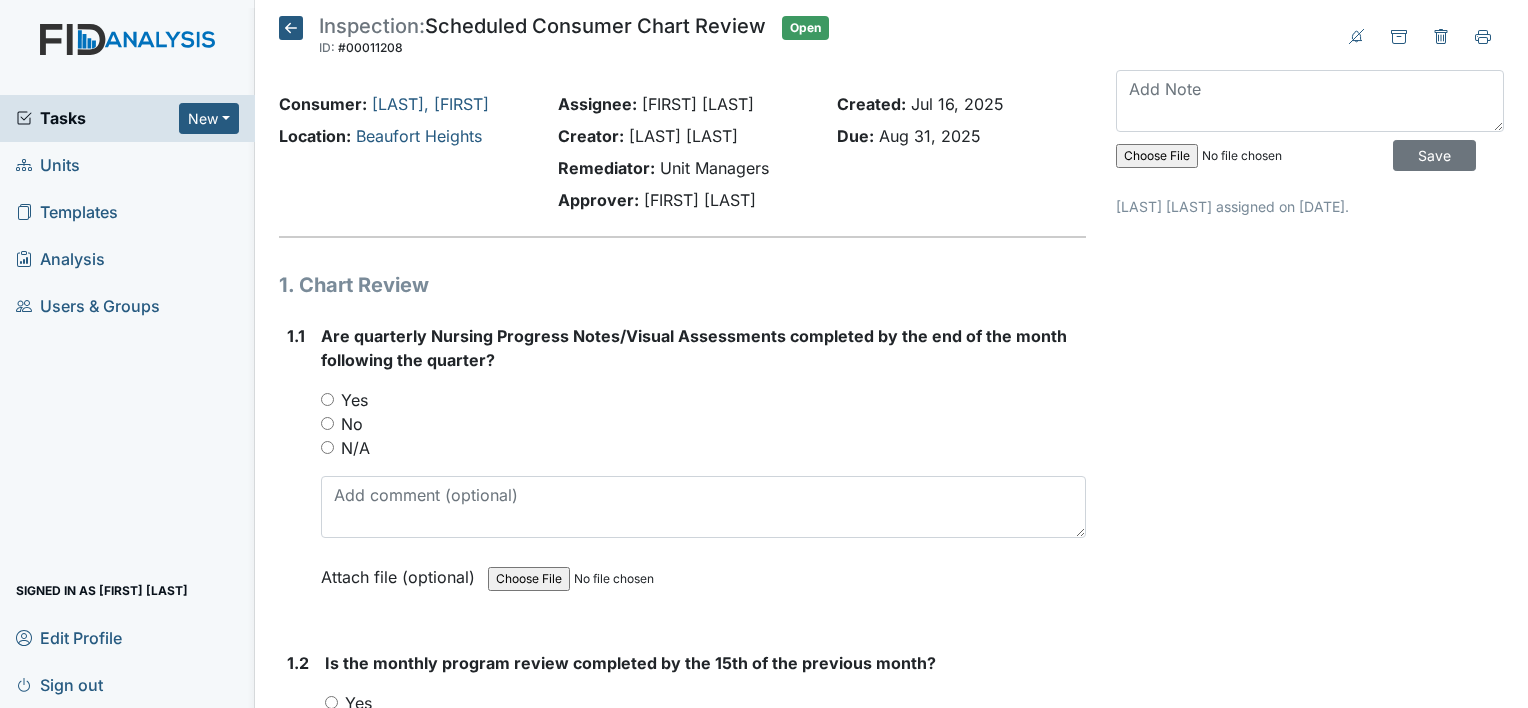 scroll, scrollTop: 0, scrollLeft: 0, axis: both 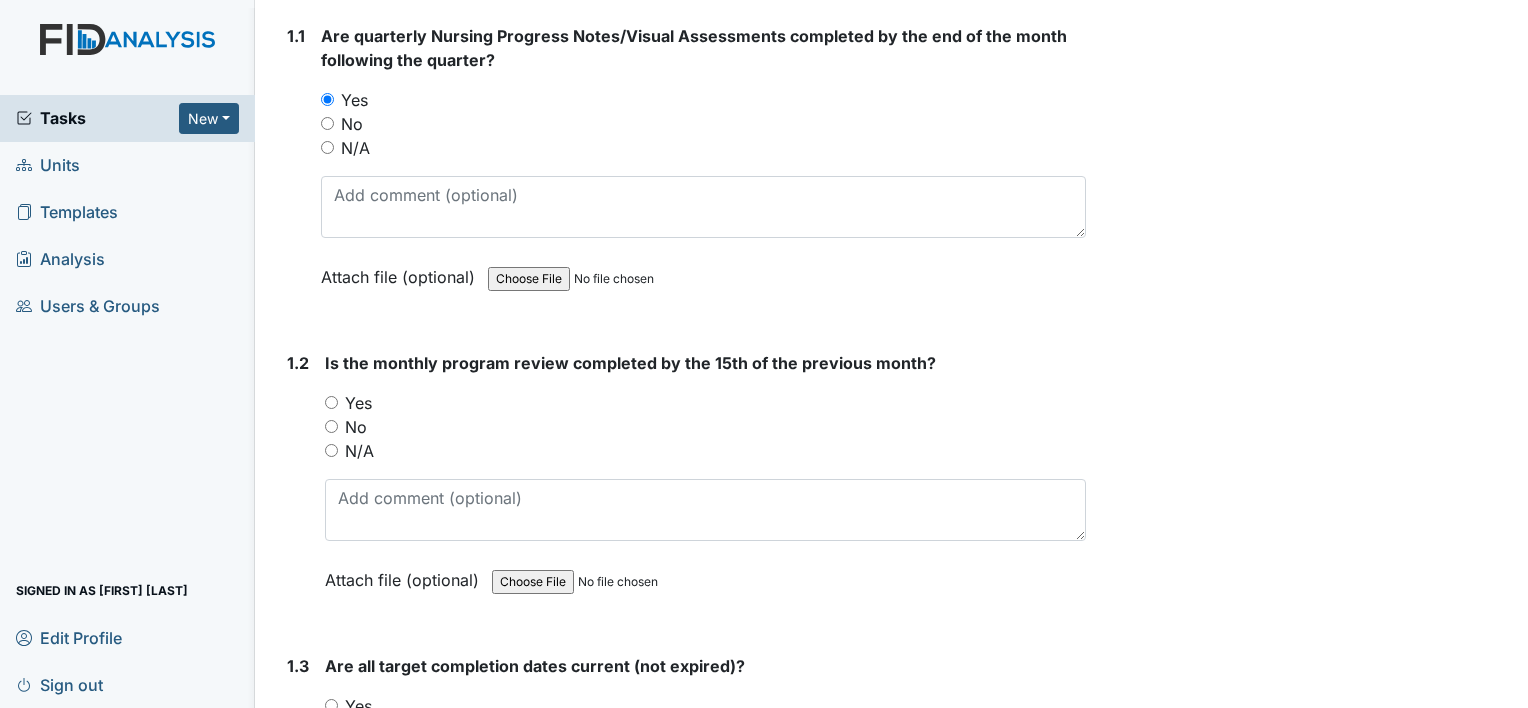 click on "Yes" at bounding box center [358, 403] 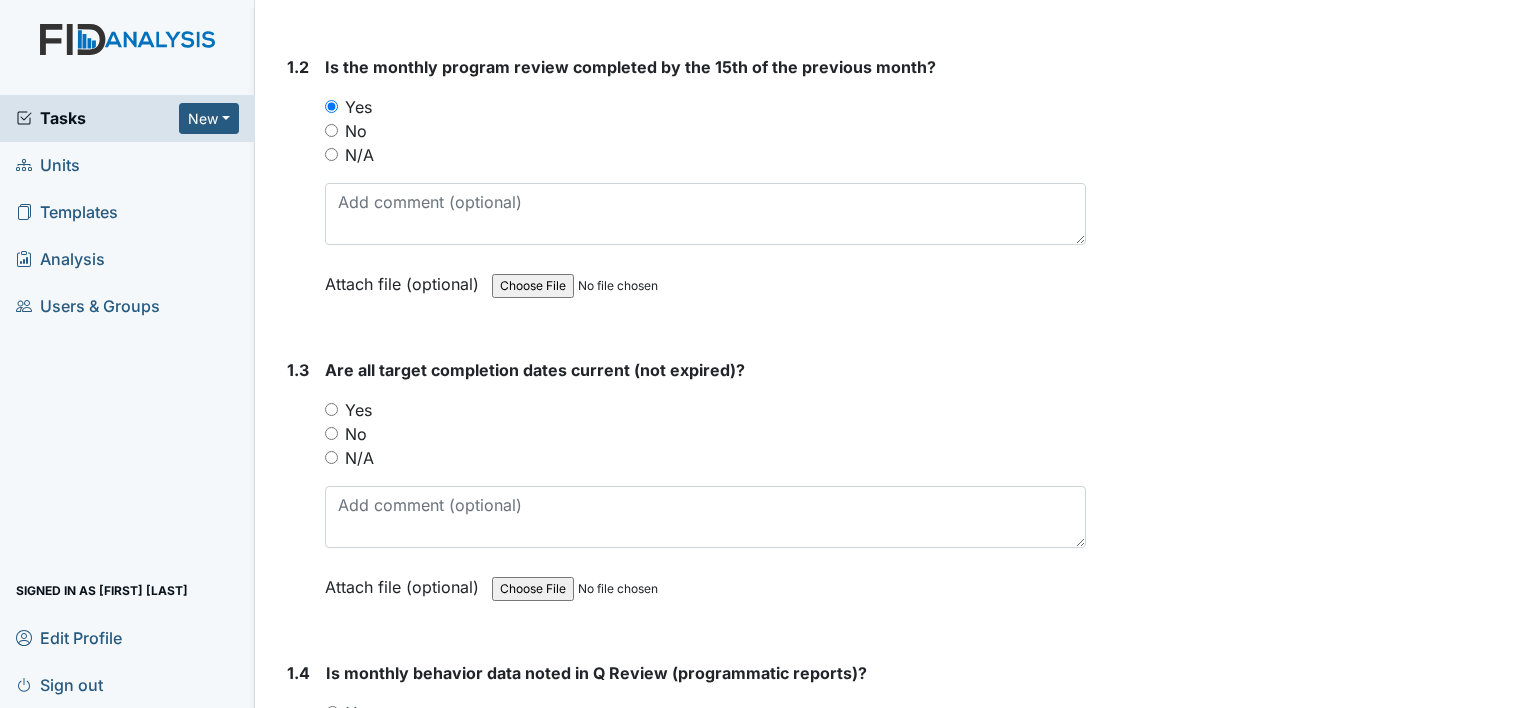 scroll, scrollTop: 600, scrollLeft: 0, axis: vertical 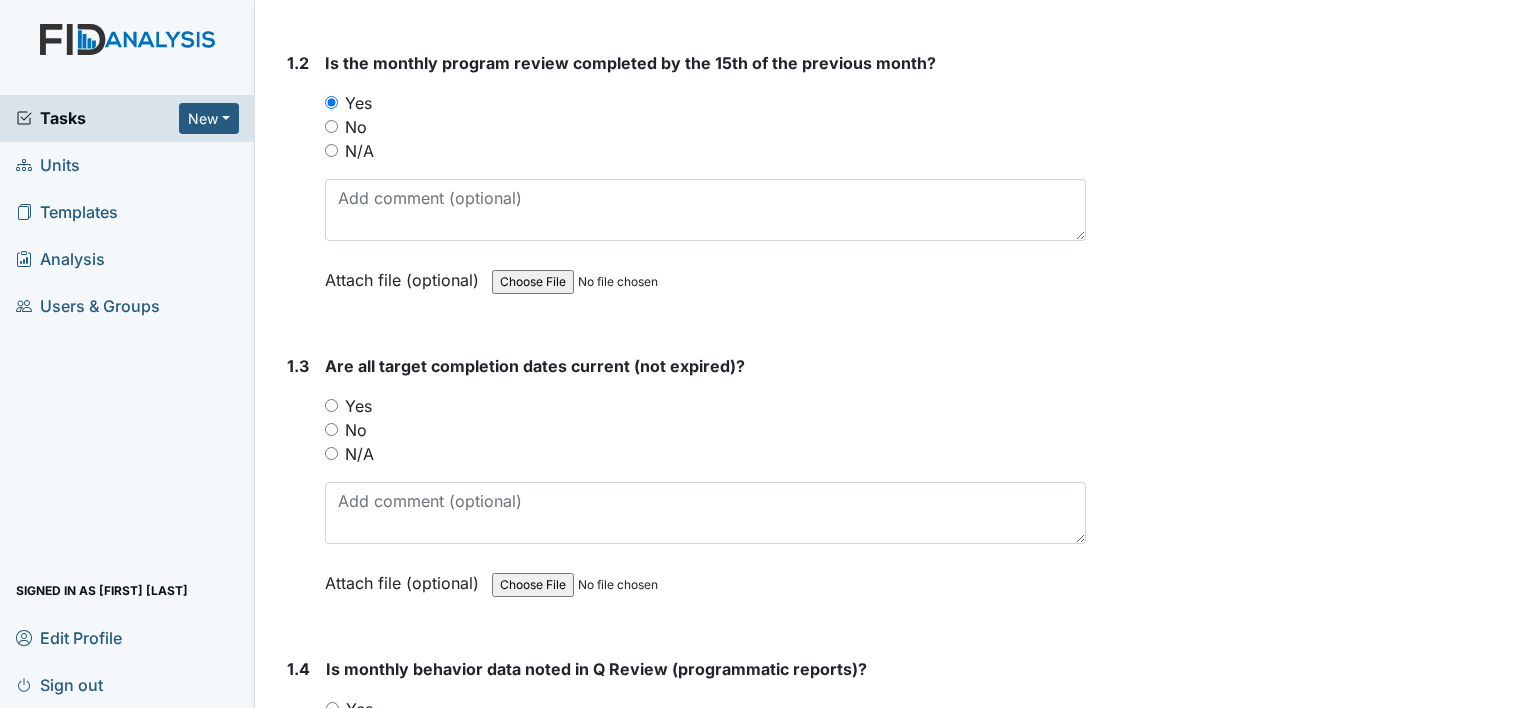 click on "Yes" at bounding box center [358, 406] 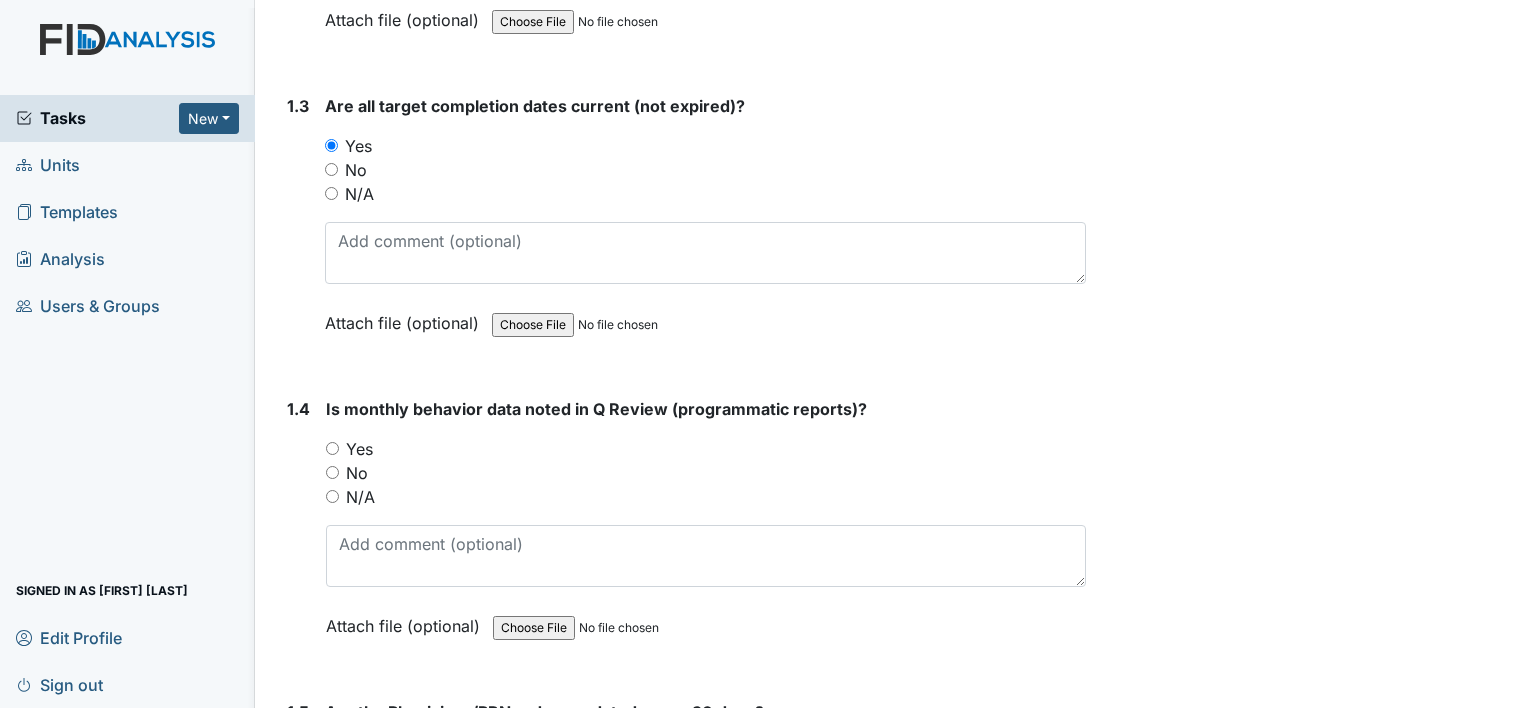 scroll, scrollTop: 900, scrollLeft: 0, axis: vertical 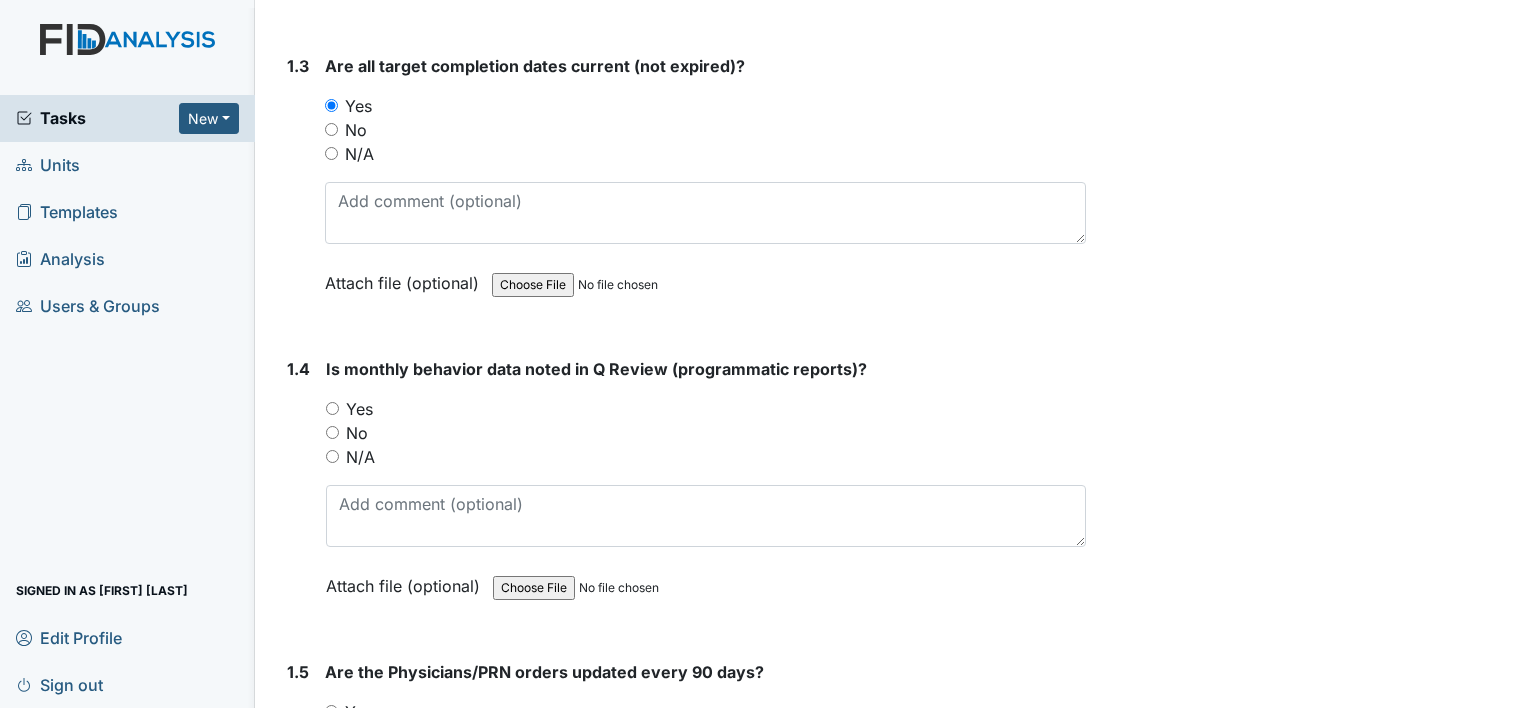 click on "Yes" at bounding box center [359, 409] 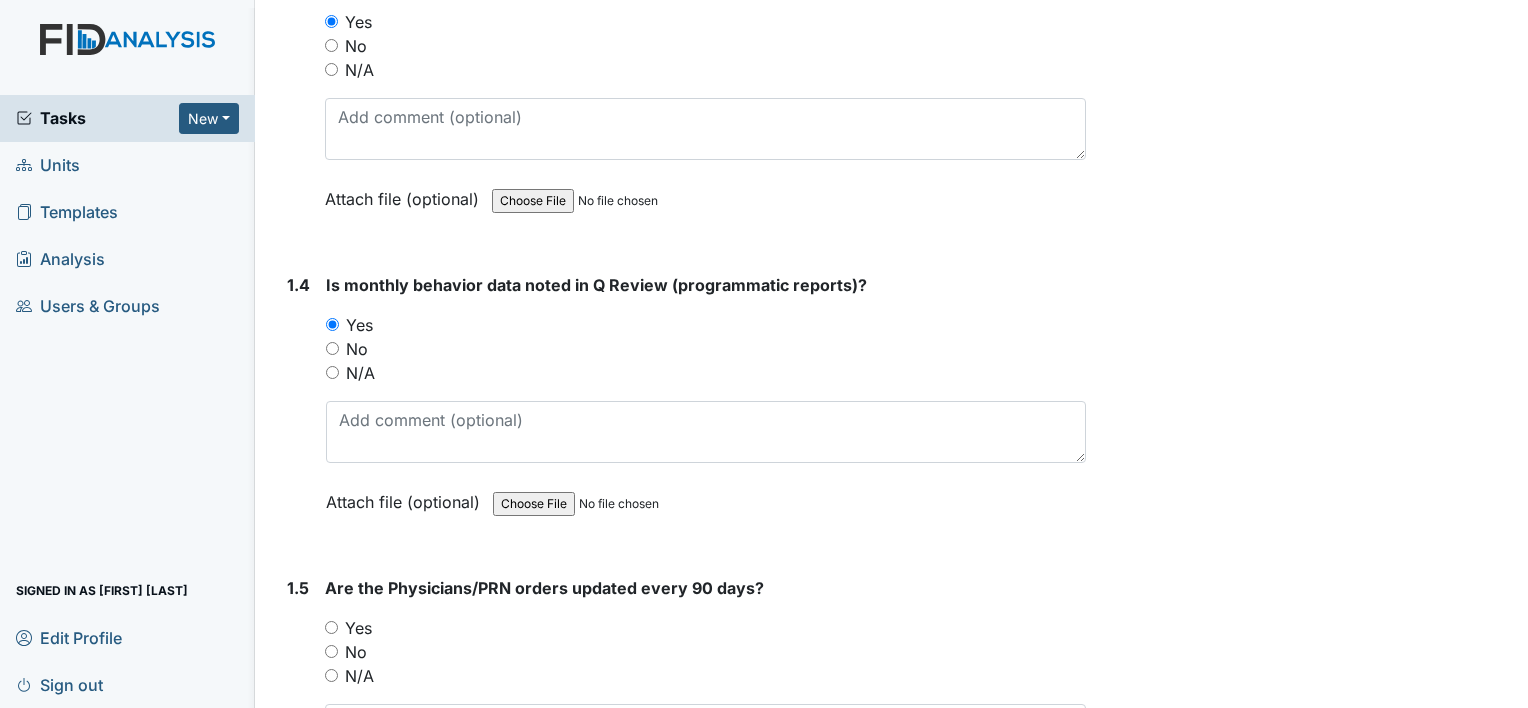scroll, scrollTop: 1200, scrollLeft: 0, axis: vertical 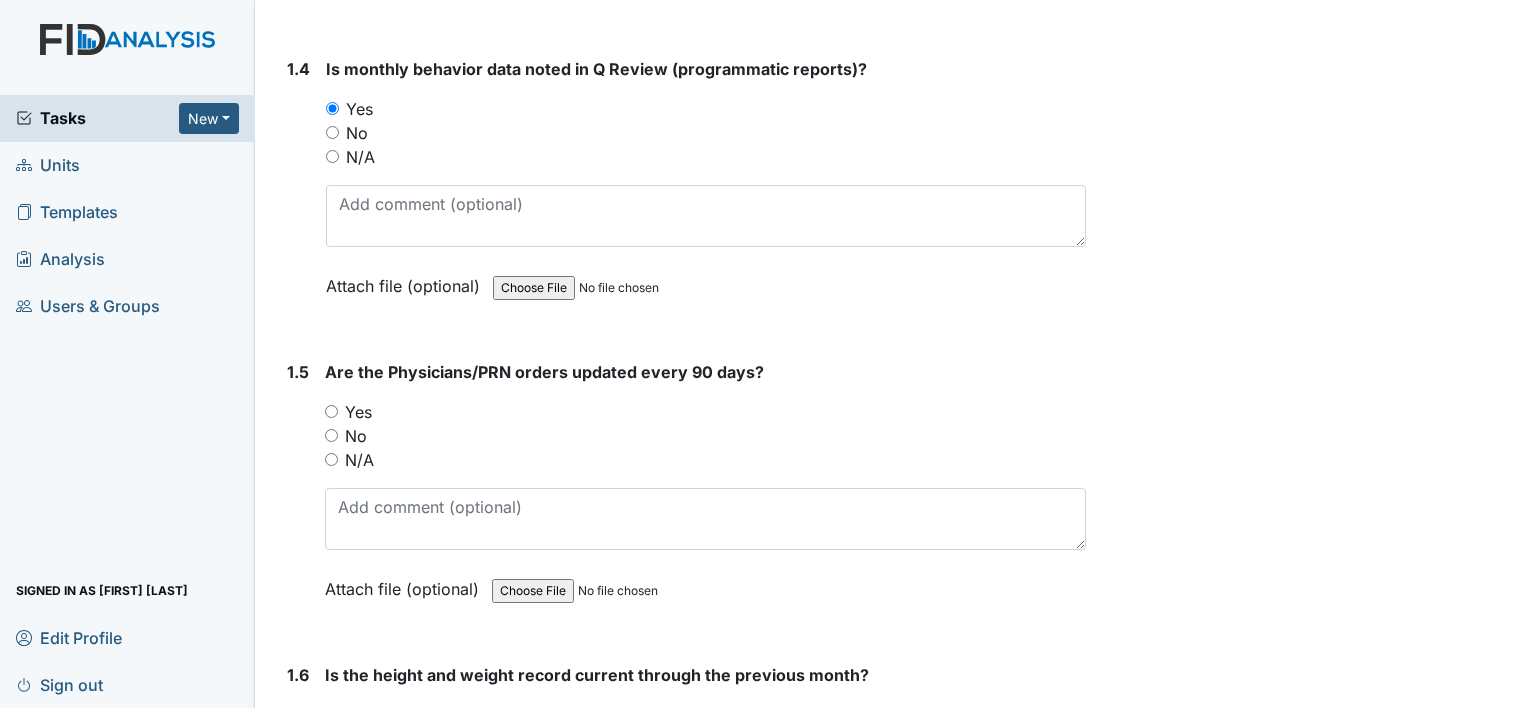 click on "Yes" at bounding box center (358, 412) 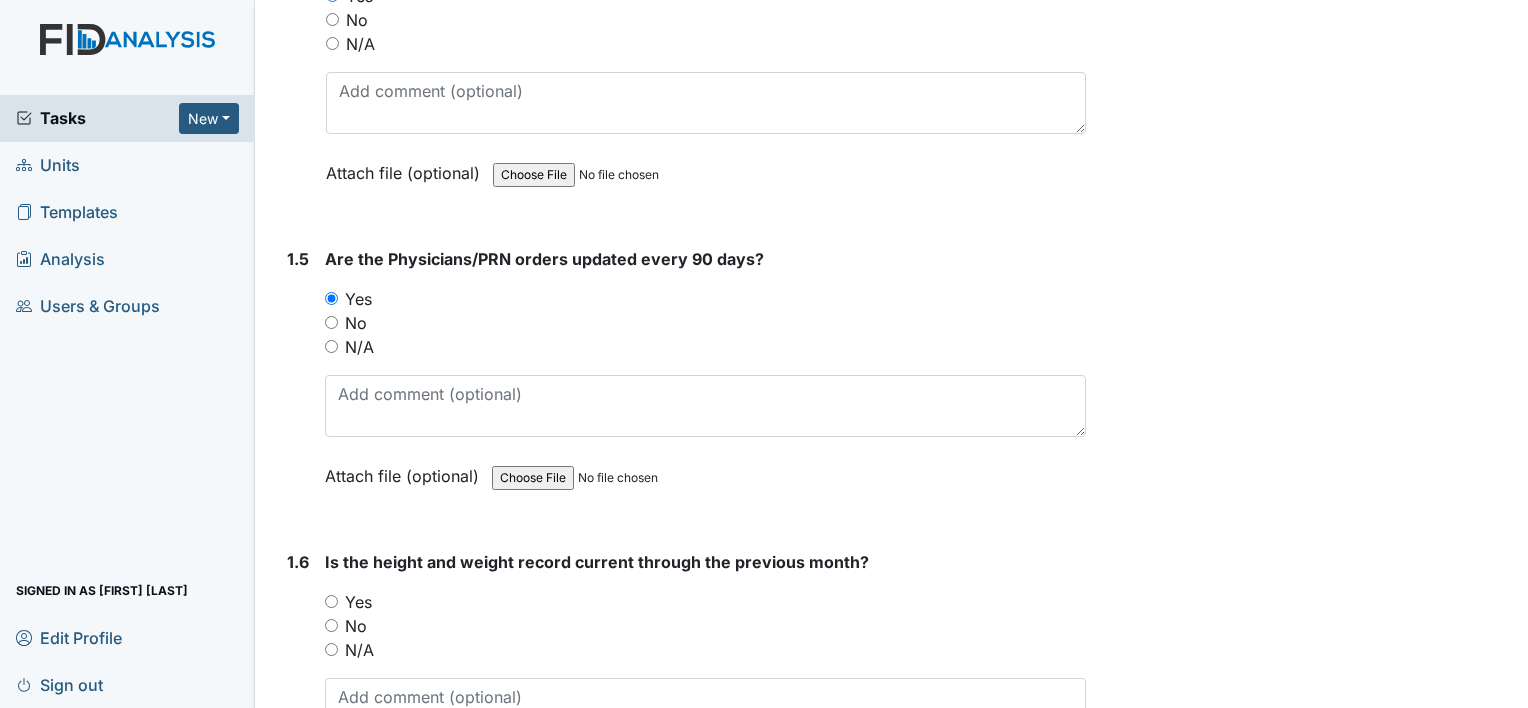 scroll, scrollTop: 1400, scrollLeft: 0, axis: vertical 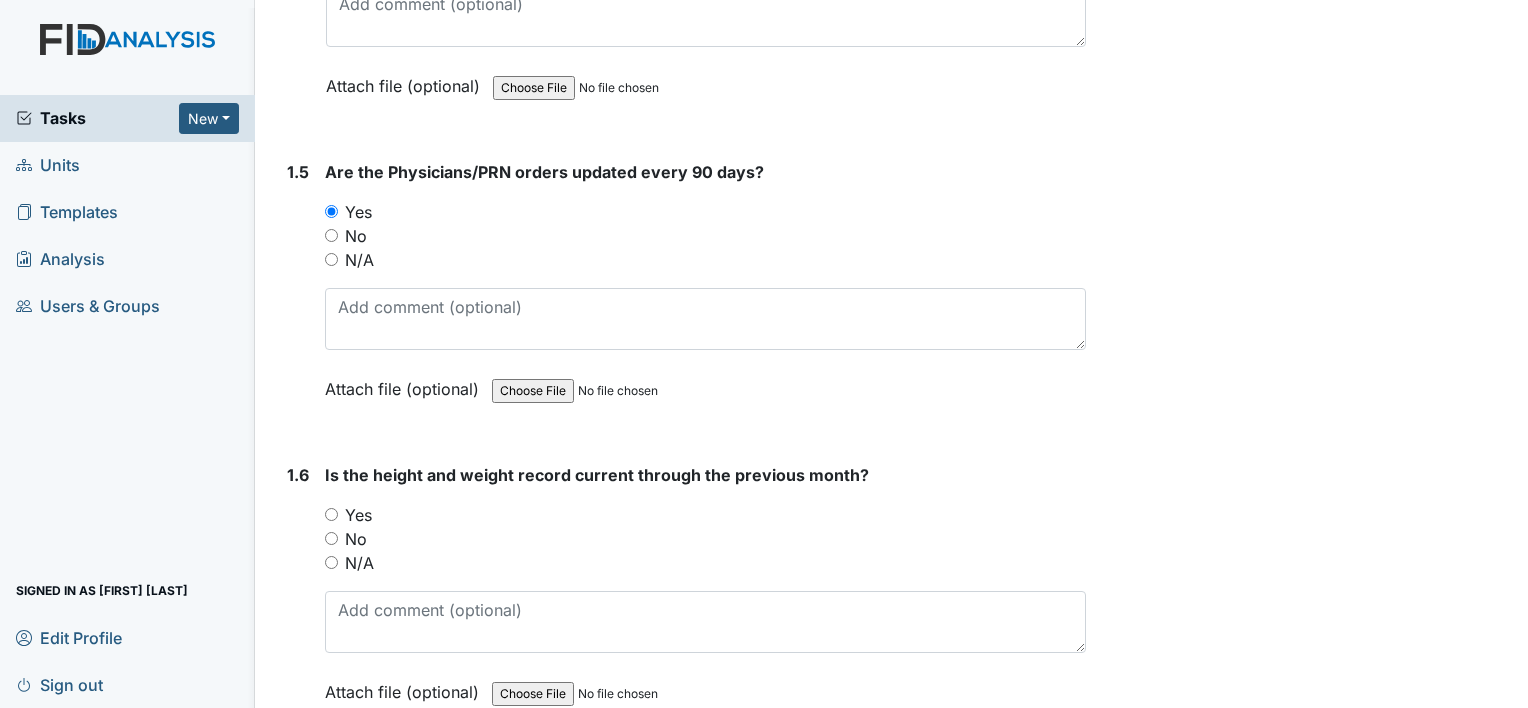 click on "Yes" at bounding box center [358, 515] 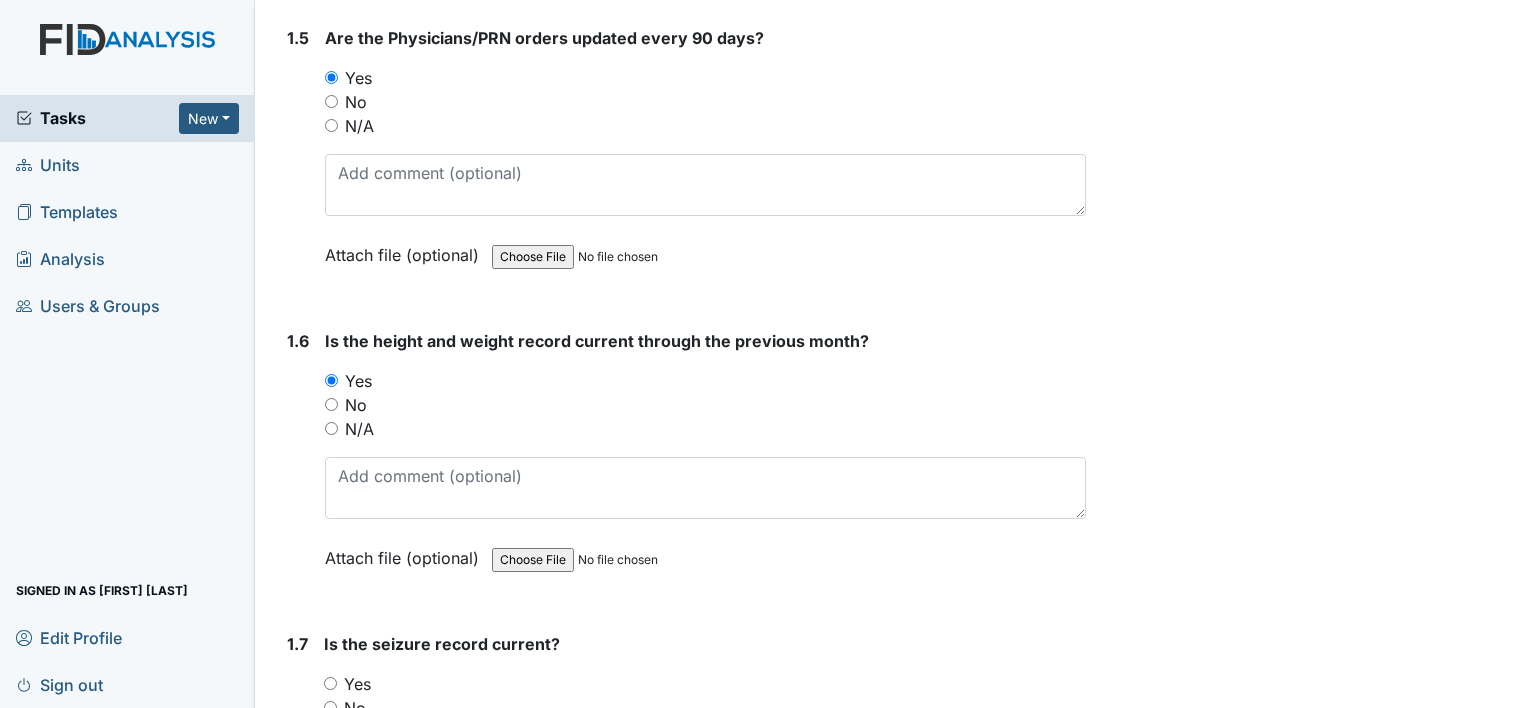 scroll, scrollTop: 1700, scrollLeft: 0, axis: vertical 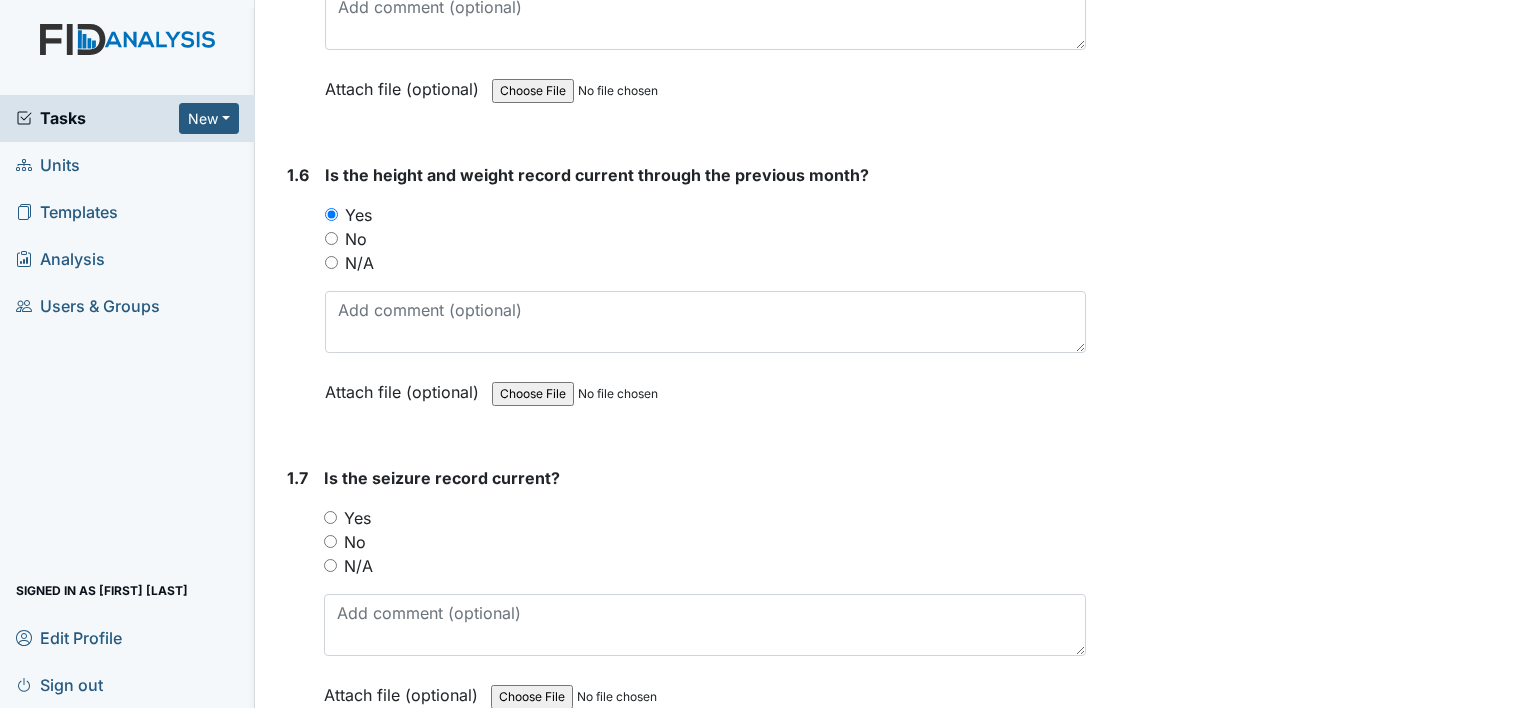 drag, startPoint x: 359, startPoint y: 559, endPoint x: 483, endPoint y: 550, distance: 124.32619 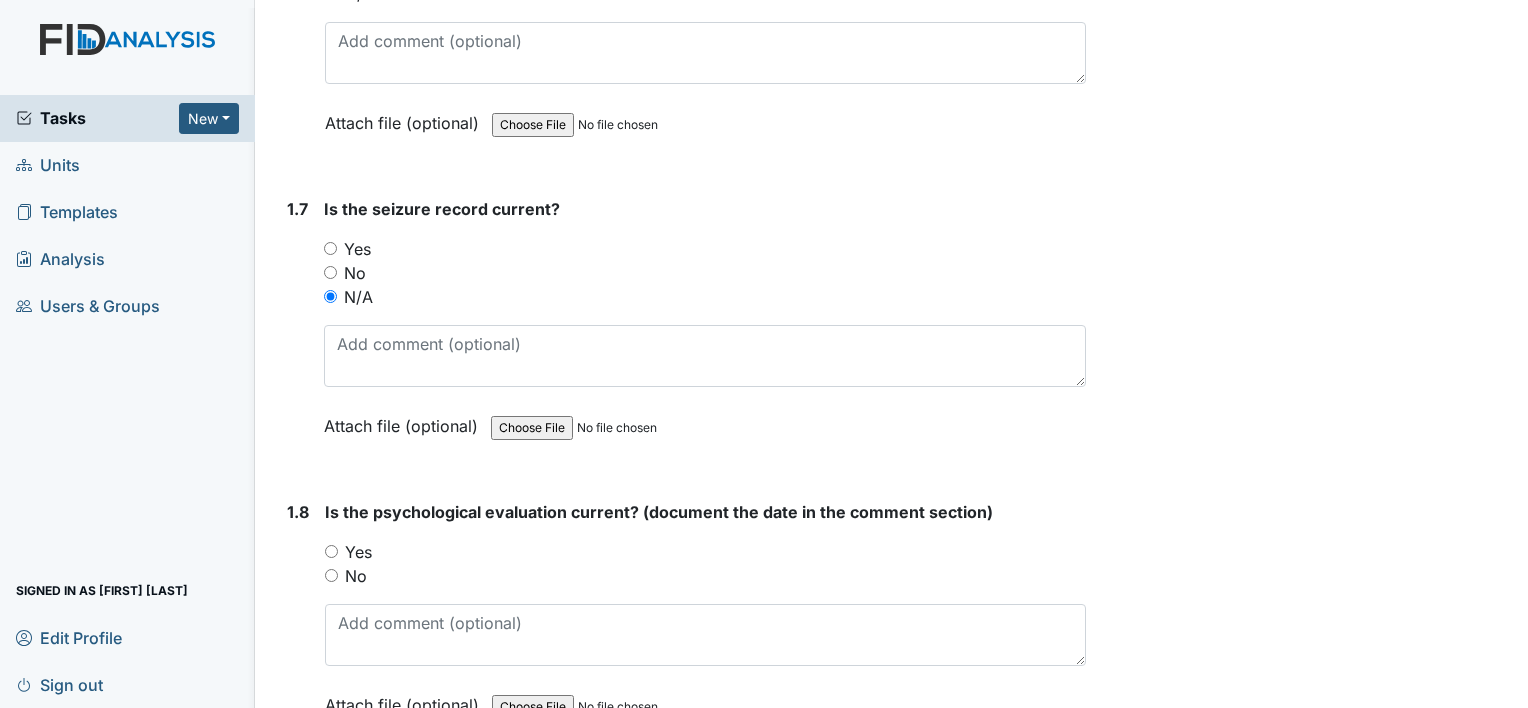 scroll, scrollTop: 2100, scrollLeft: 0, axis: vertical 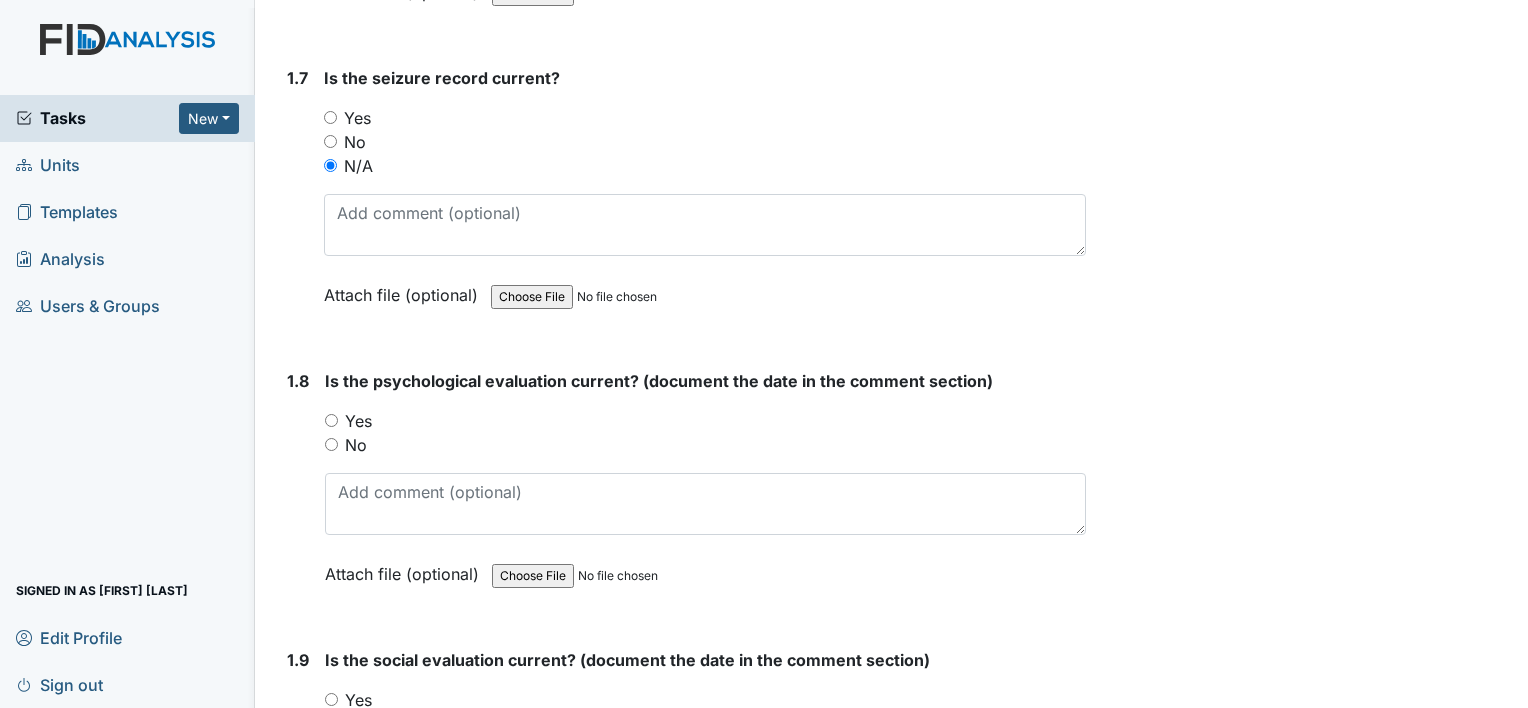 click on "Yes" at bounding box center (358, 421) 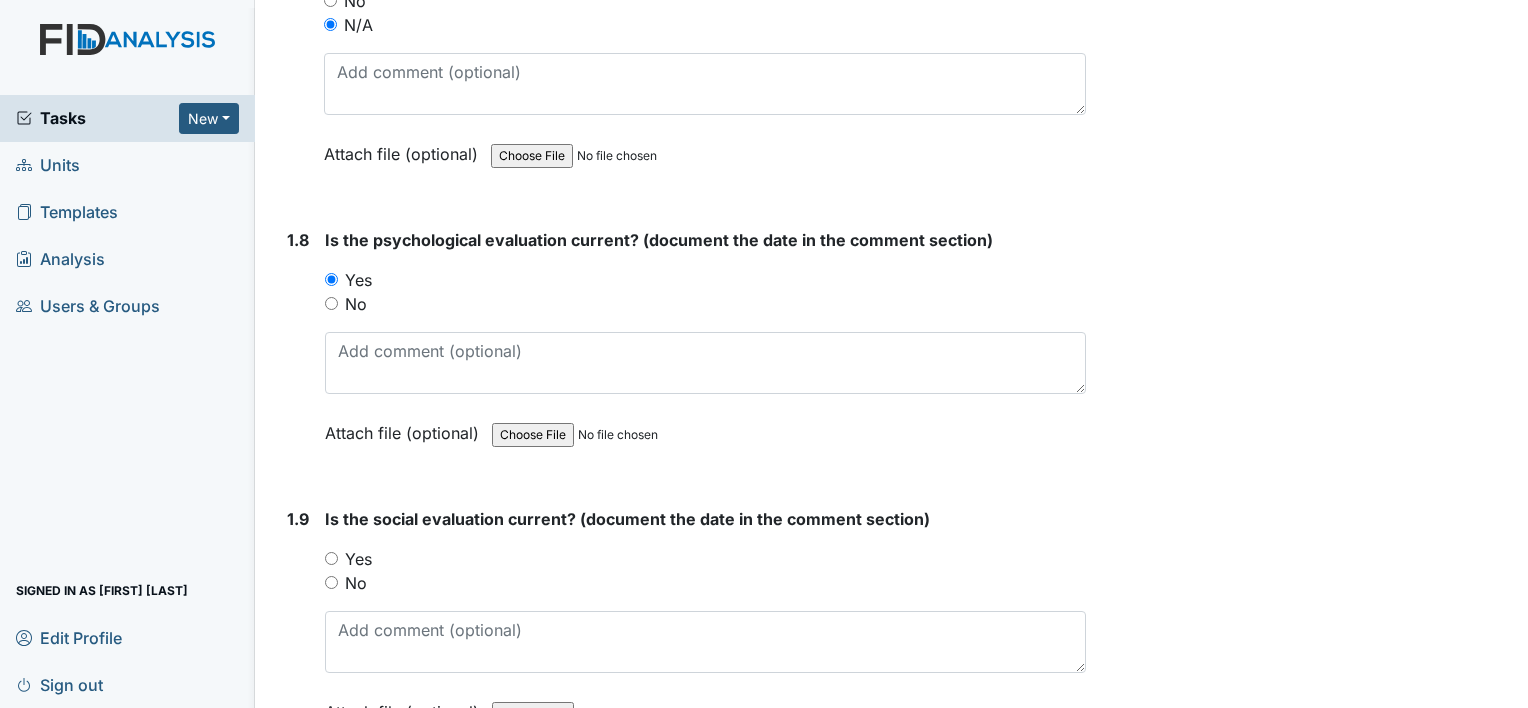 scroll, scrollTop: 2300, scrollLeft: 0, axis: vertical 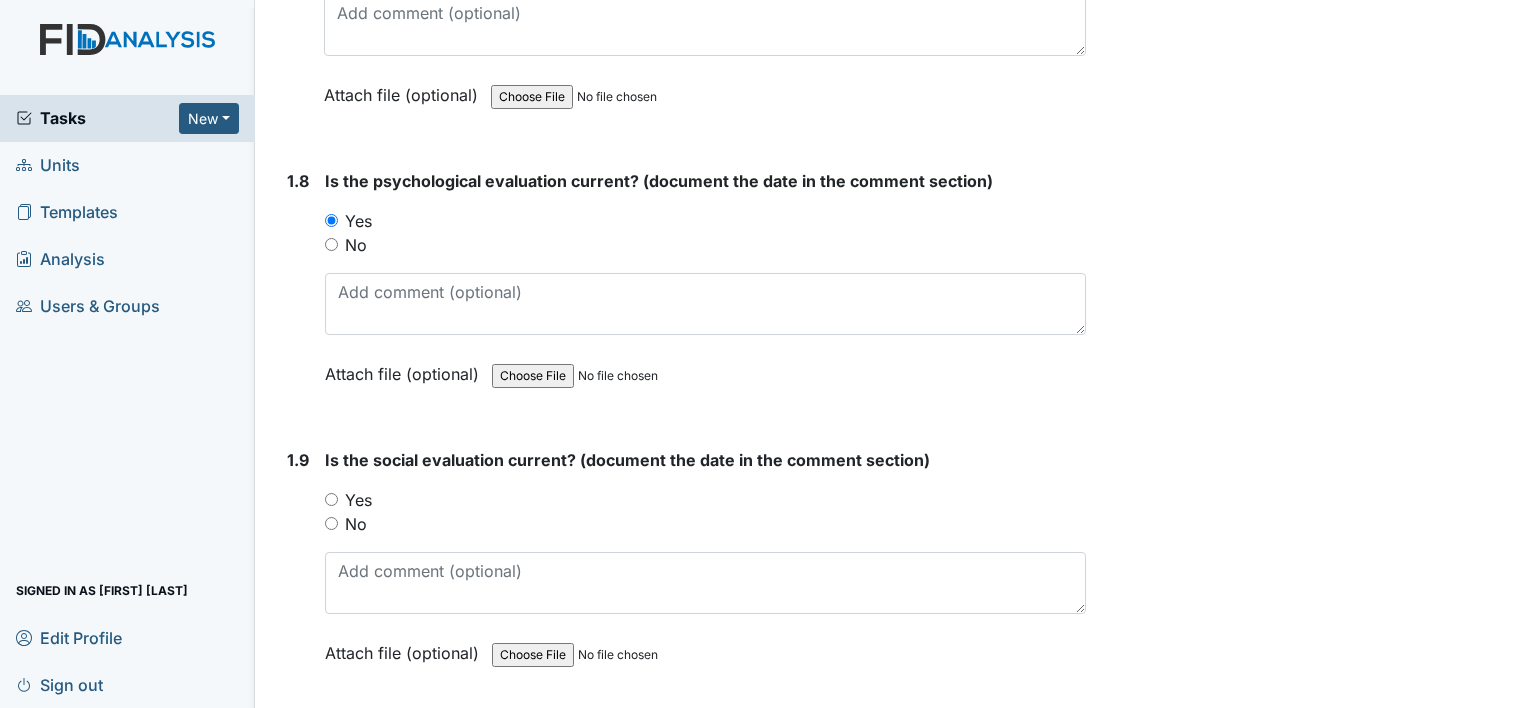 click on "Yes" at bounding box center (358, 500) 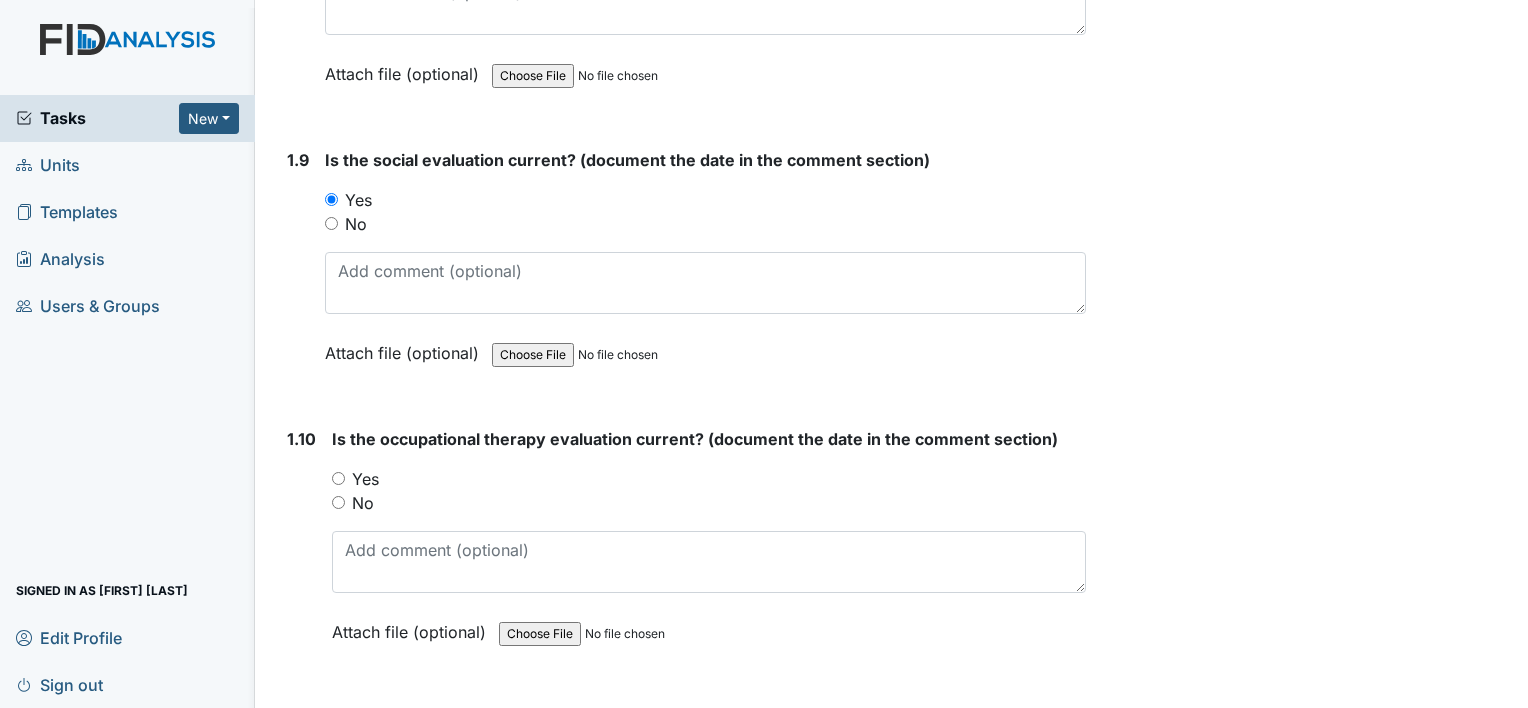 click on "Yes" at bounding box center (365, 479) 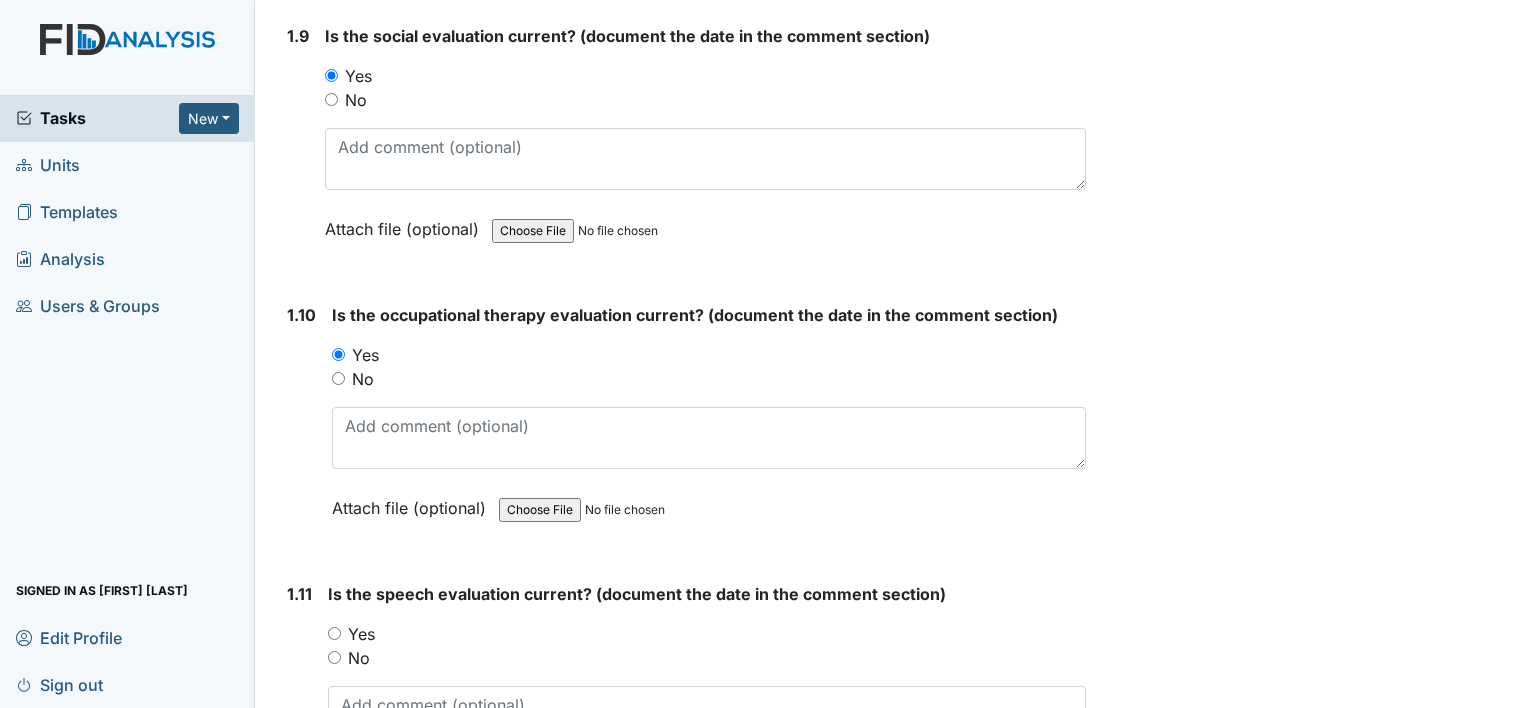 scroll, scrollTop: 2900, scrollLeft: 0, axis: vertical 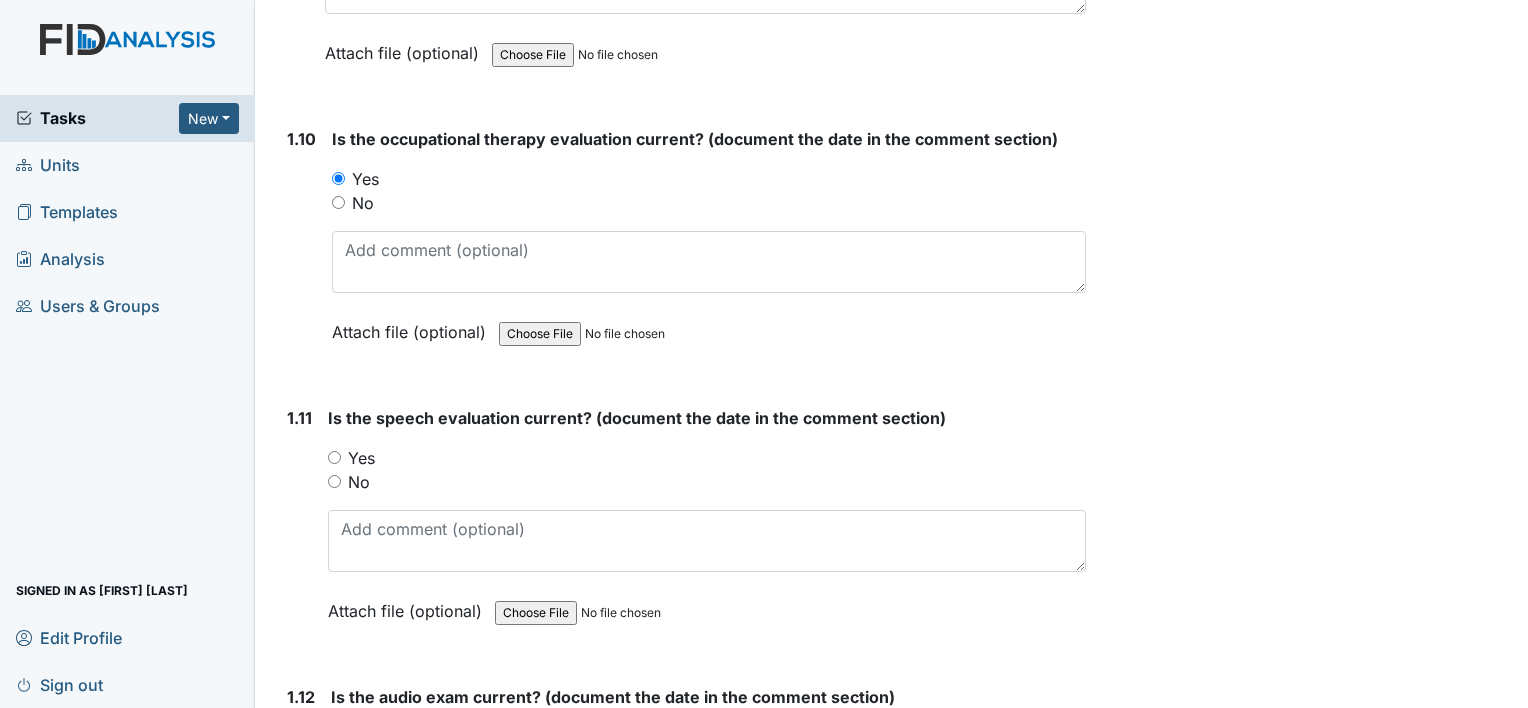 click on "Yes" at bounding box center [361, 458] 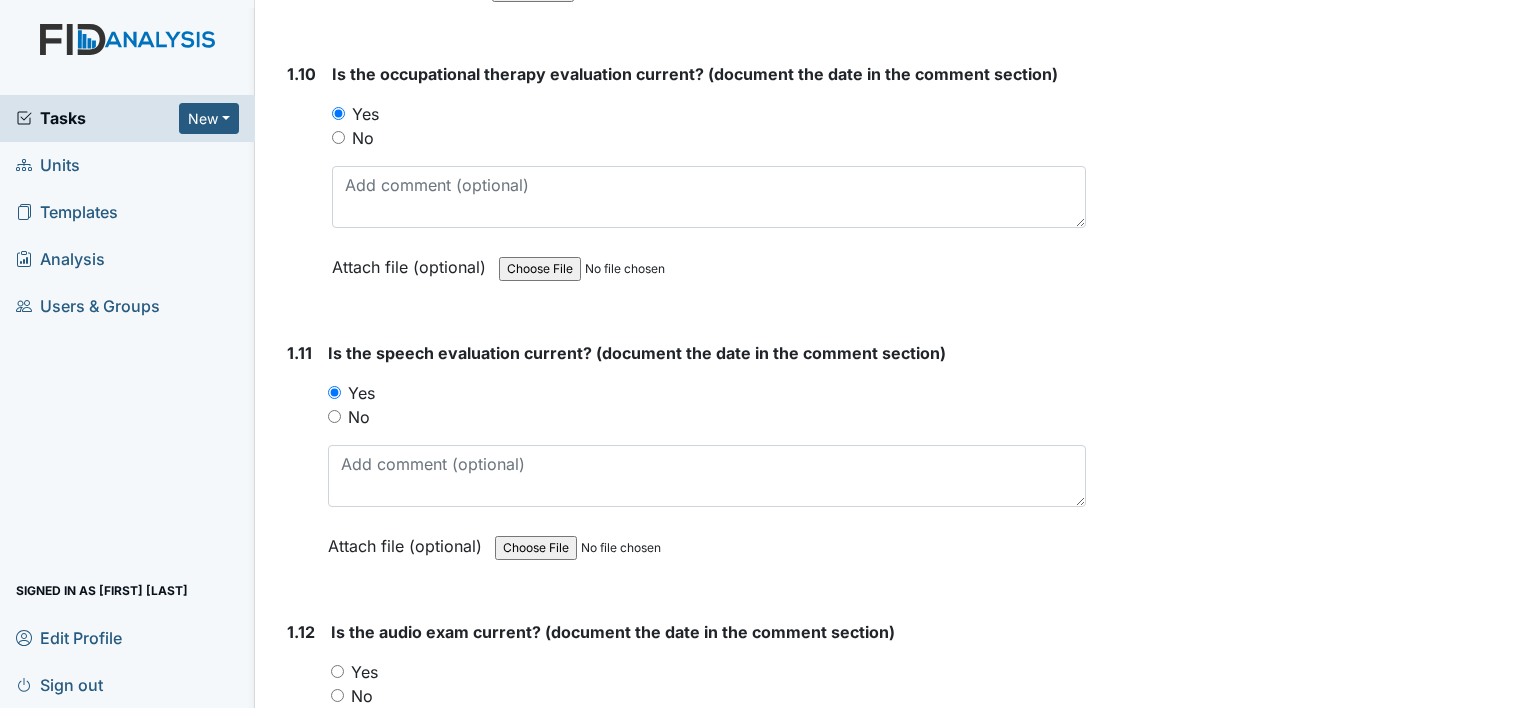 scroll, scrollTop: 3000, scrollLeft: 0, axis: vertical 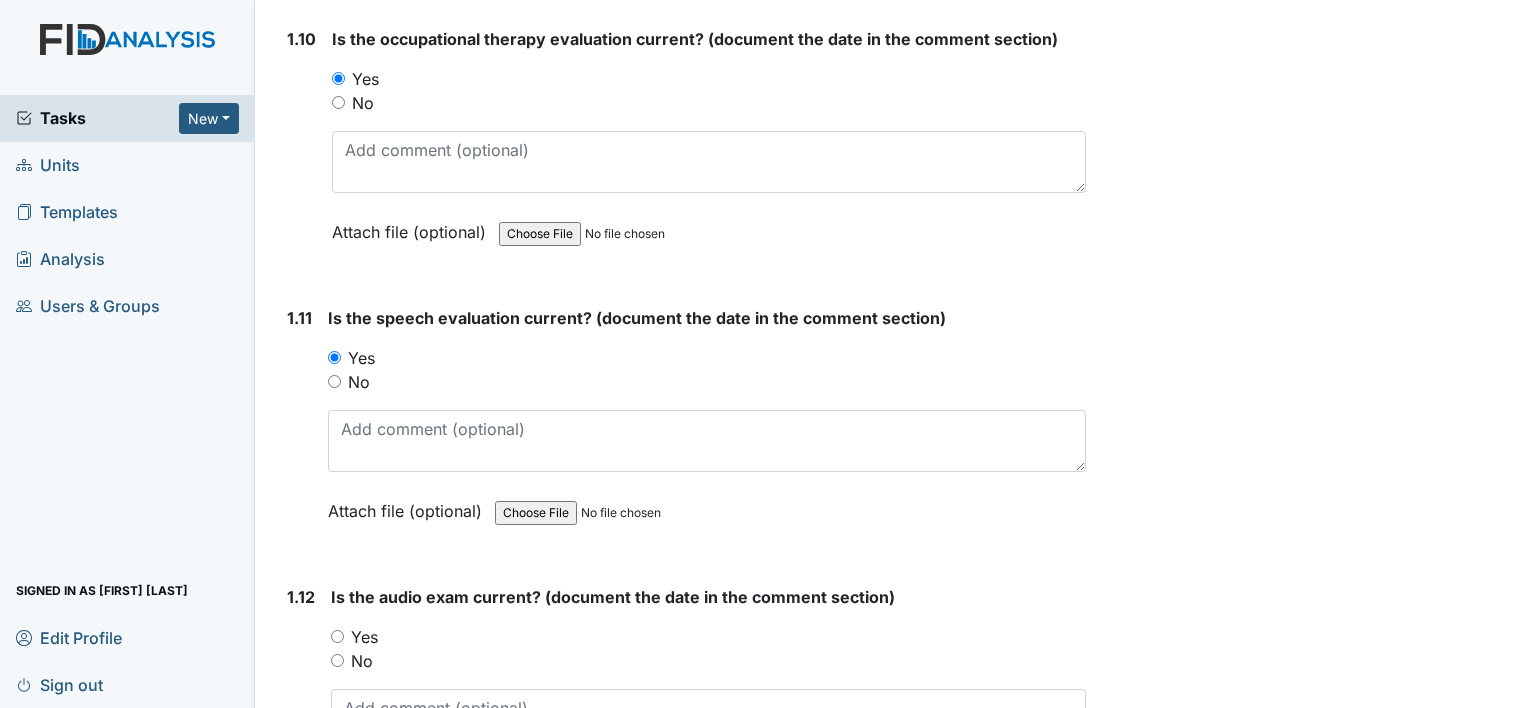 click on "Yes" at bounding box center (364, 637) 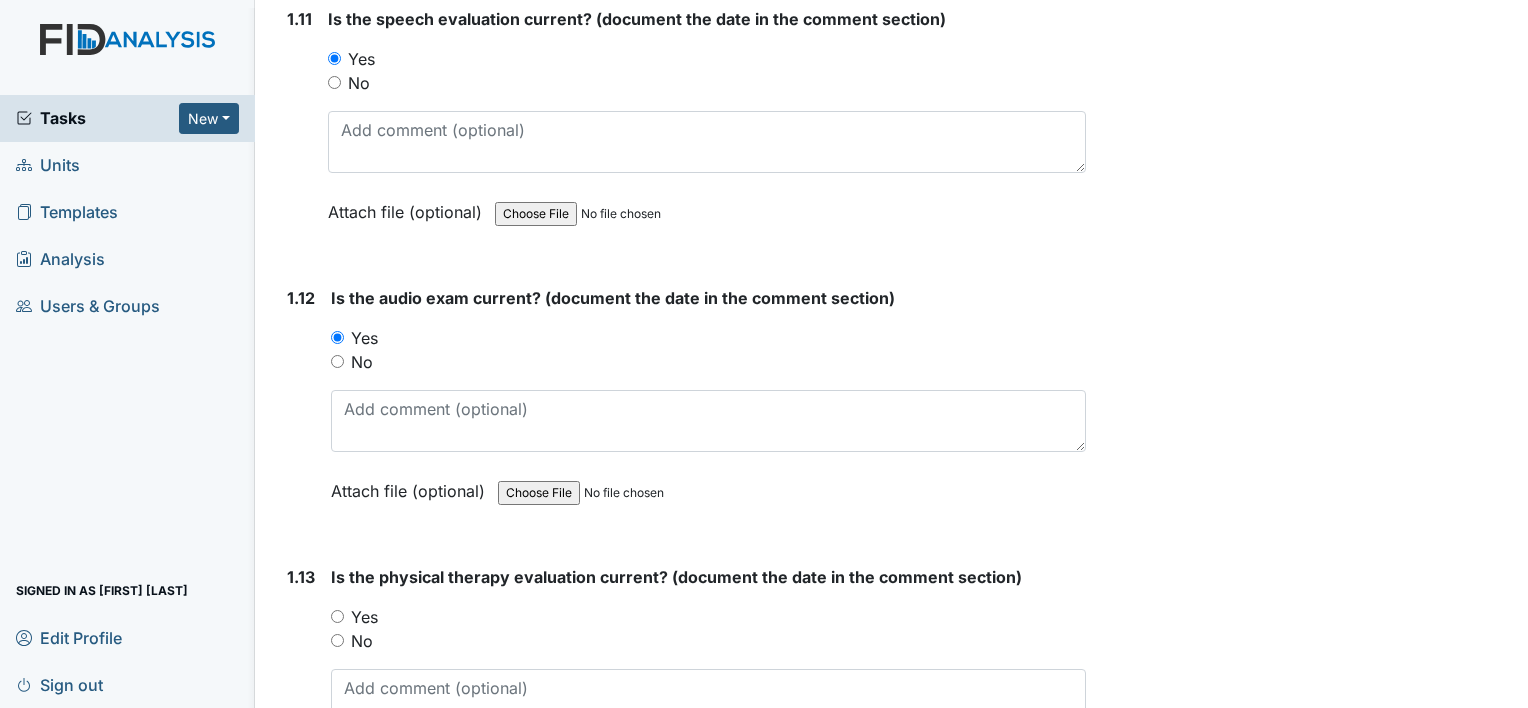 scroll, scrollTop: 3300, scrollLeft: 0, axis: vertical 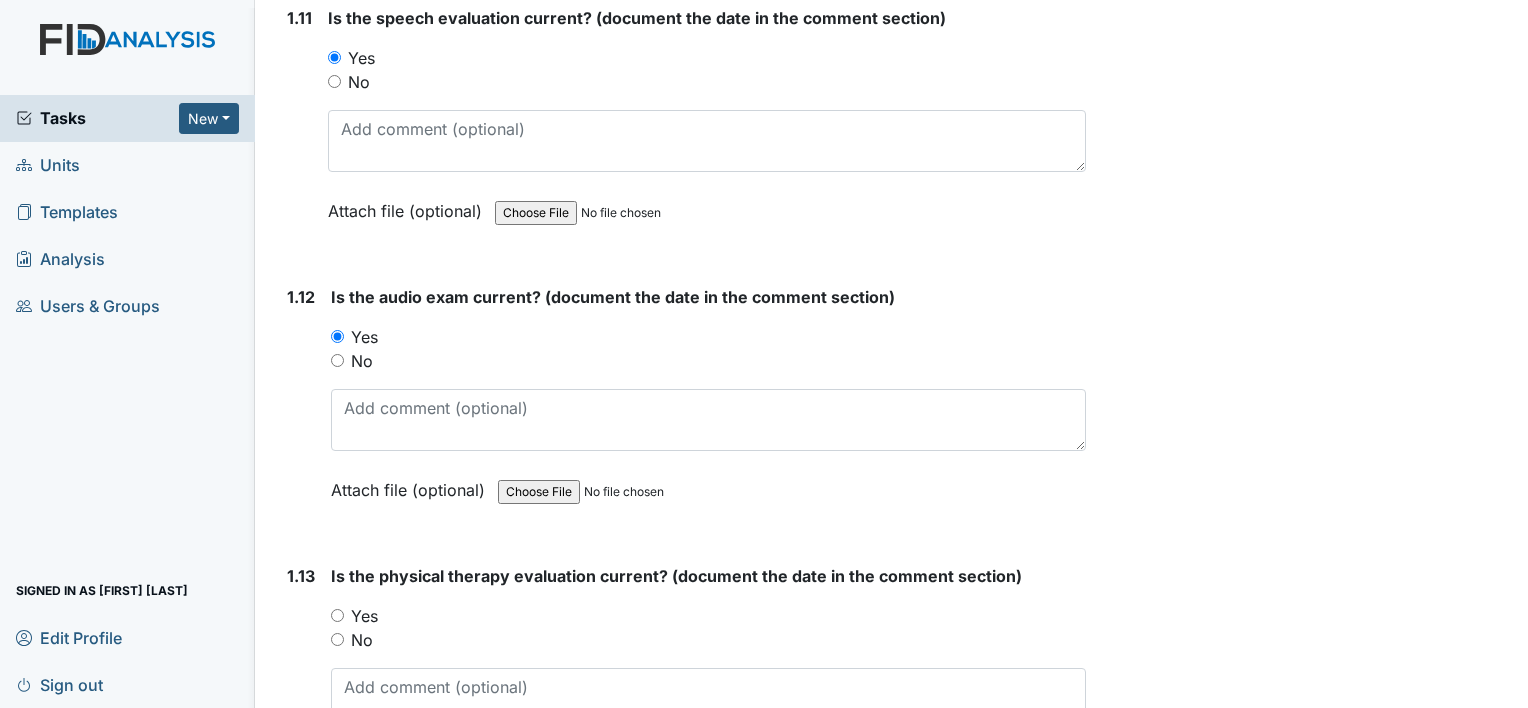 click on "Yes" at bounding box center [364, 616] 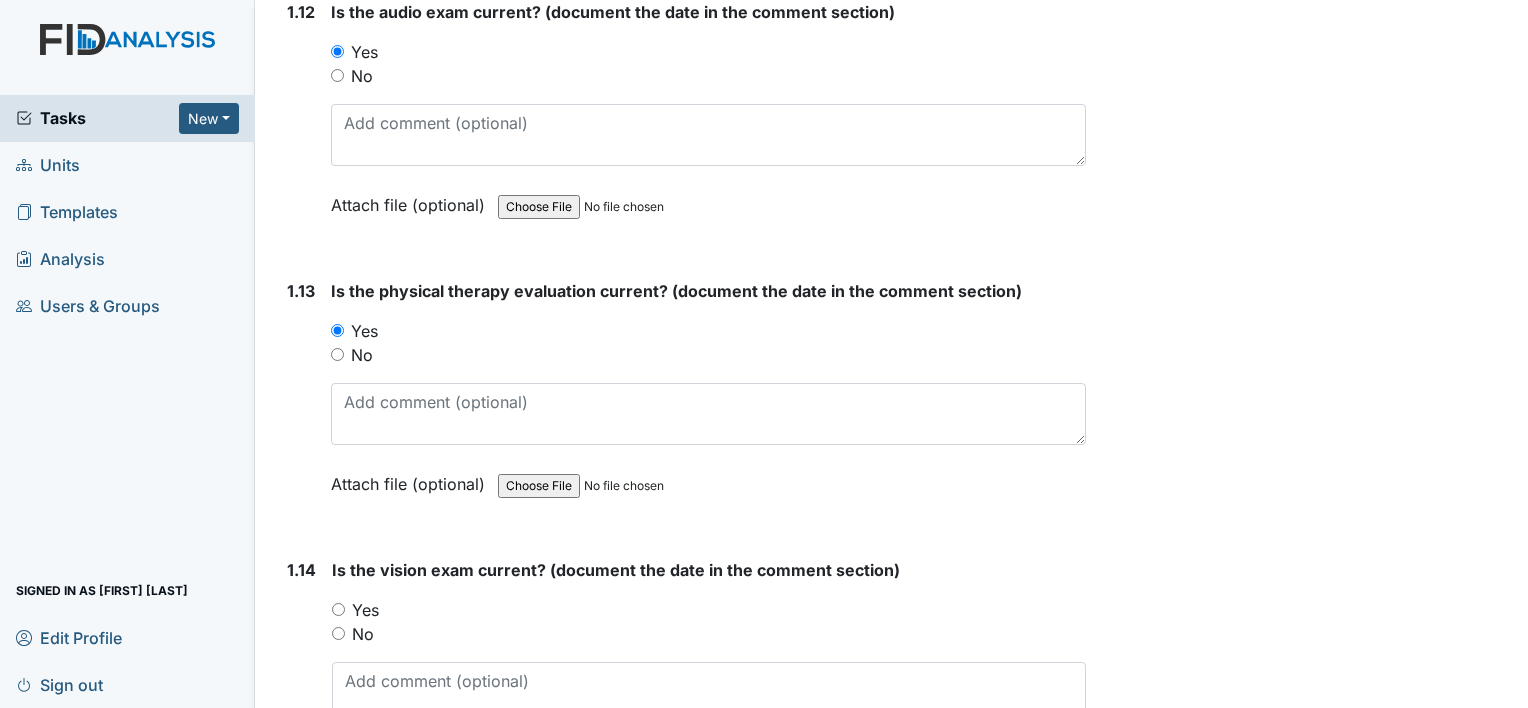 scroll, scrollTop: 3600, scrollLeft: 0, axis: vertical 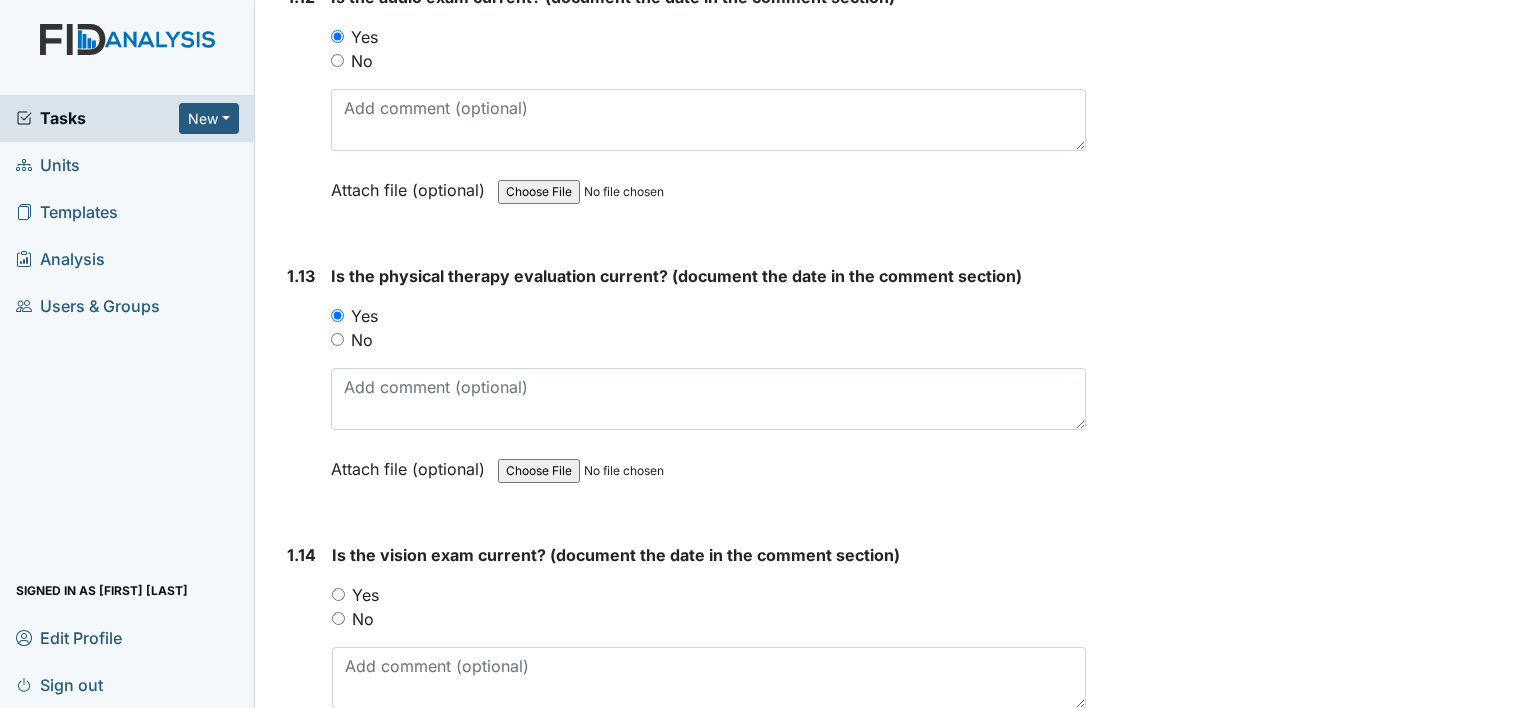 click on "Yes" at bounding box center [365, 595] 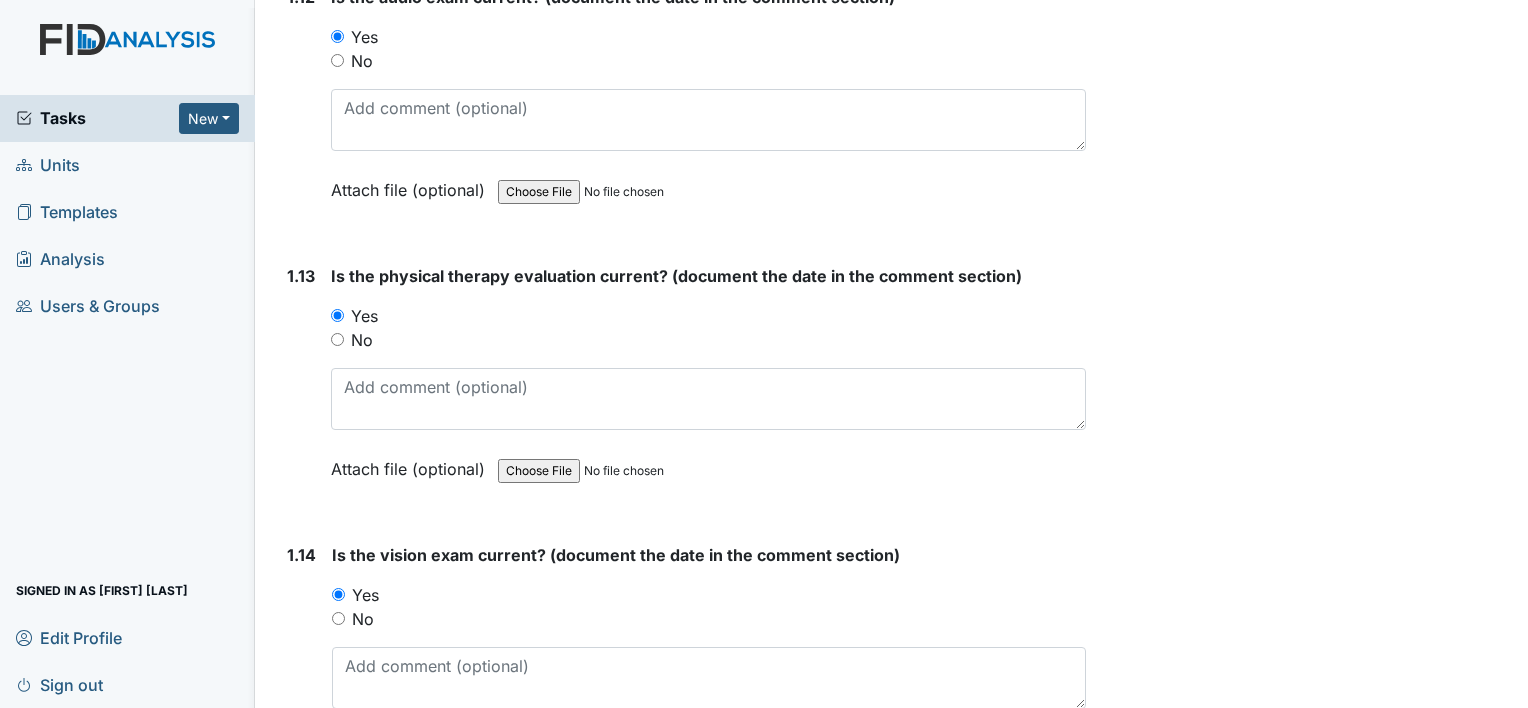 scroll, scrollTop: 4000, scrollLeft: 0, axis: vertical 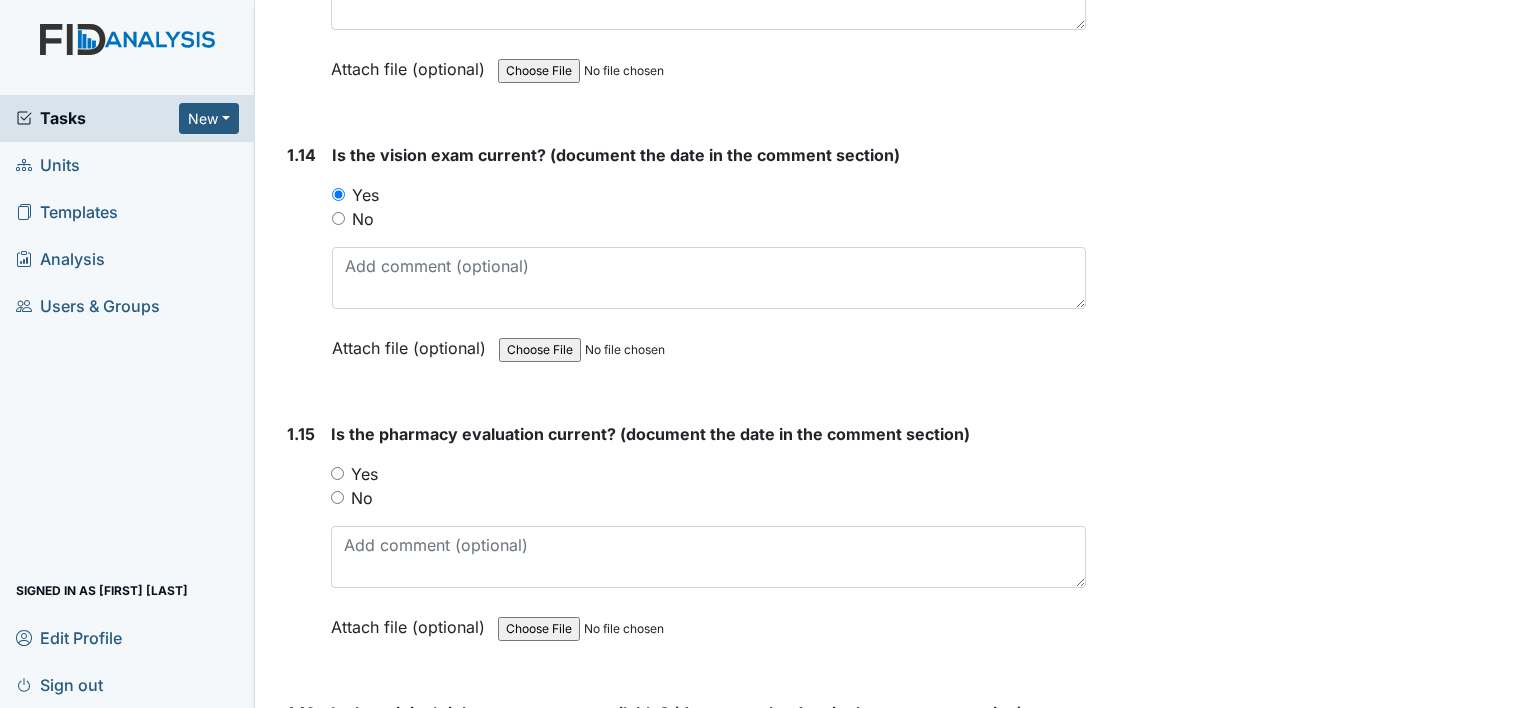 click on "Yes" at bounding box center [364, 474] 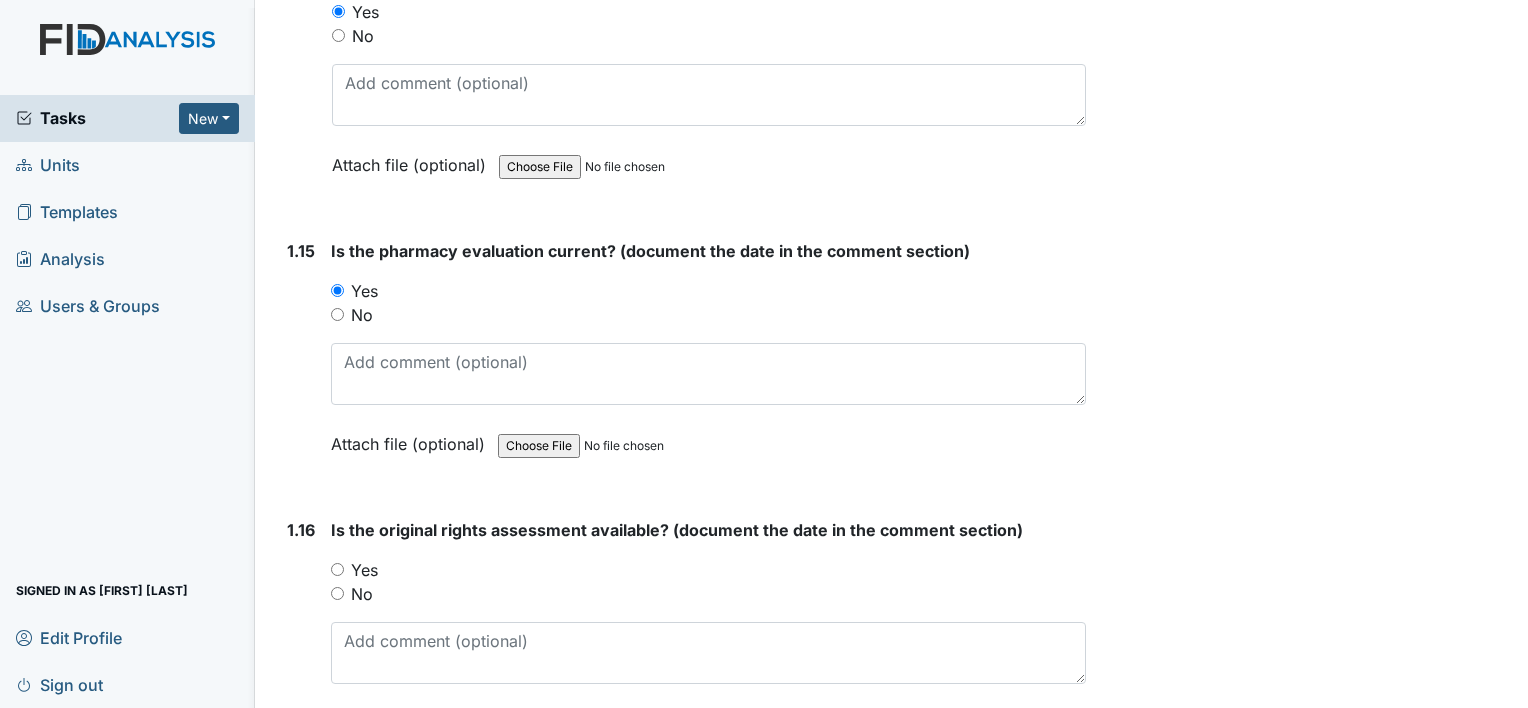 scroll, scrollTop: 4300, scrollLeft: 0, axis: vertical 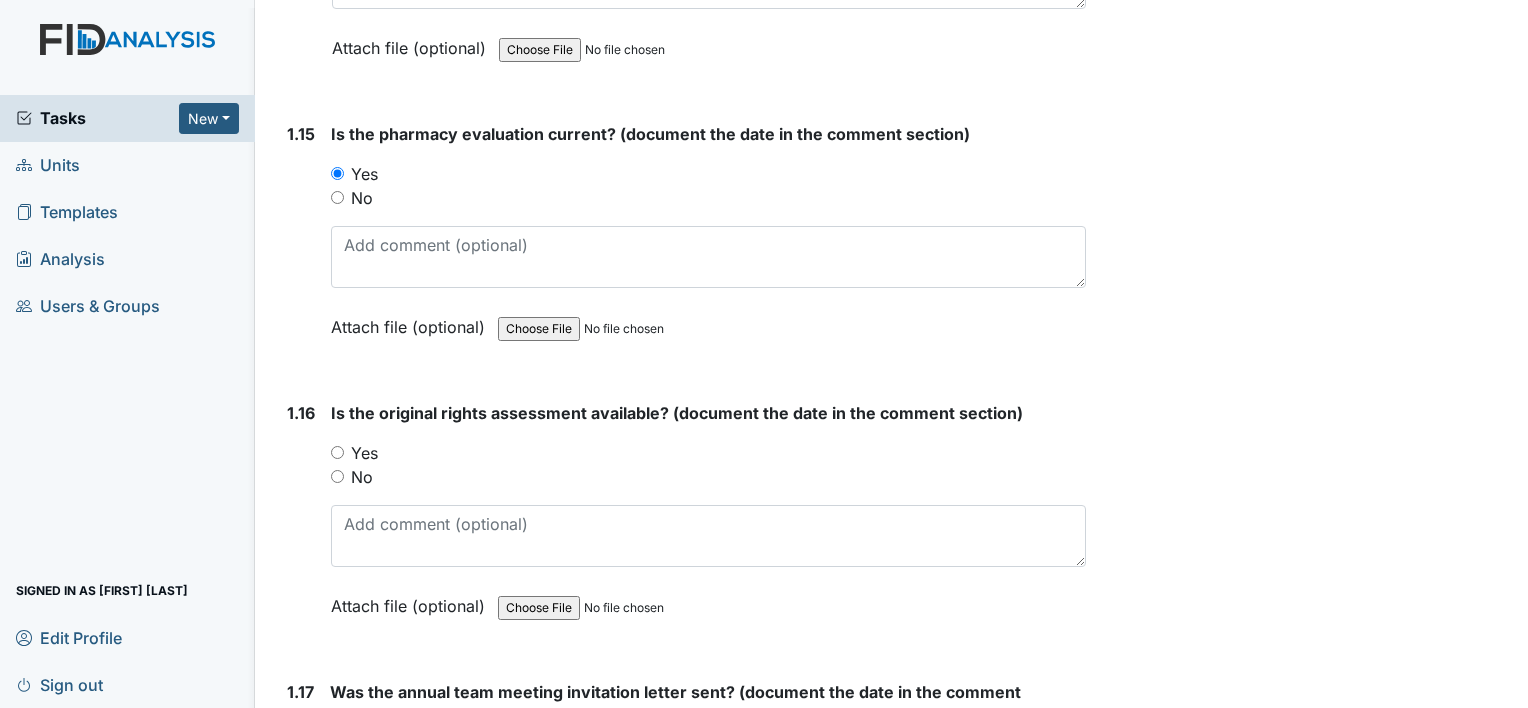 click on "Yes" at bounding box center [364, 453] 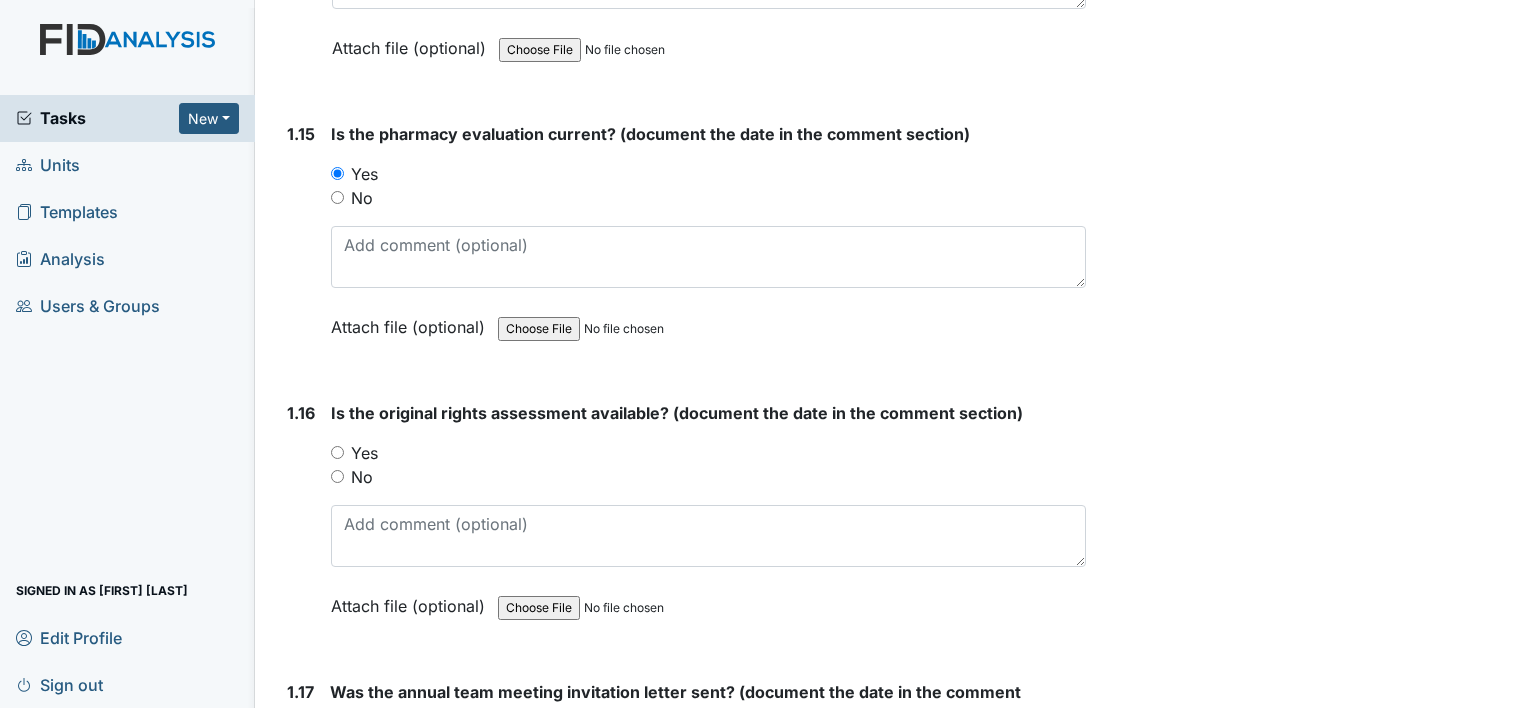 click on "Yes" at bounding box center (337, 452) 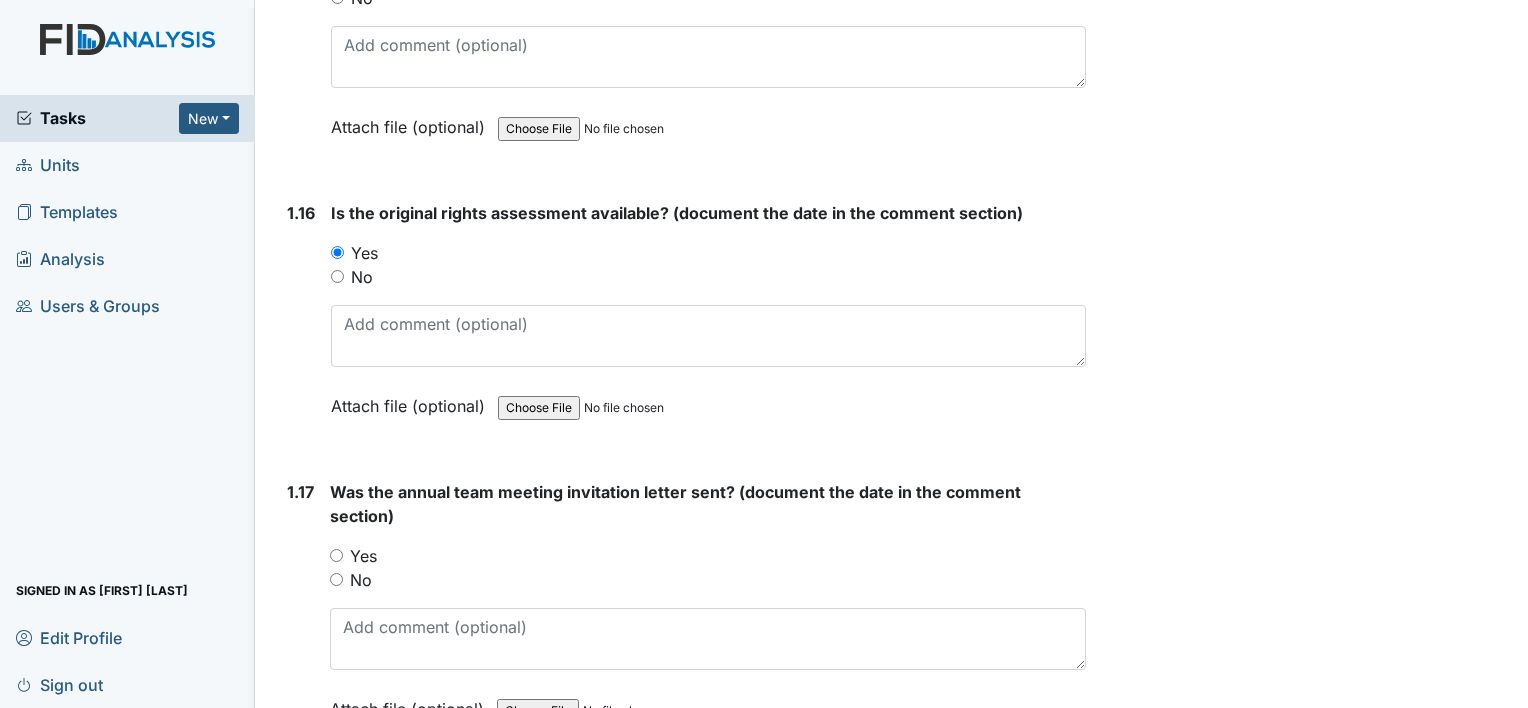 click on "No" at bounding box center (361, 580) 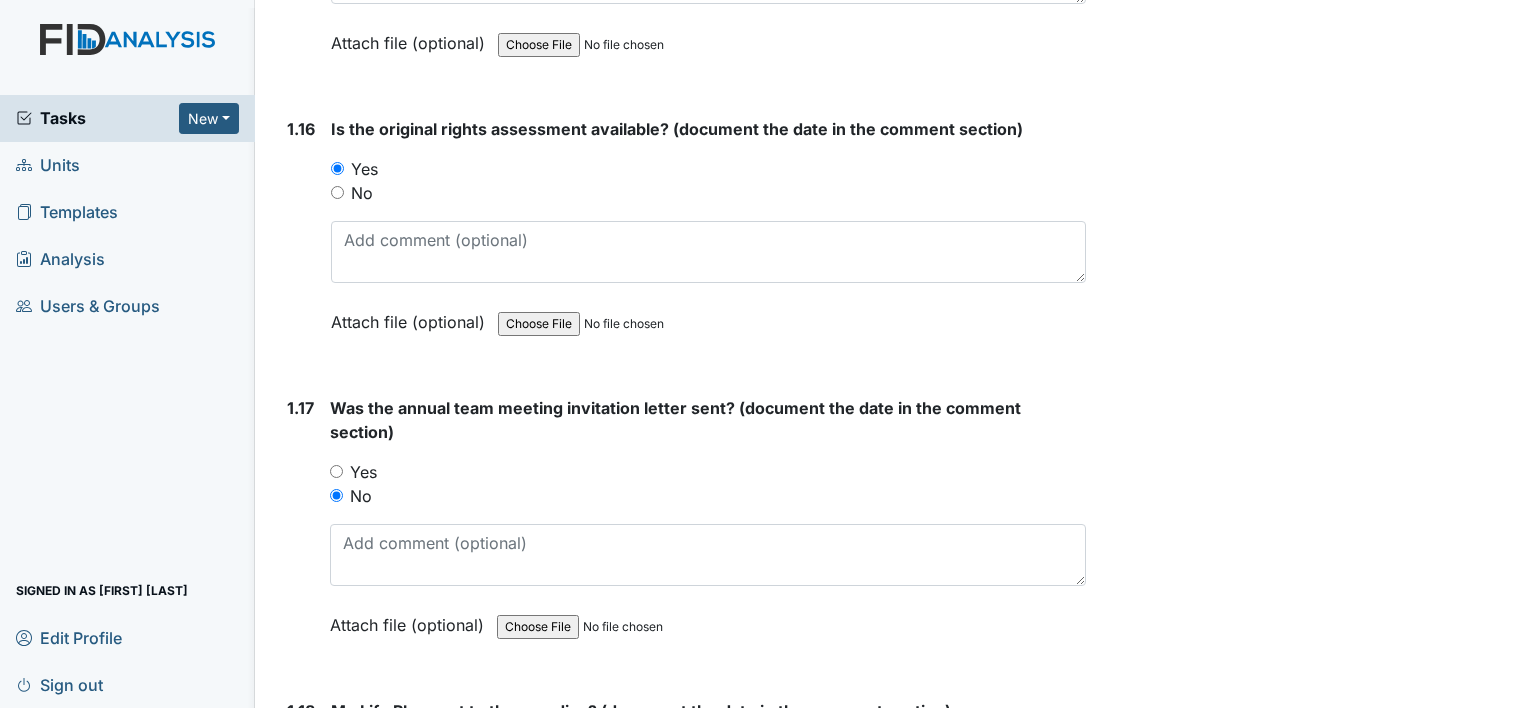 scroll, scrollTop: 4800, scrollLeft: 0, axis: vertical 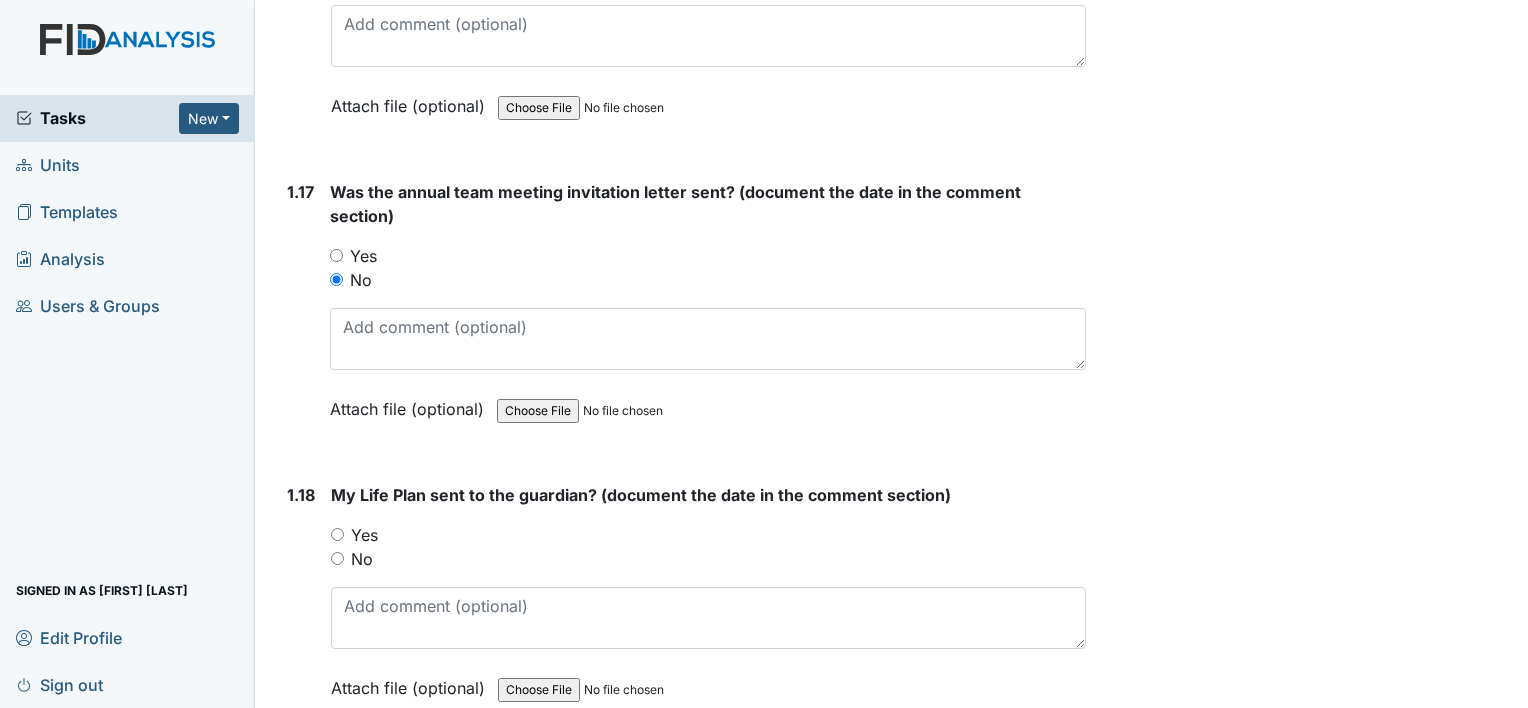 click on "No" at bounding box center [362, 559] 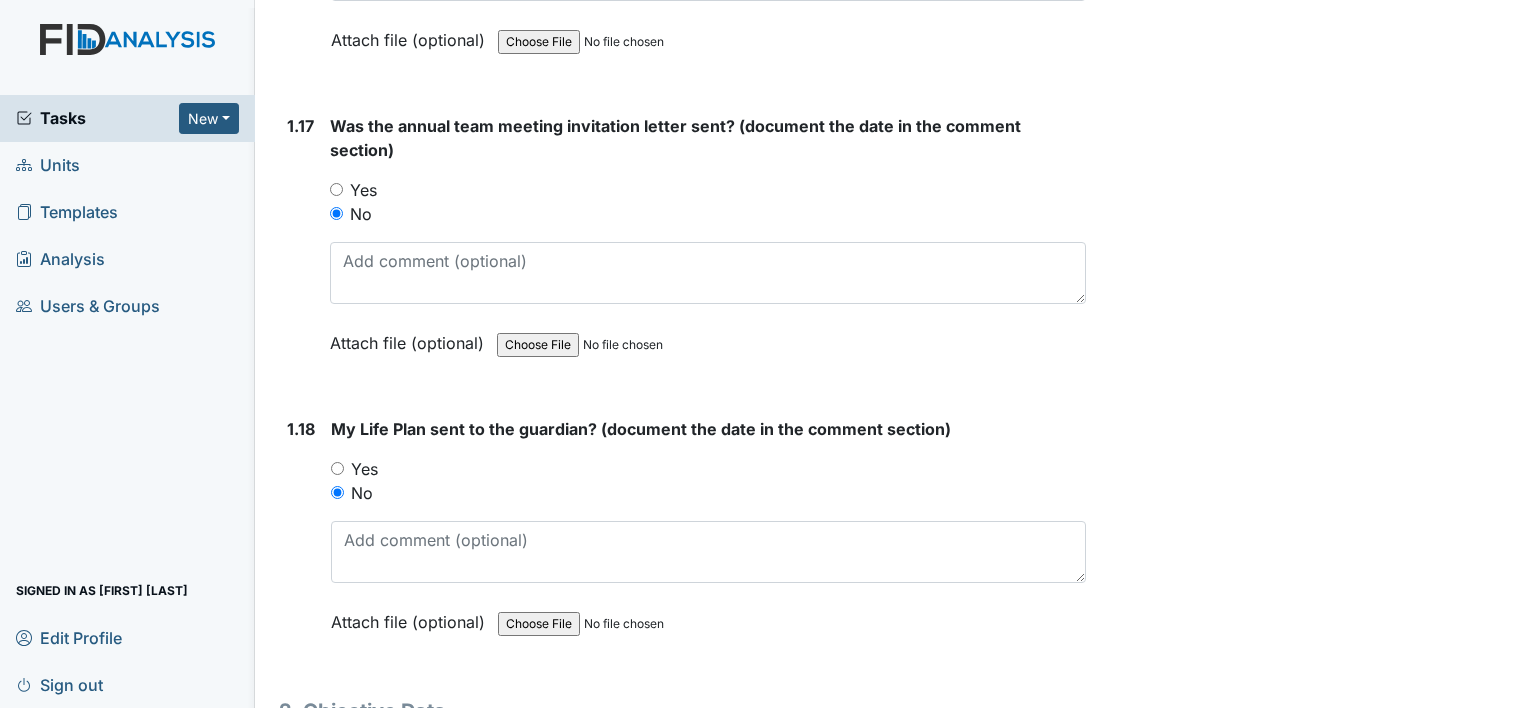 scroll, scrollTop: 4951, scrollLeft: 0, axis: vertical 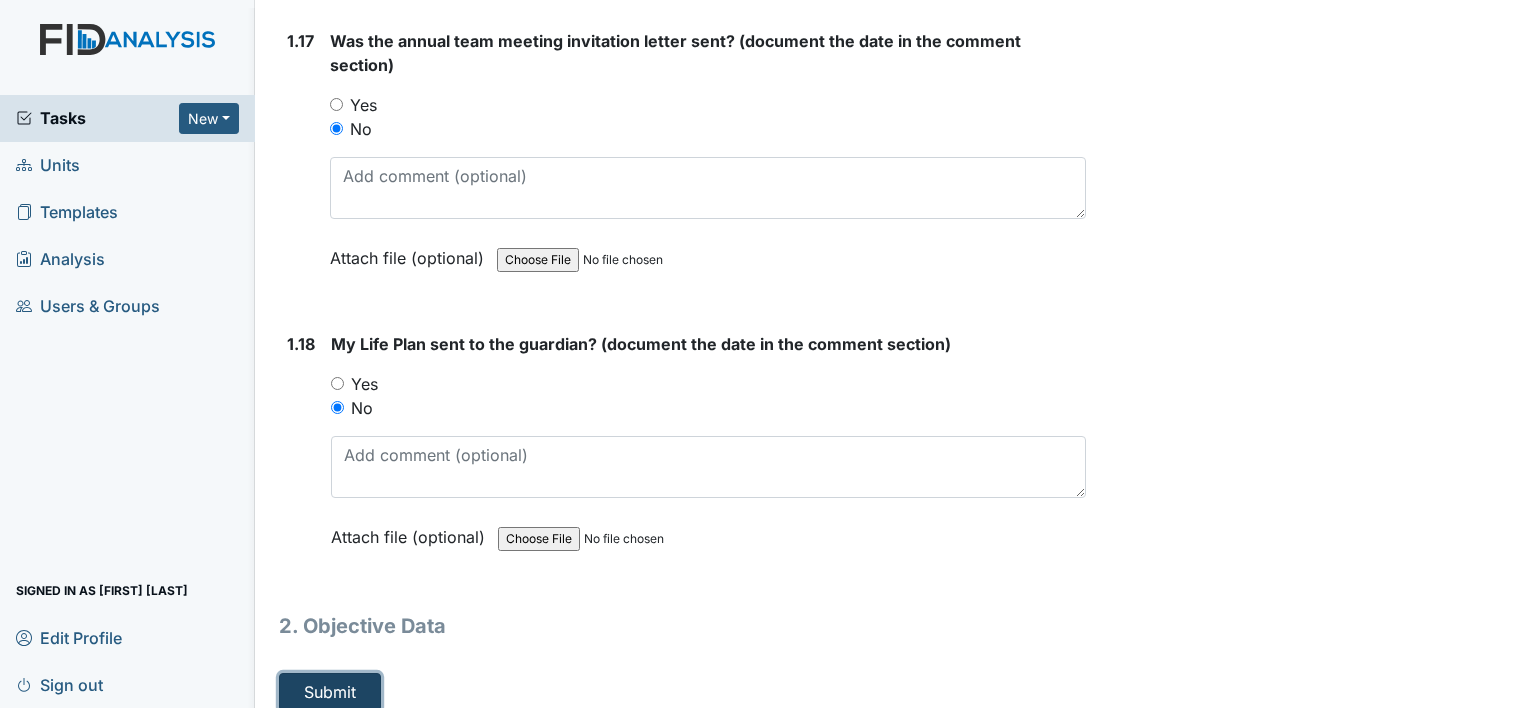 click on "Submit" at bounding box center [330, 692] 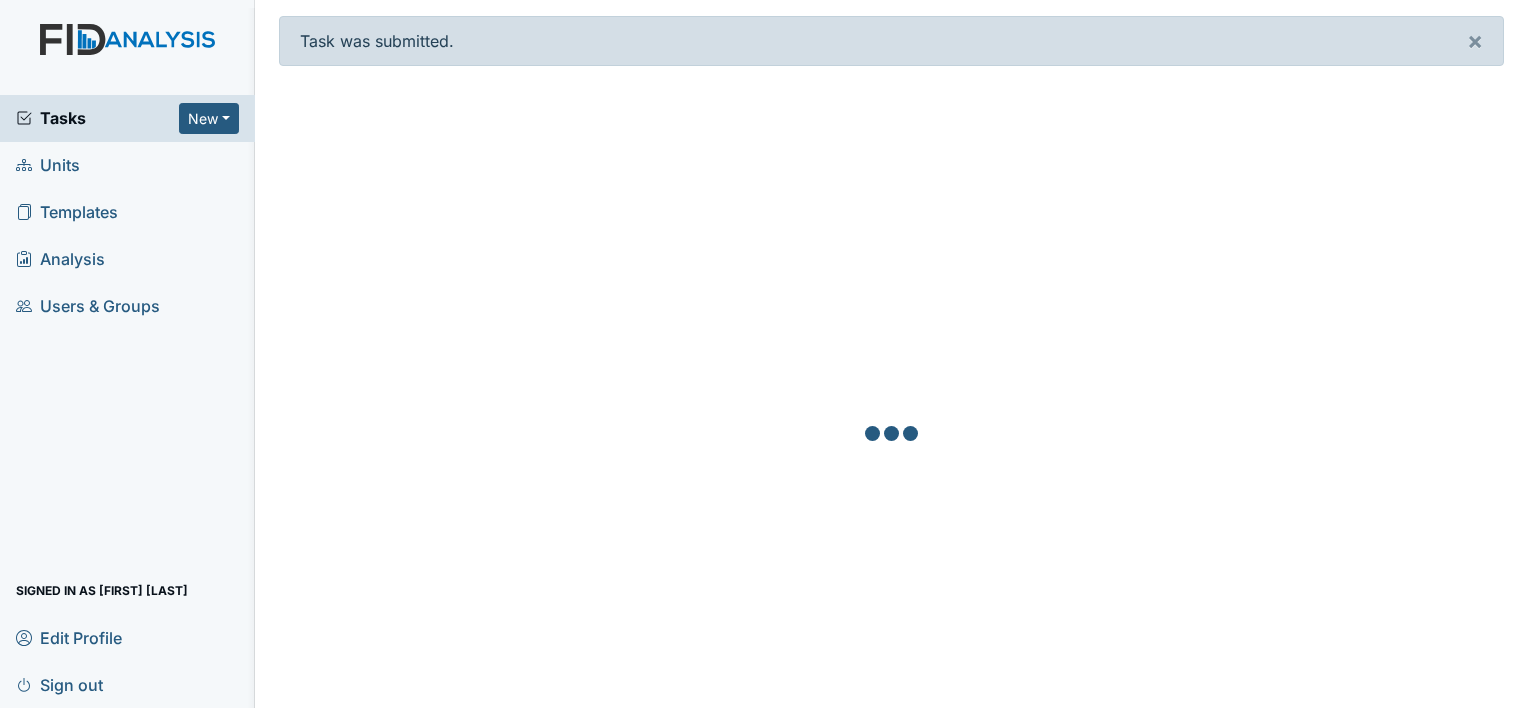 scroll, scrollTop: 0, scrollLeft: 0, axis: both 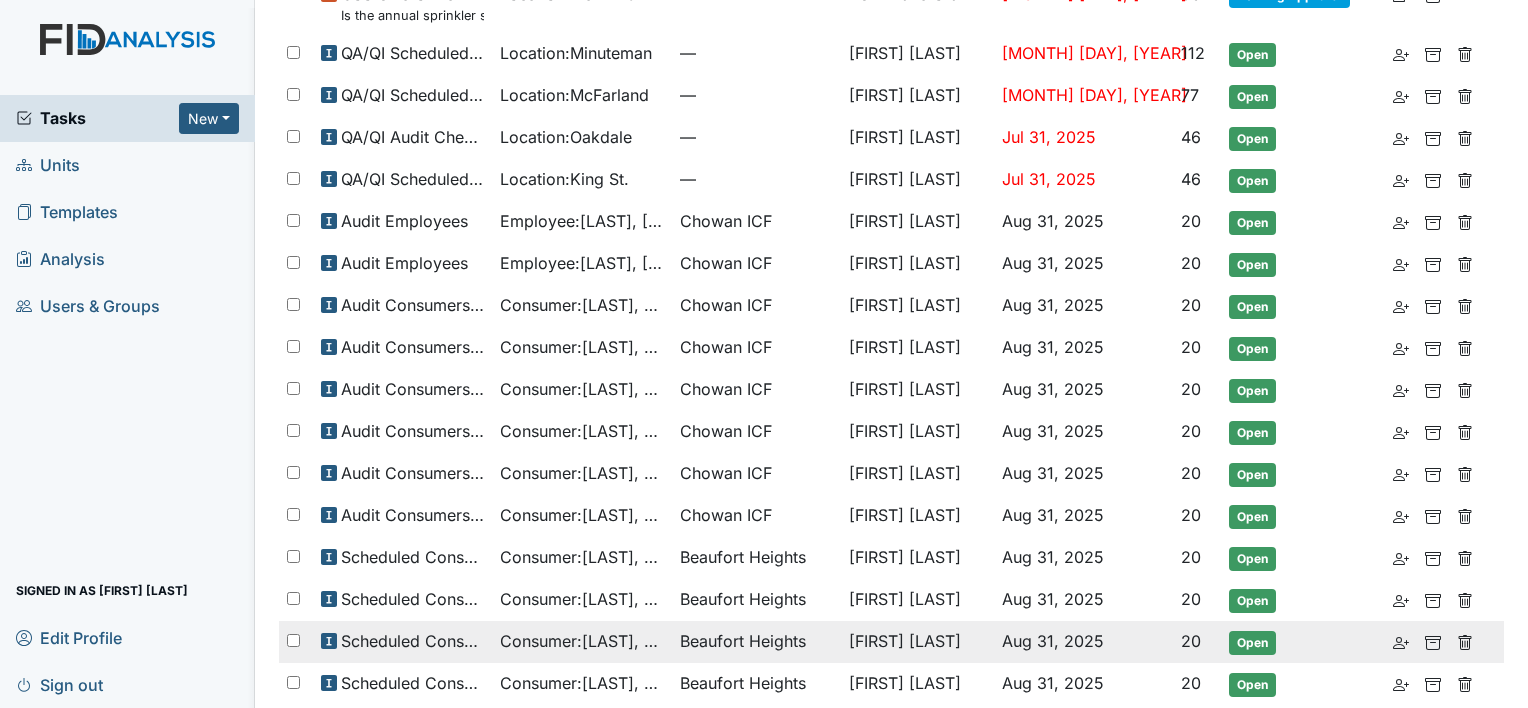 click on "Consumer : [LAST], [FIRST]" at bounding box center (581, 641) 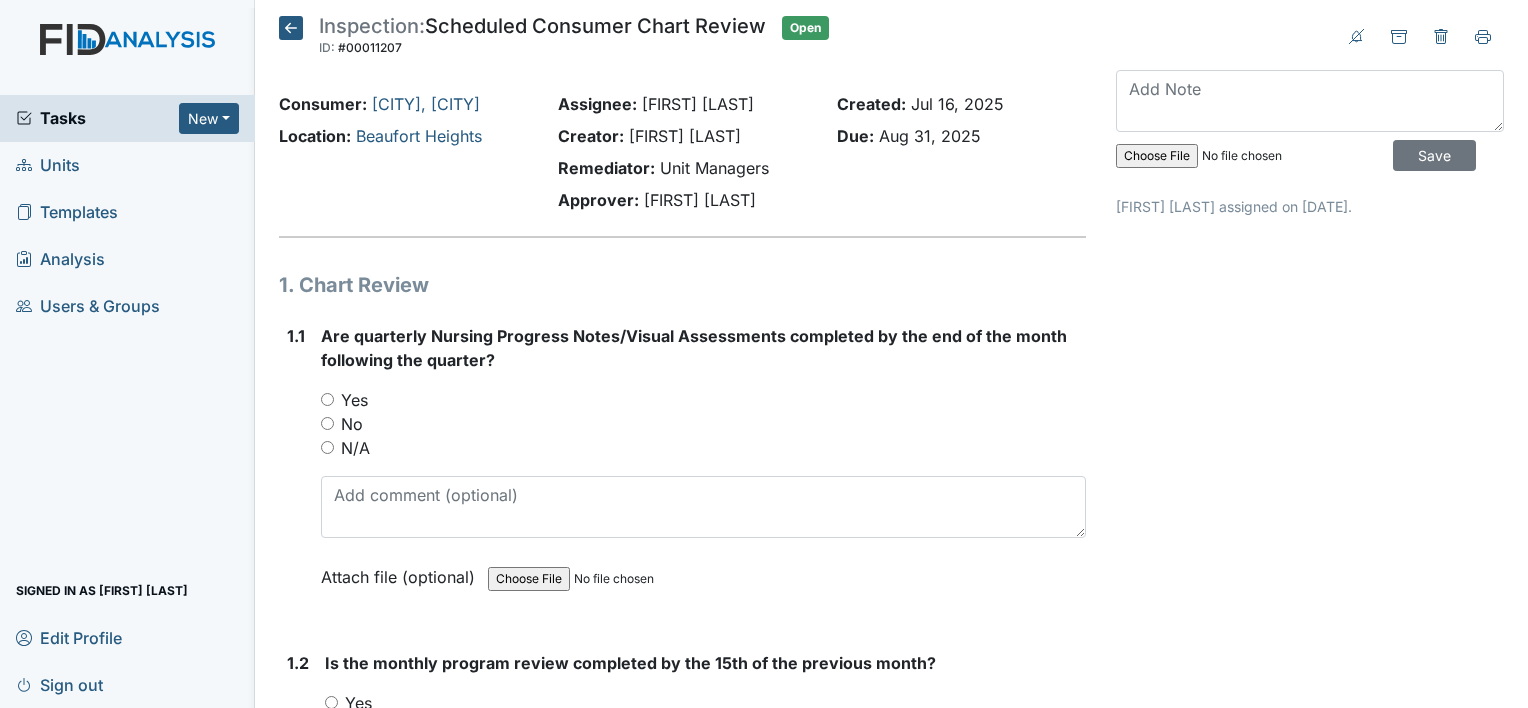 scroll, scrollTop: 0, scrollLeft: 0, axis: both 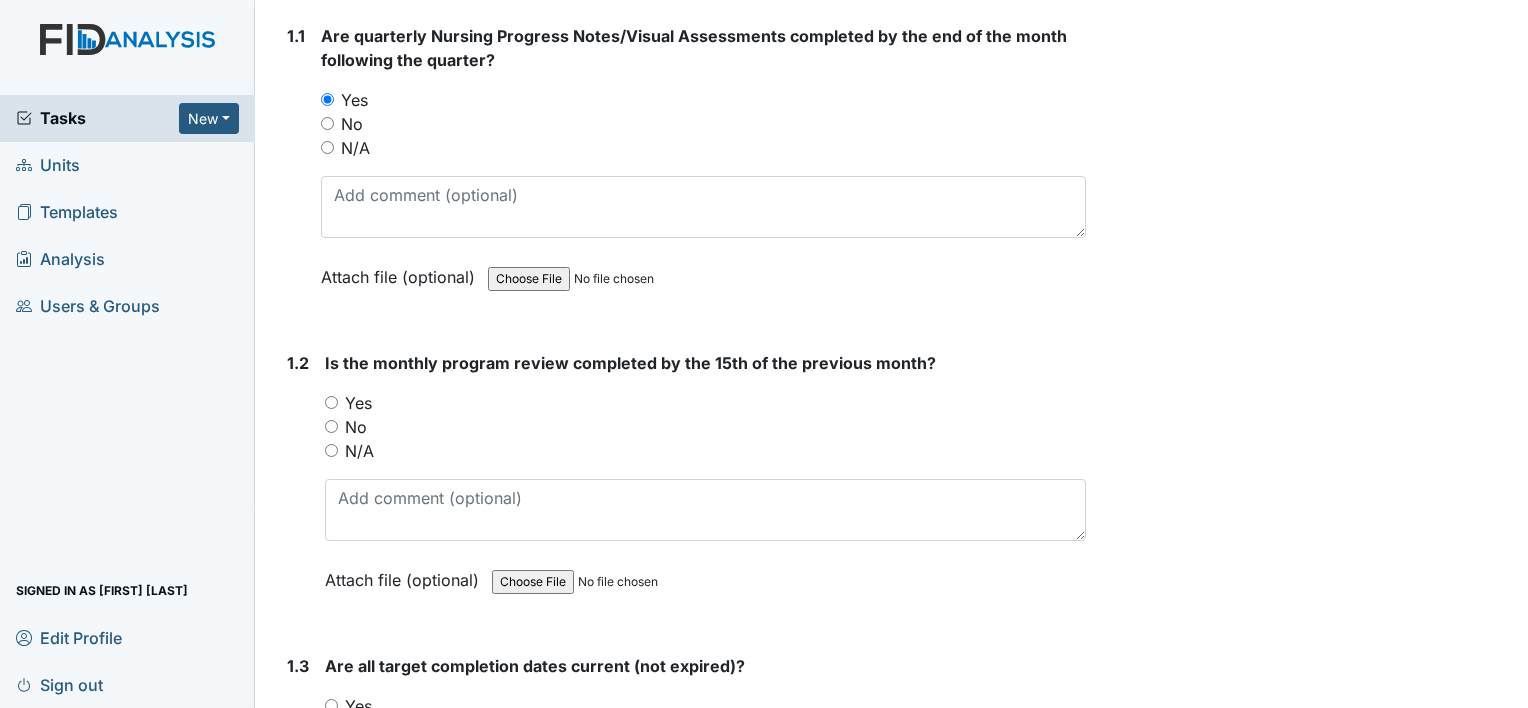 click on "Yes" at bounding box center (358, 403) 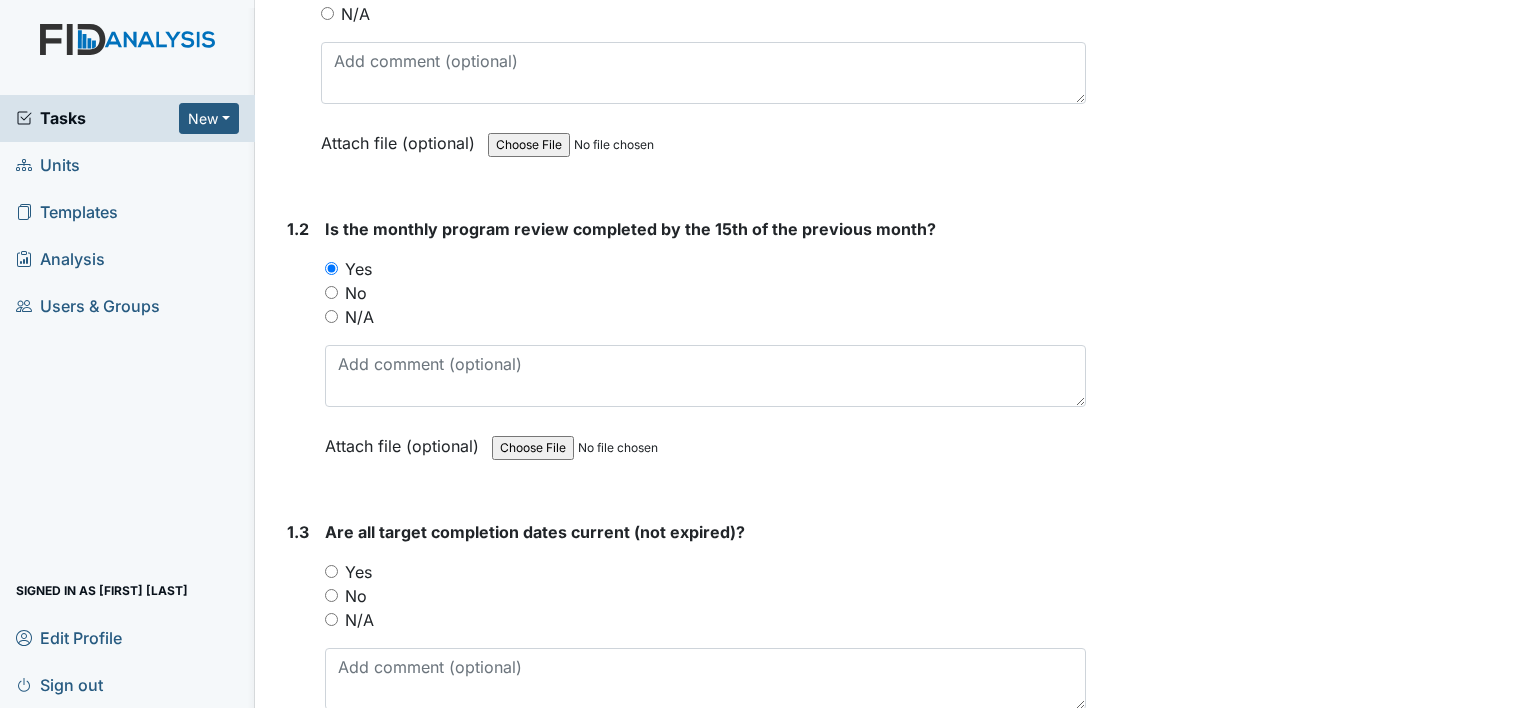 scroll, scrollTop: 600, scrollLeft: 0, axis: vertical 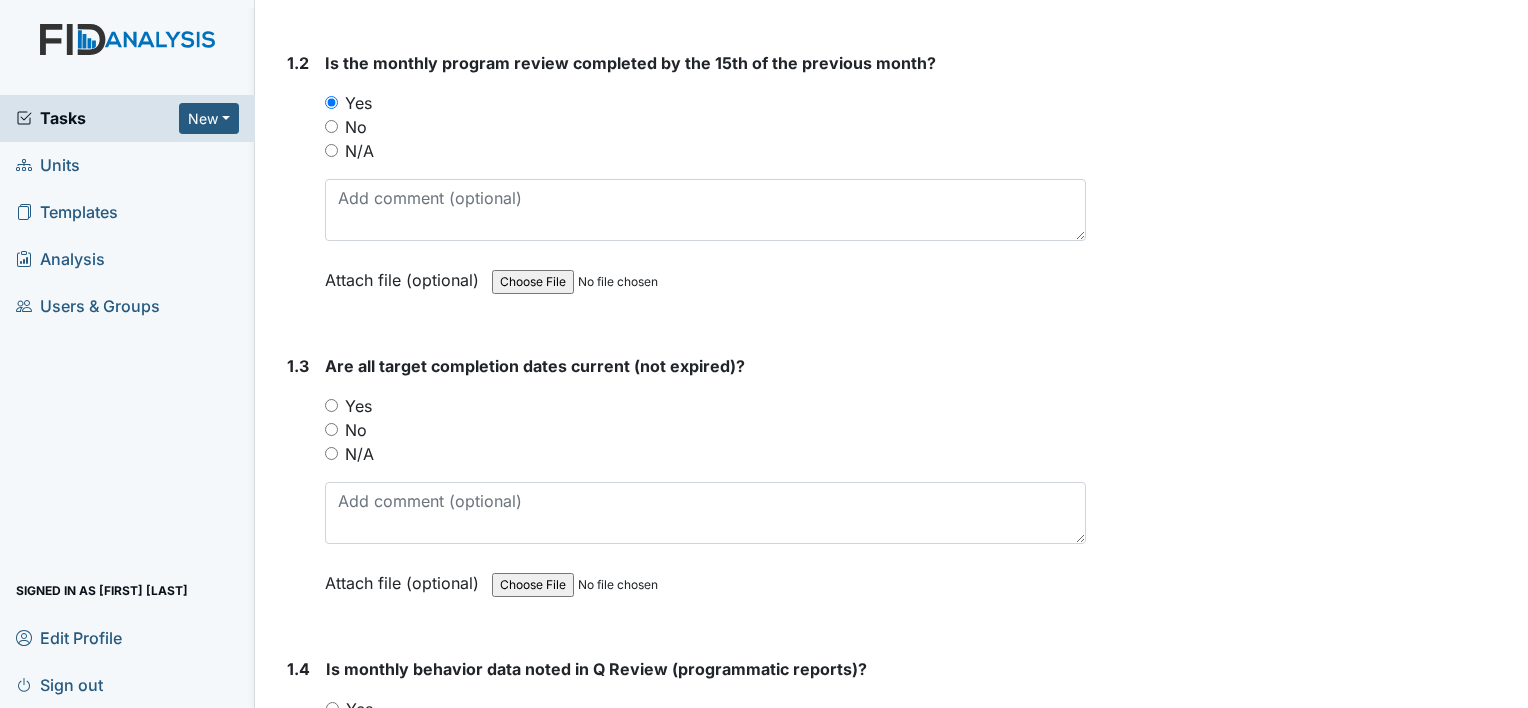 click on "Yes" at bounding box center (358, 406) 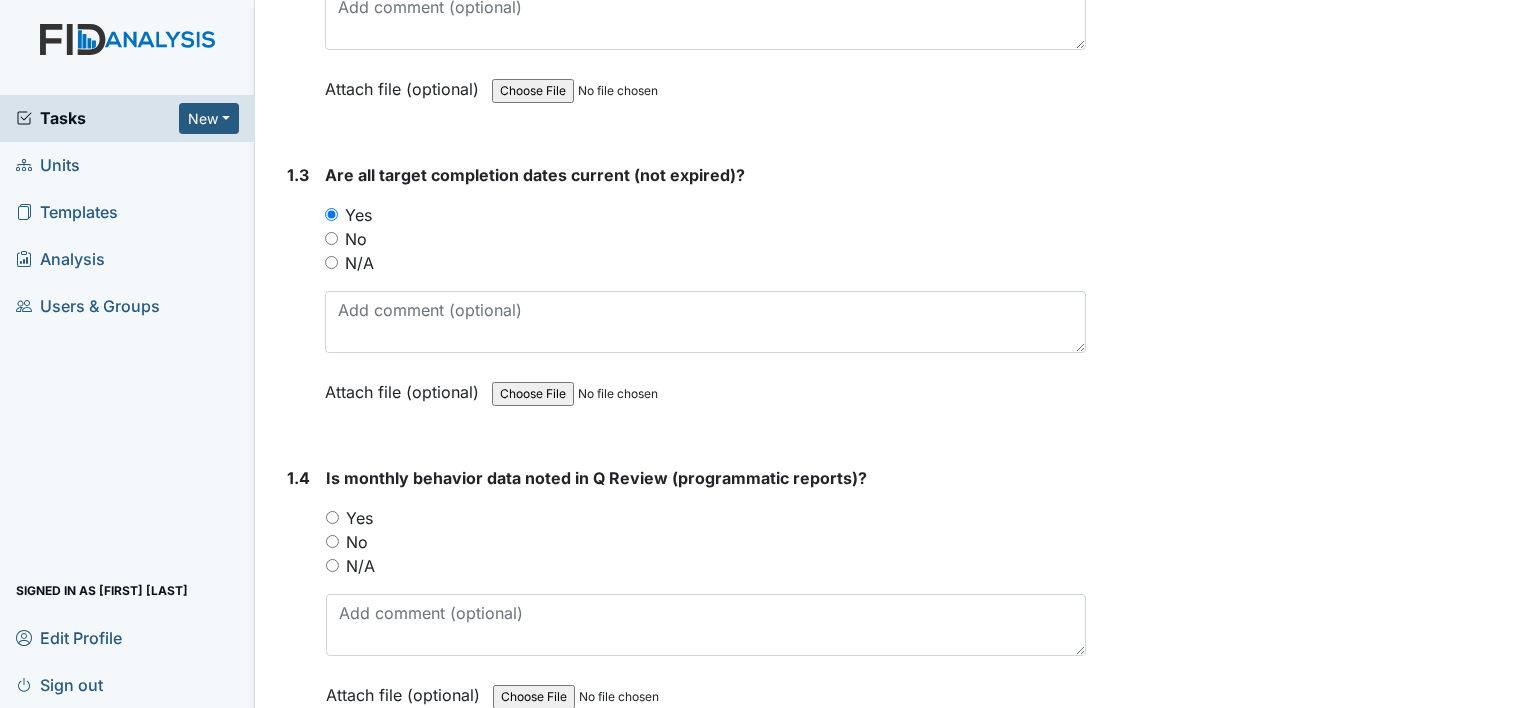 scroll, scrollTop: 800, scrollLeft: 0, axis: vertical 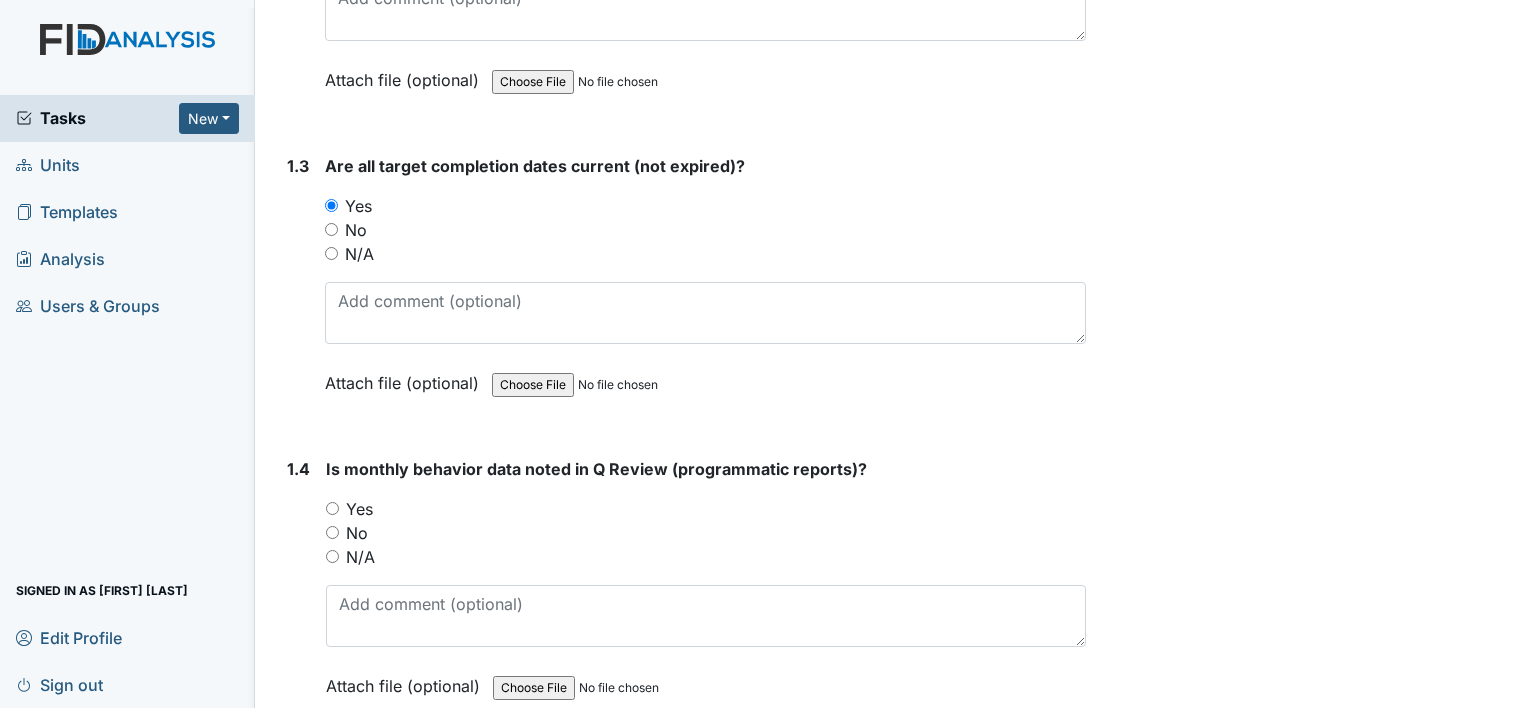 click on "Yes" at bounding box center [359, 509] 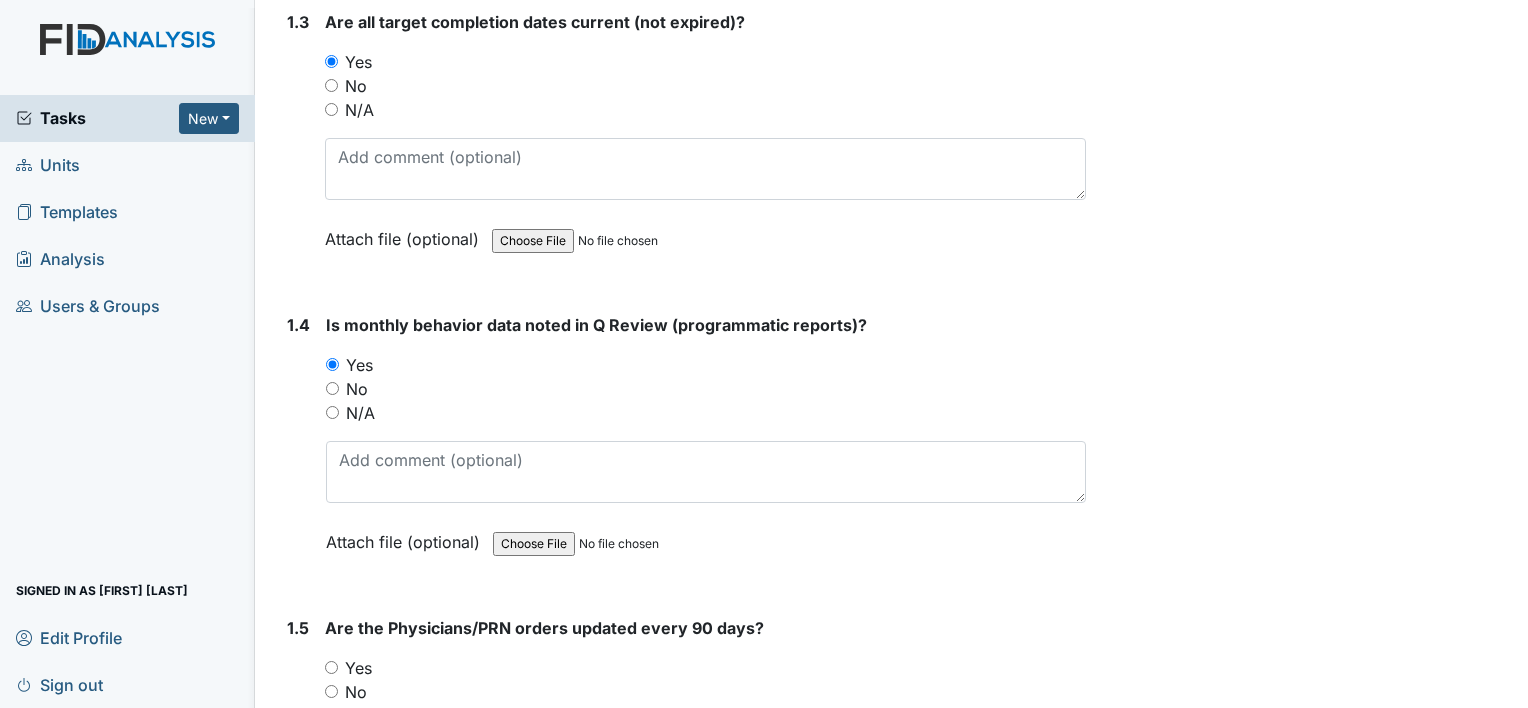 scroll, scrollTop: 1100, scrollLeft: 0, axis: vertical 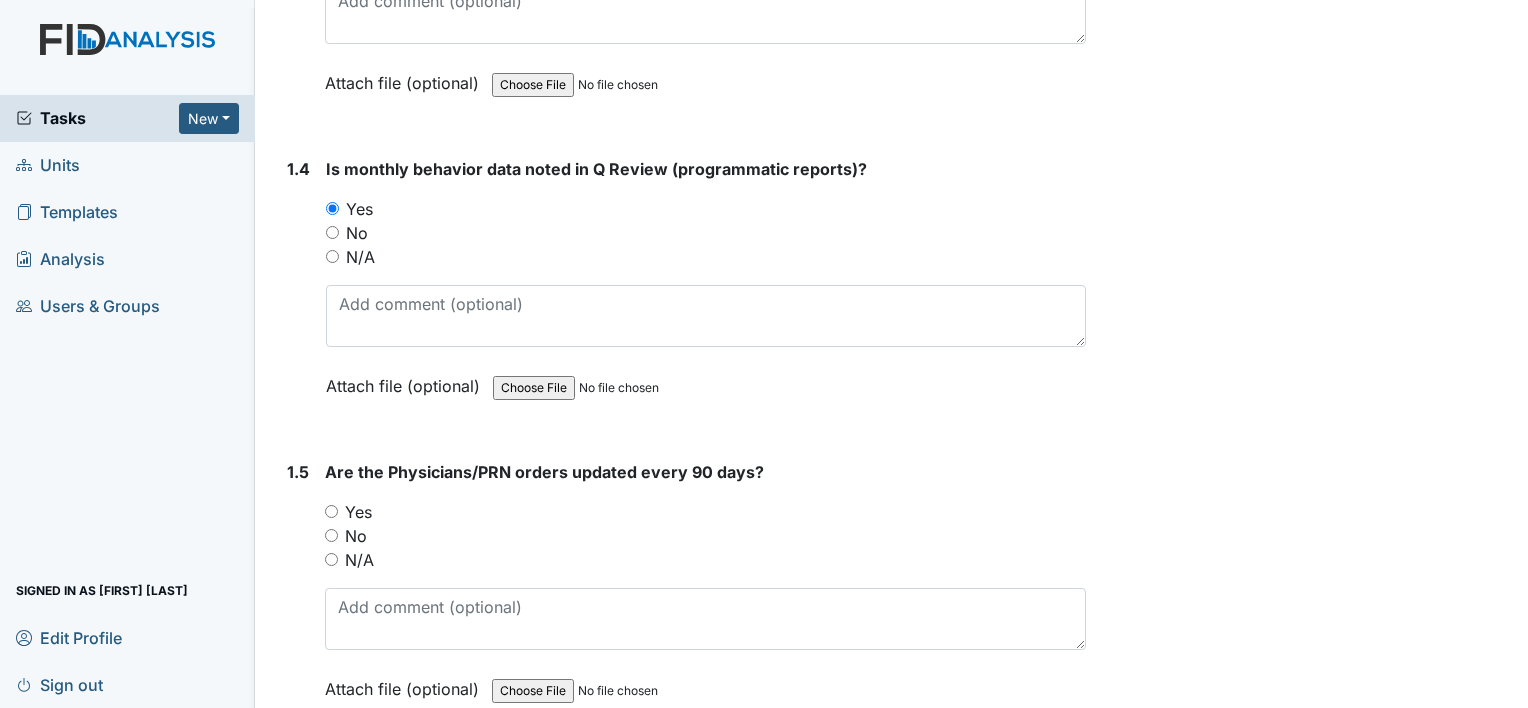 click on "Yes" at bounding box center [358, 512] 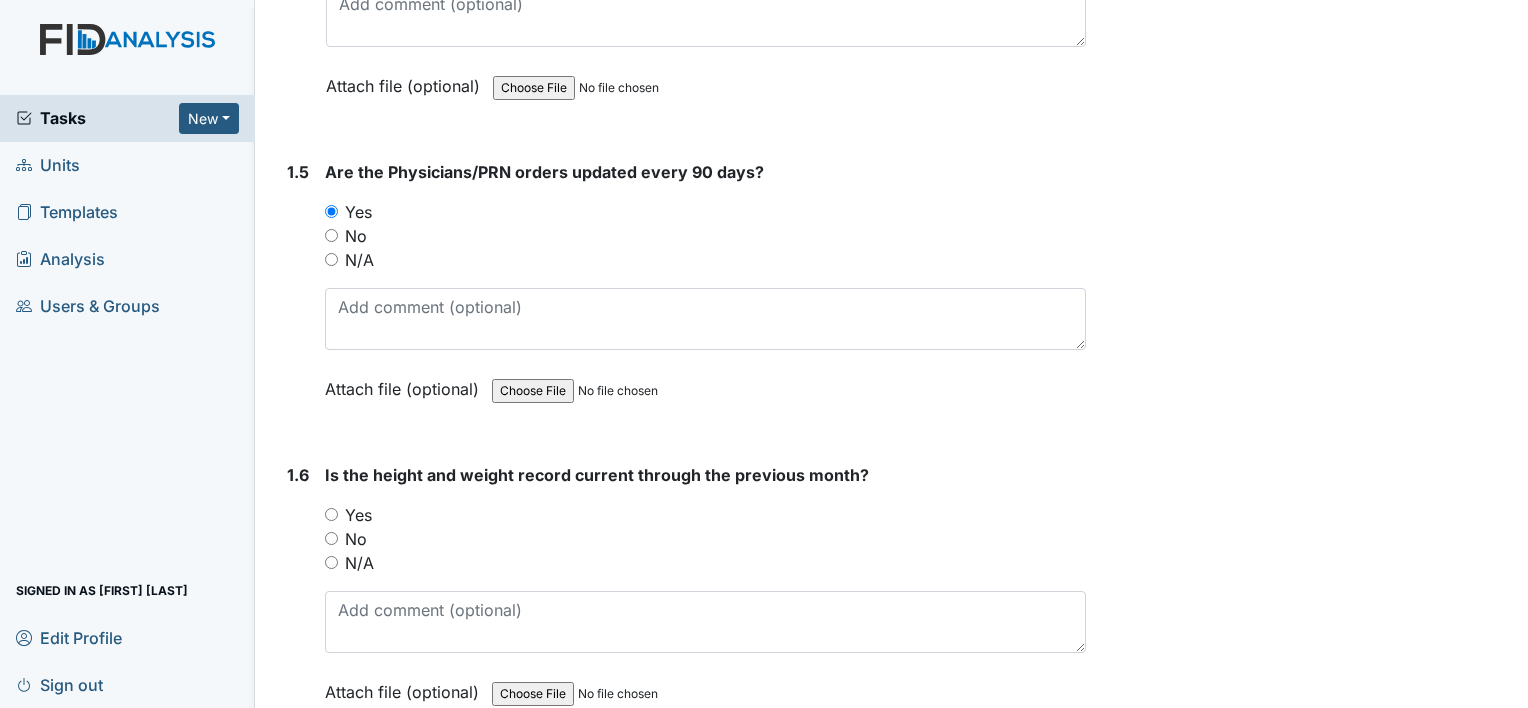 click on "Yes" at bounding box center [358, 515] 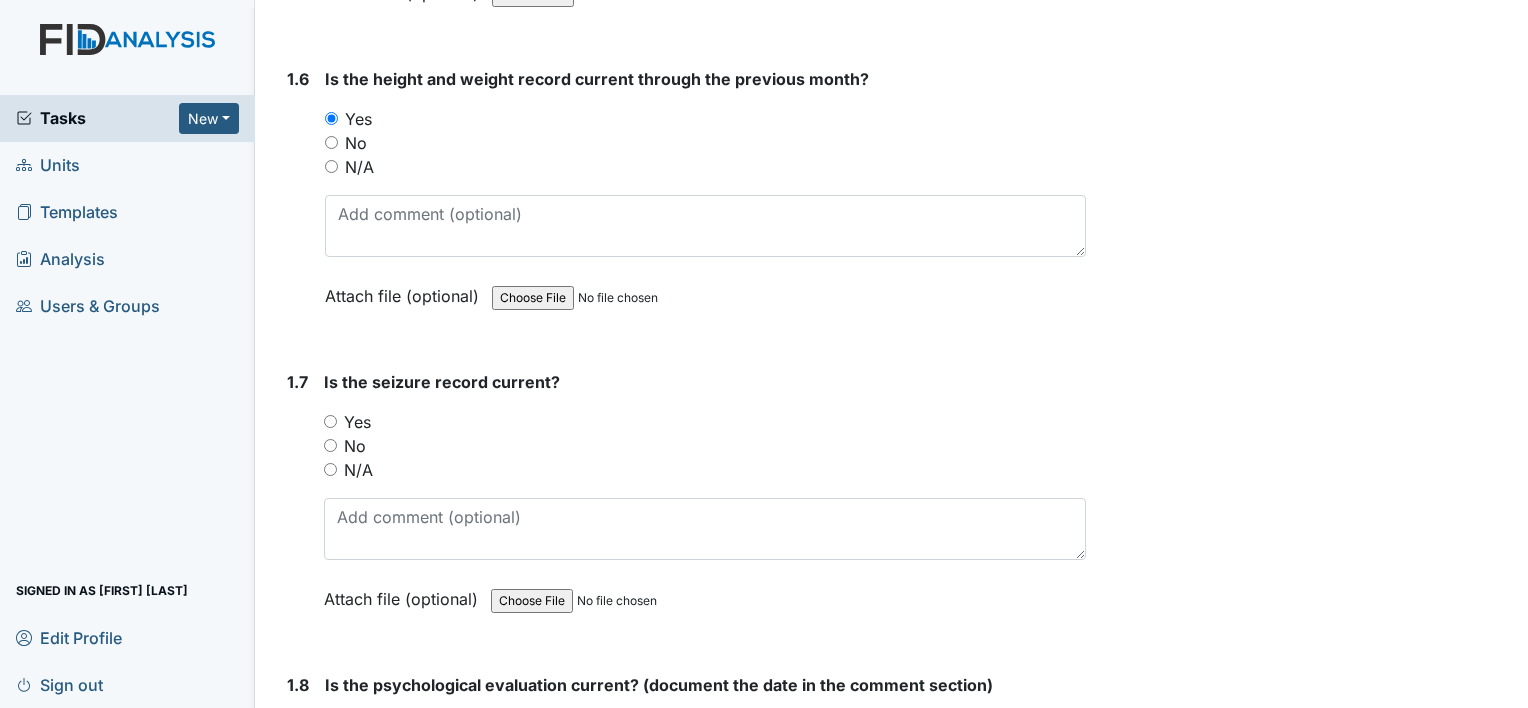 scroll, scrollTop: 1800, scrollLeft: 0, axis: vertical 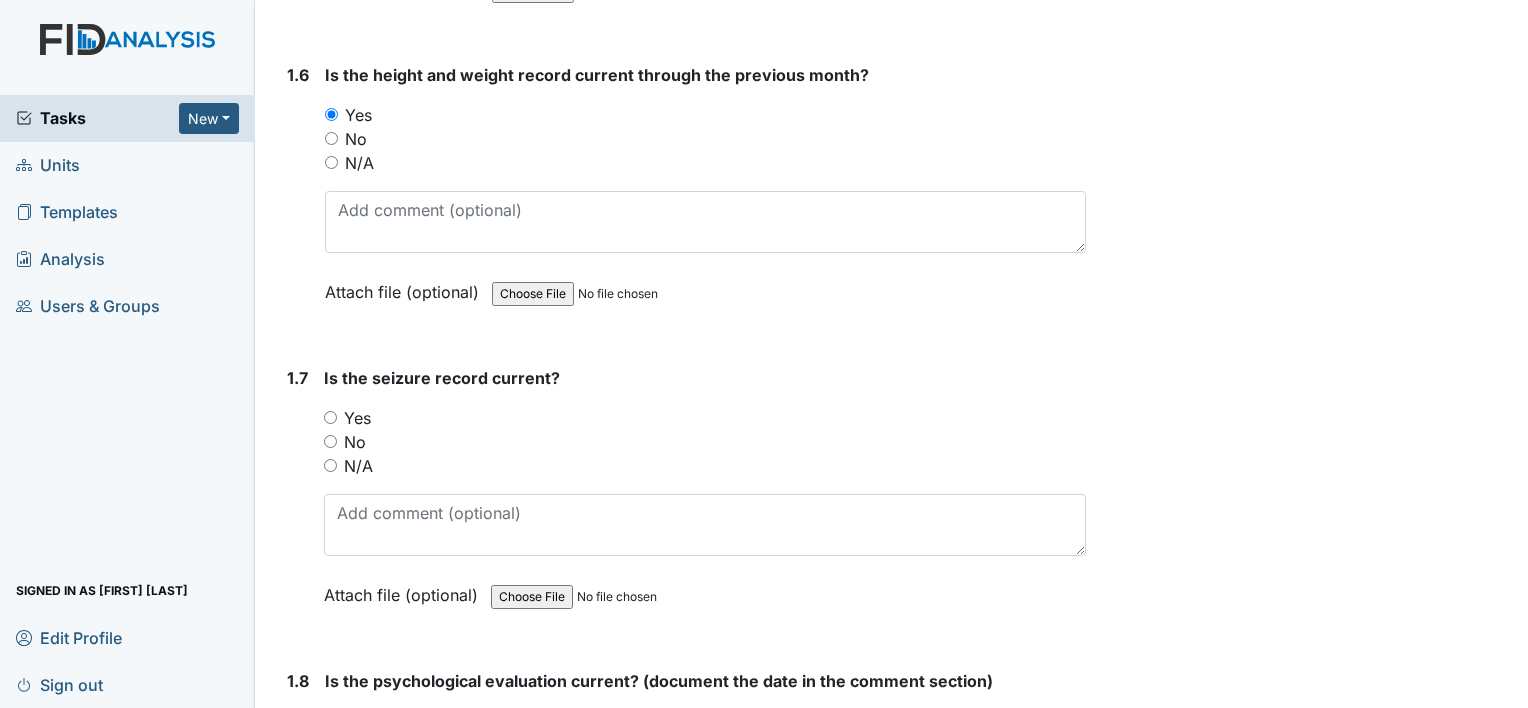 click on "N/A" at bounding box center (358, 466) 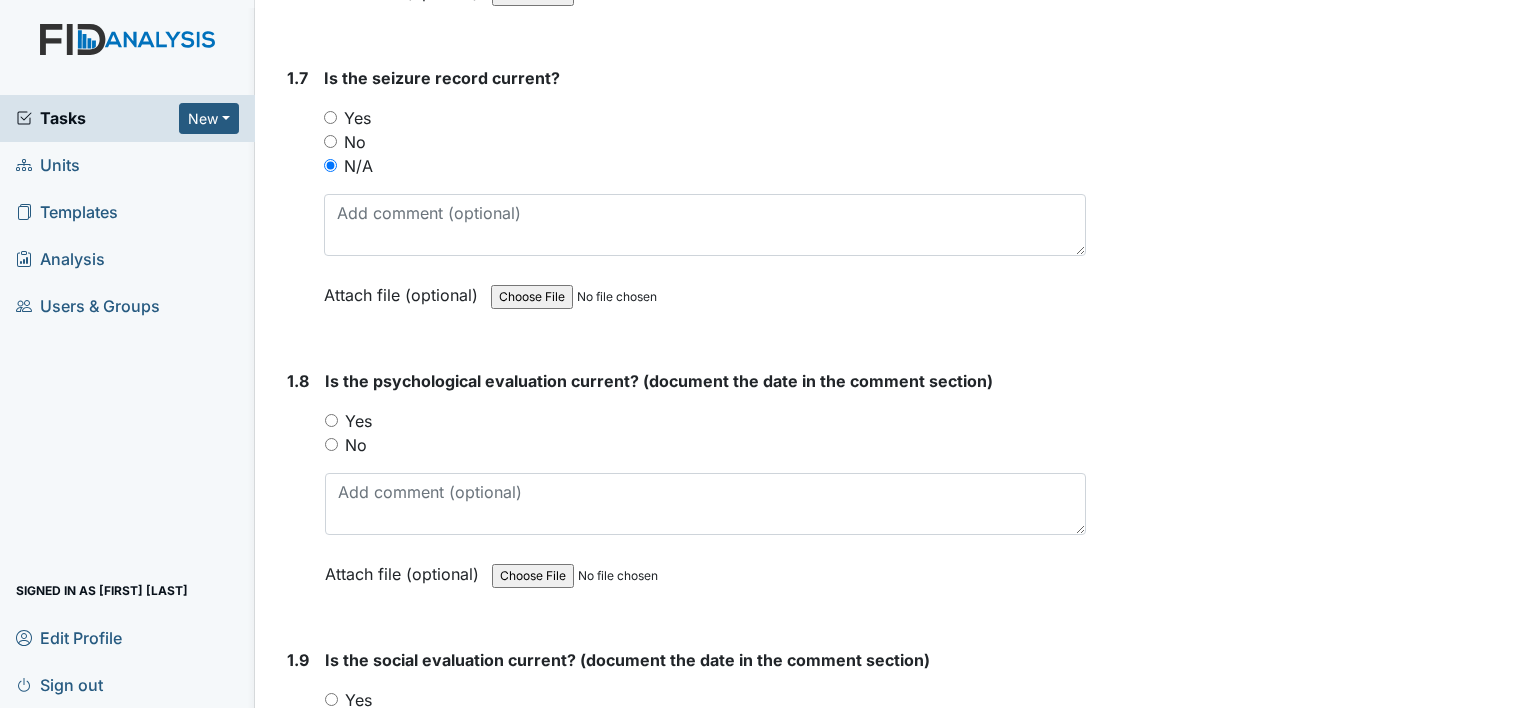 click on "Yes" at bounding box center (358, 421) 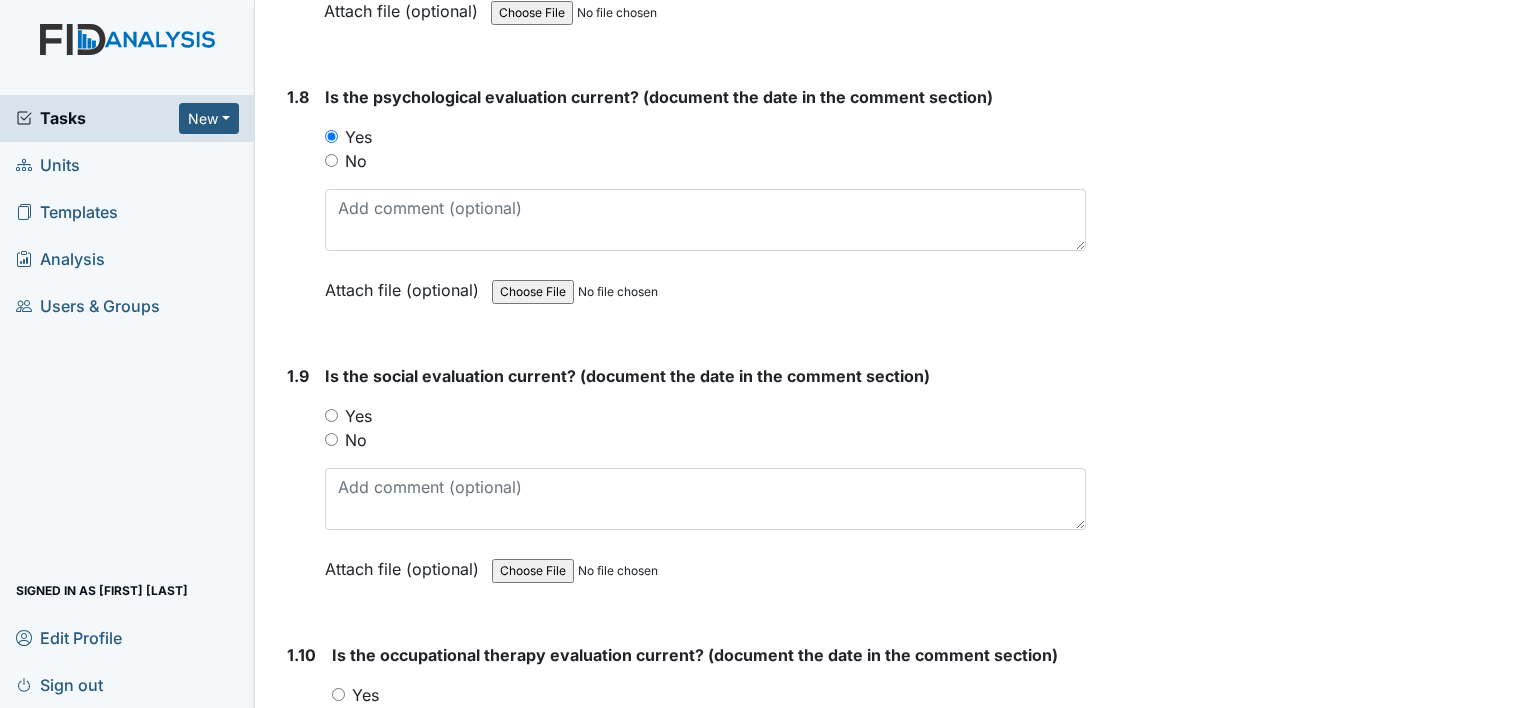 scroll, scrollTop: 2400, scrollLeft: 0, axis: vertical 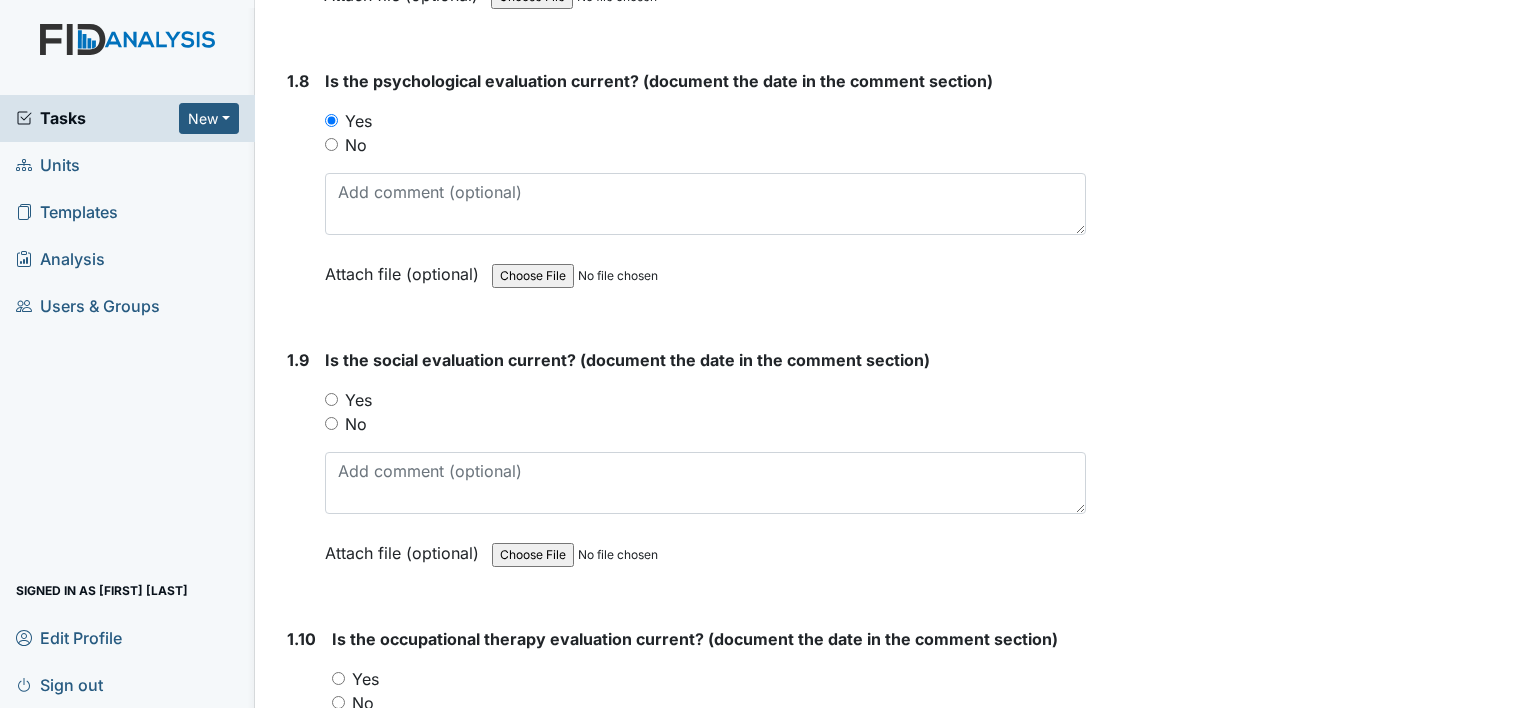 click on "Yes" at bounding box center (358, 400) 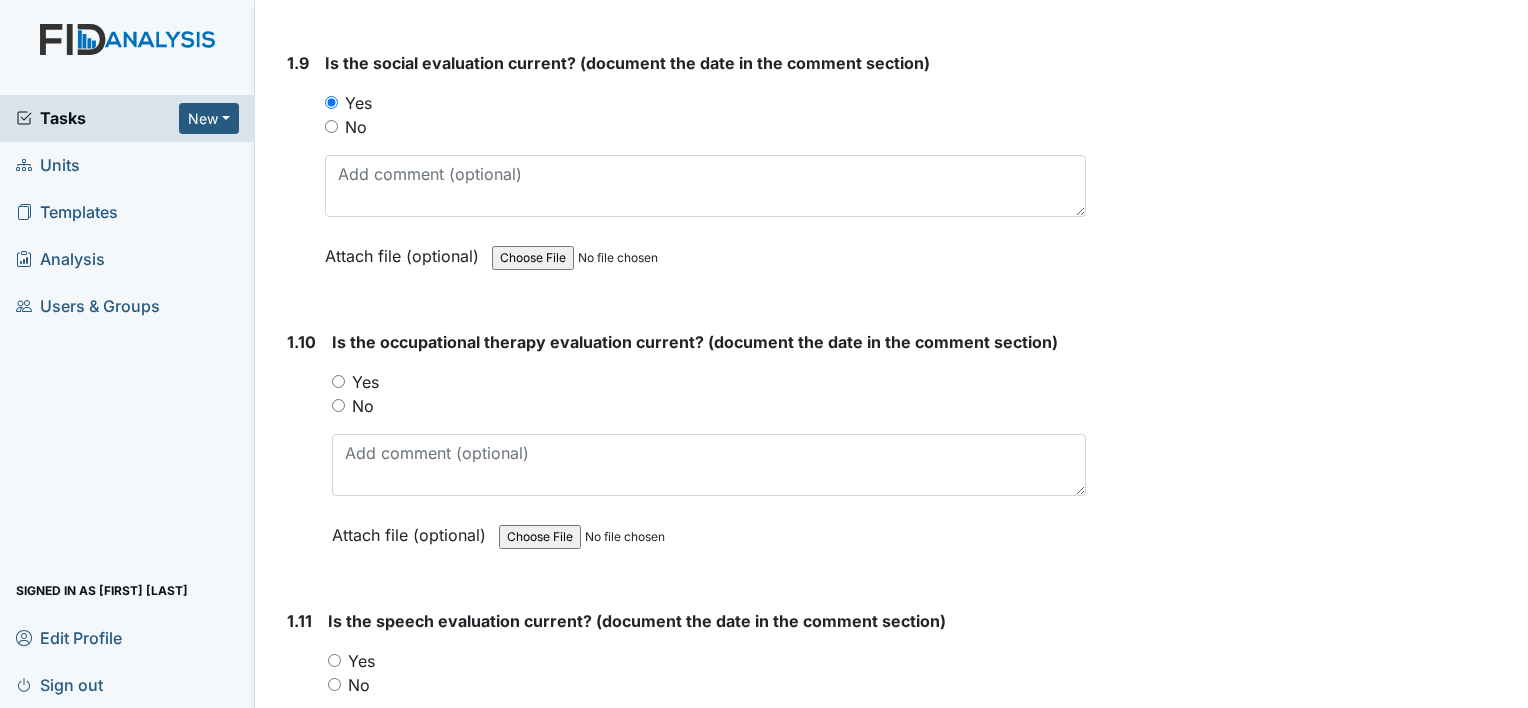 scroll, scrollTop: 2700, scrollLeft: 0, axis: vertical 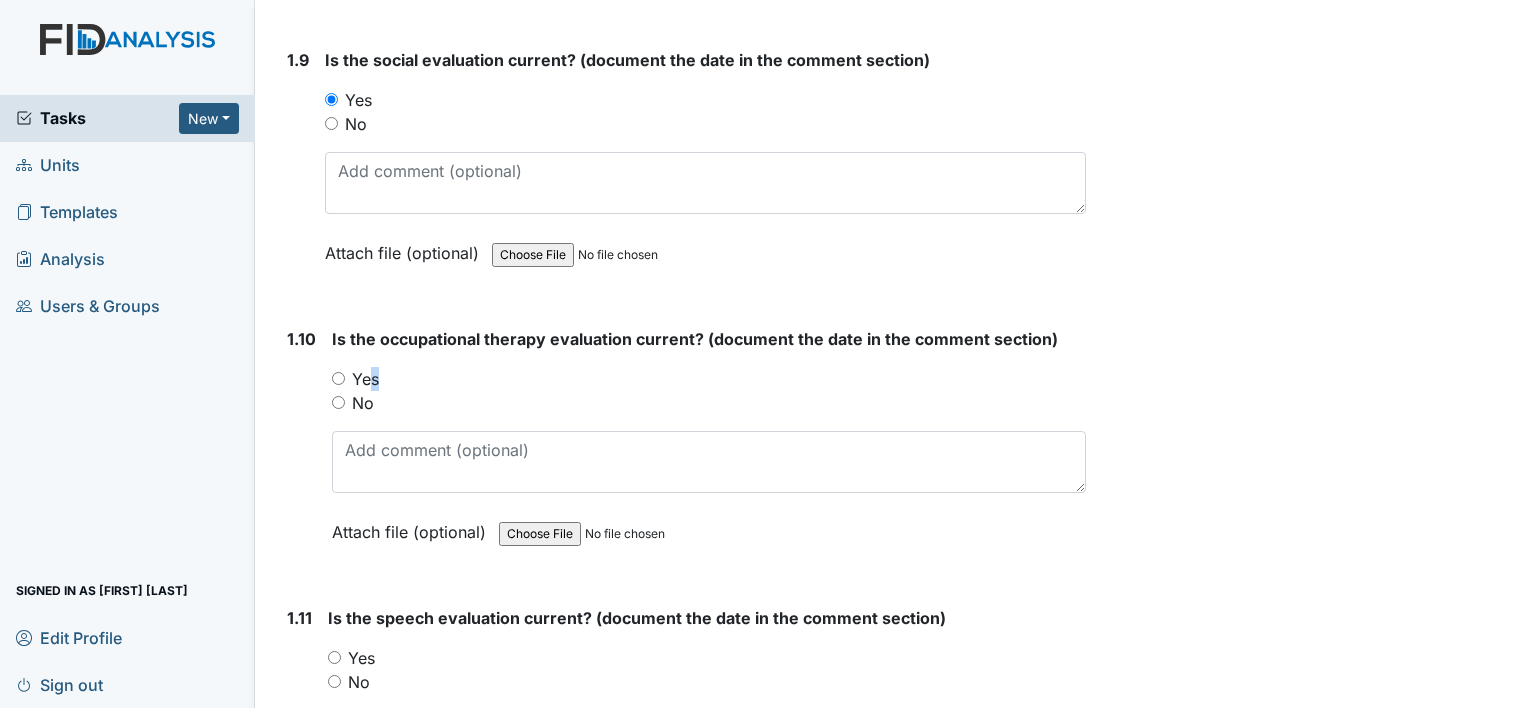 click on "Yes" at bounding box center [365, 379] 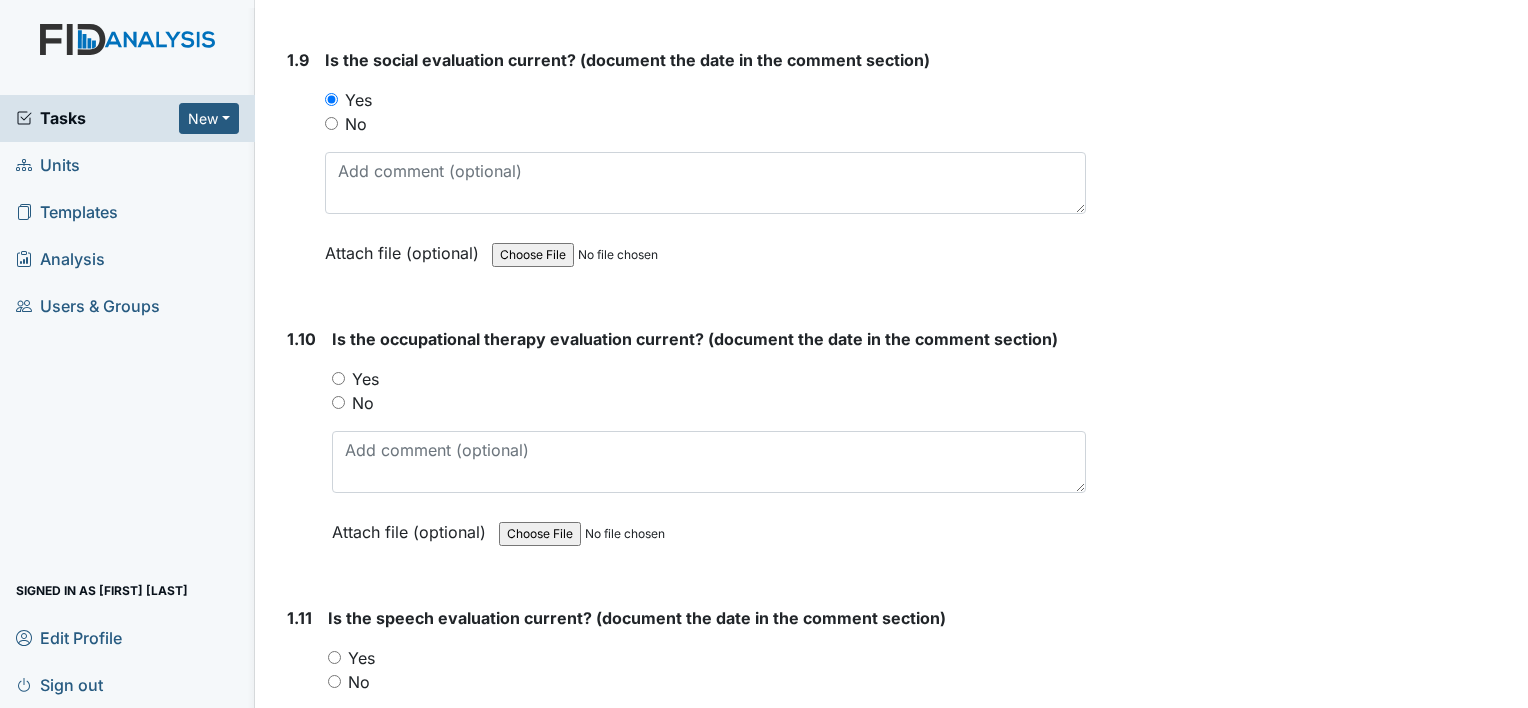 click on "Yes" at bounding box center (365, 379) 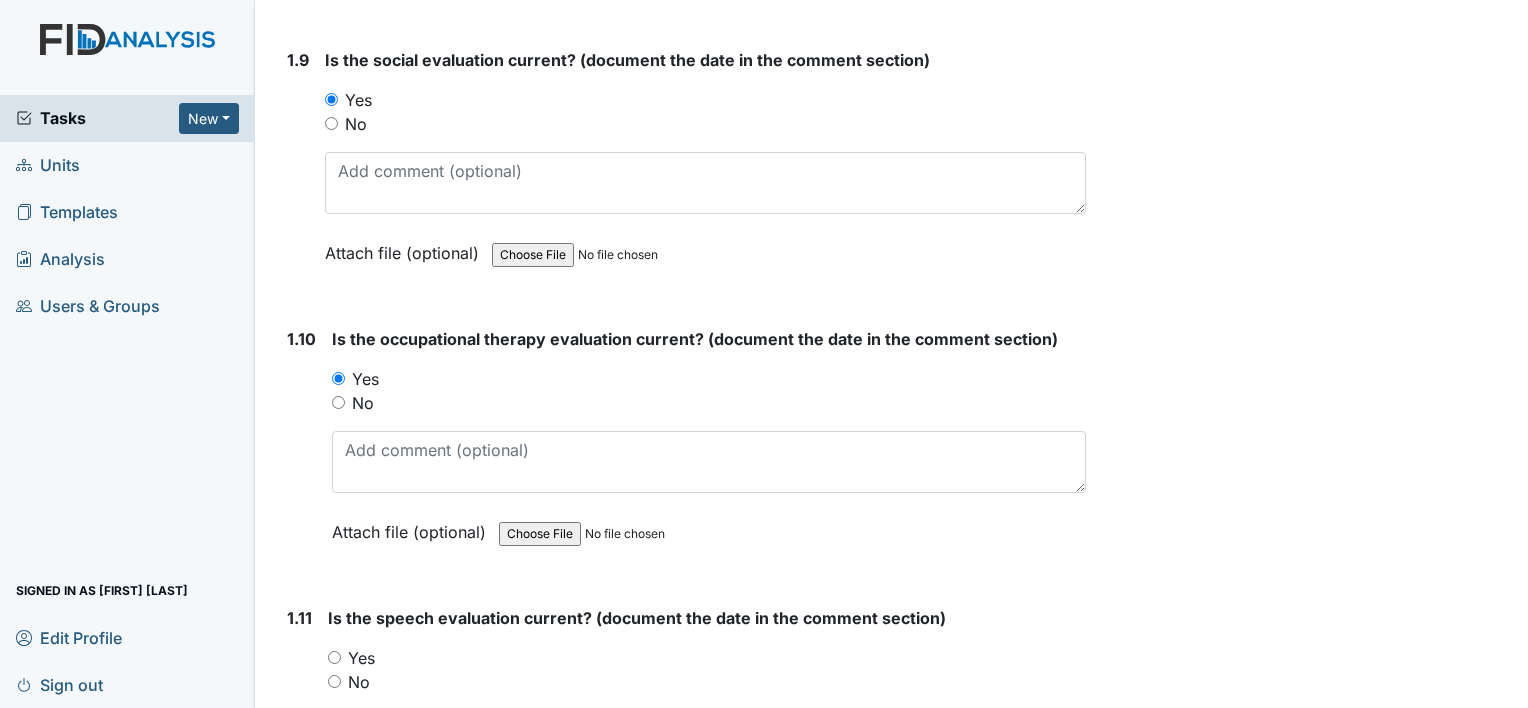 click on "Yes" at bounding box center [361, 658] 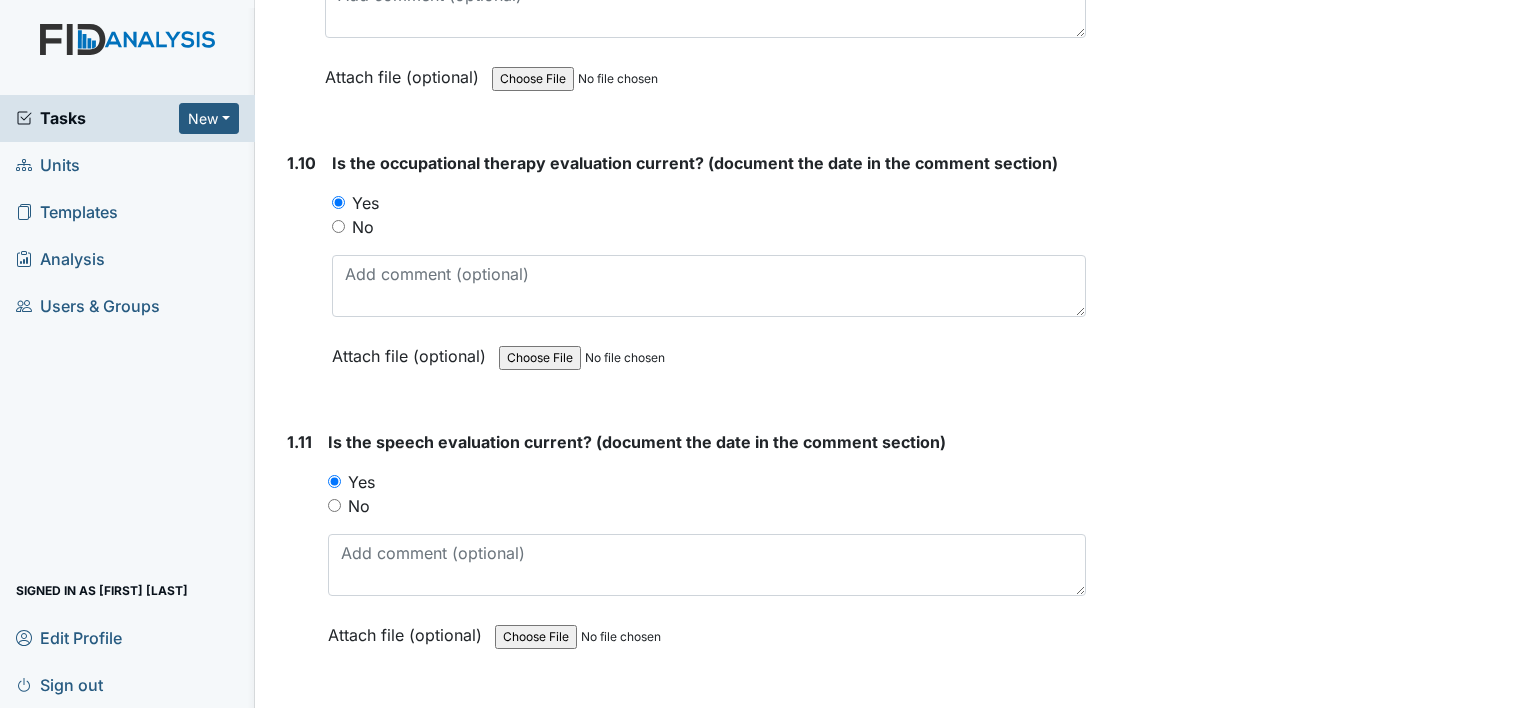 scroll, scrollTop: 3100, scrollLeft: 0, axis: vertical 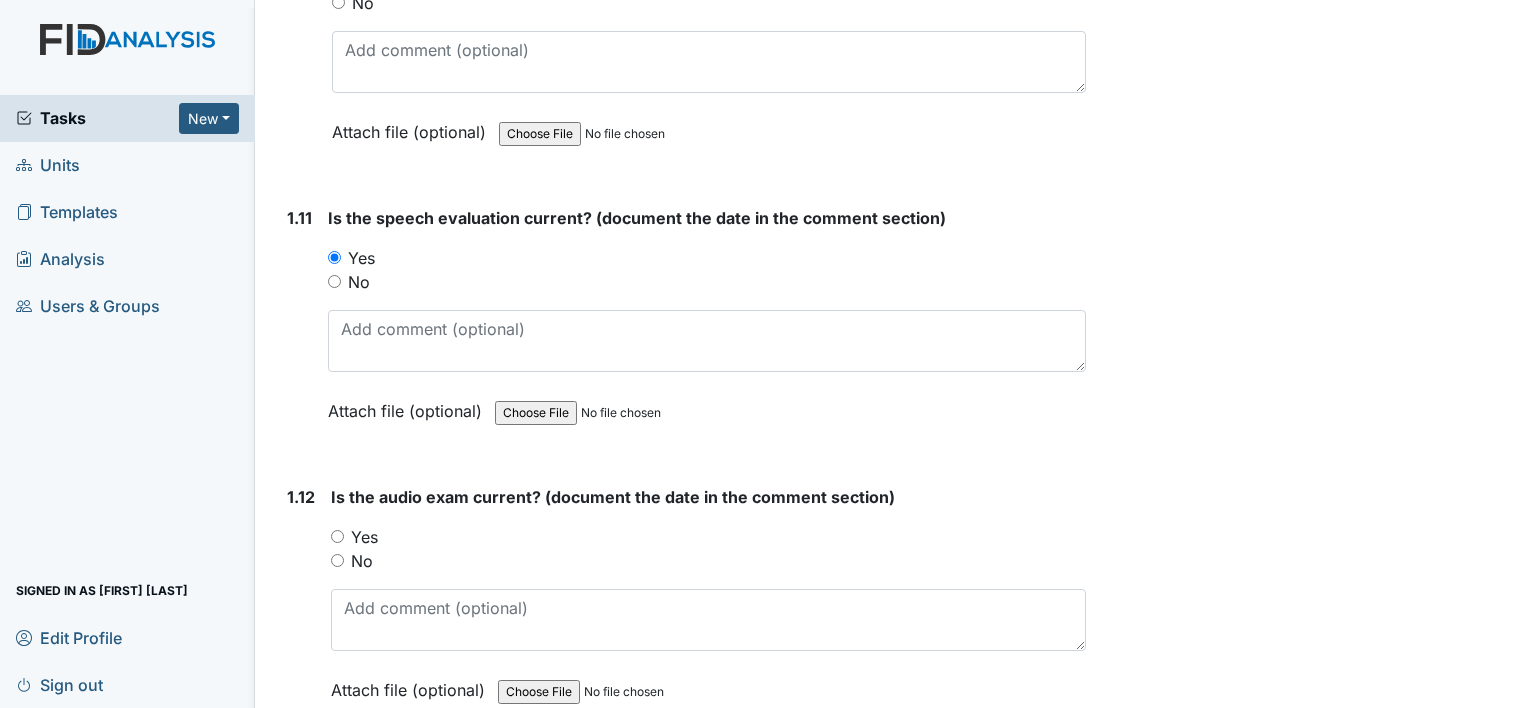 click on "Yes" at bounding box center (364, 537) 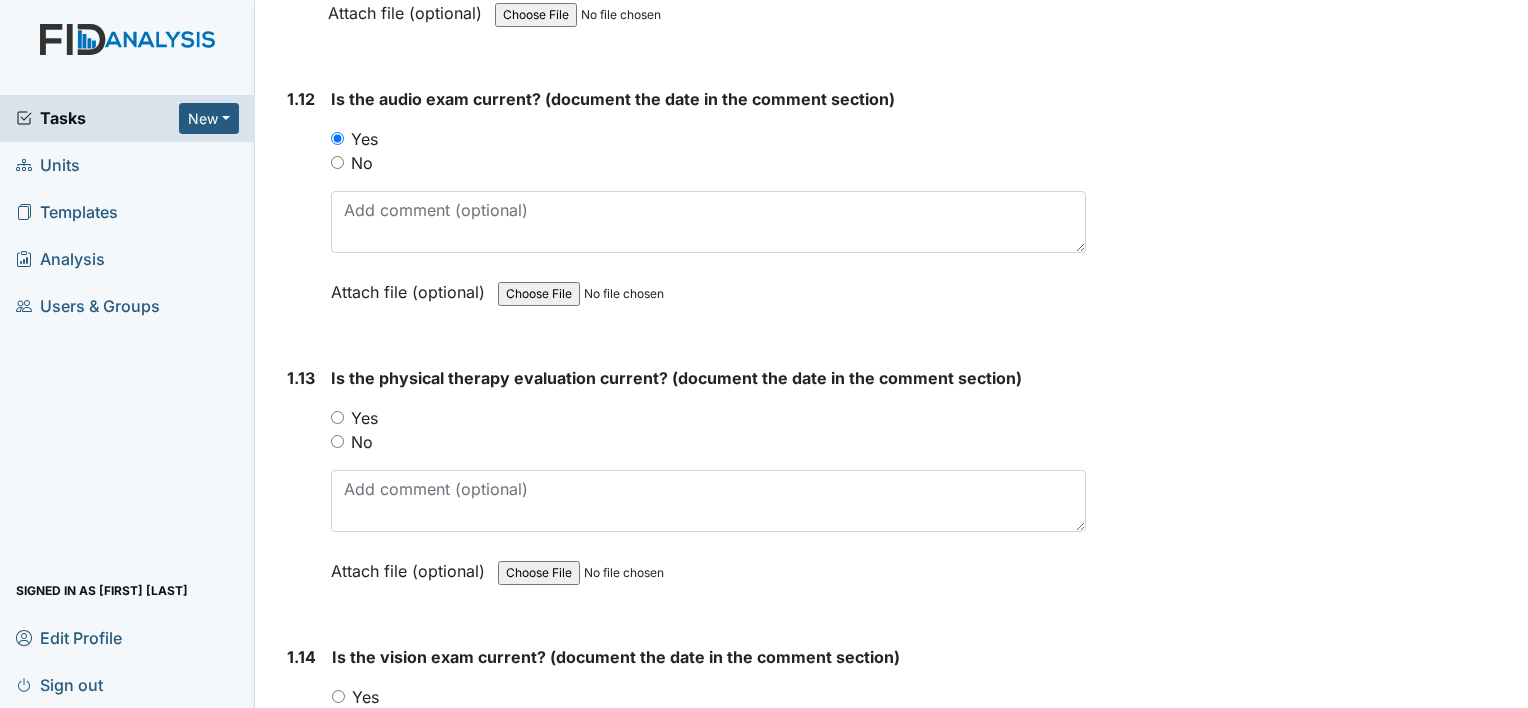 scroll, scrollTop: 3500, scrollLeft: 0, axis: vertical 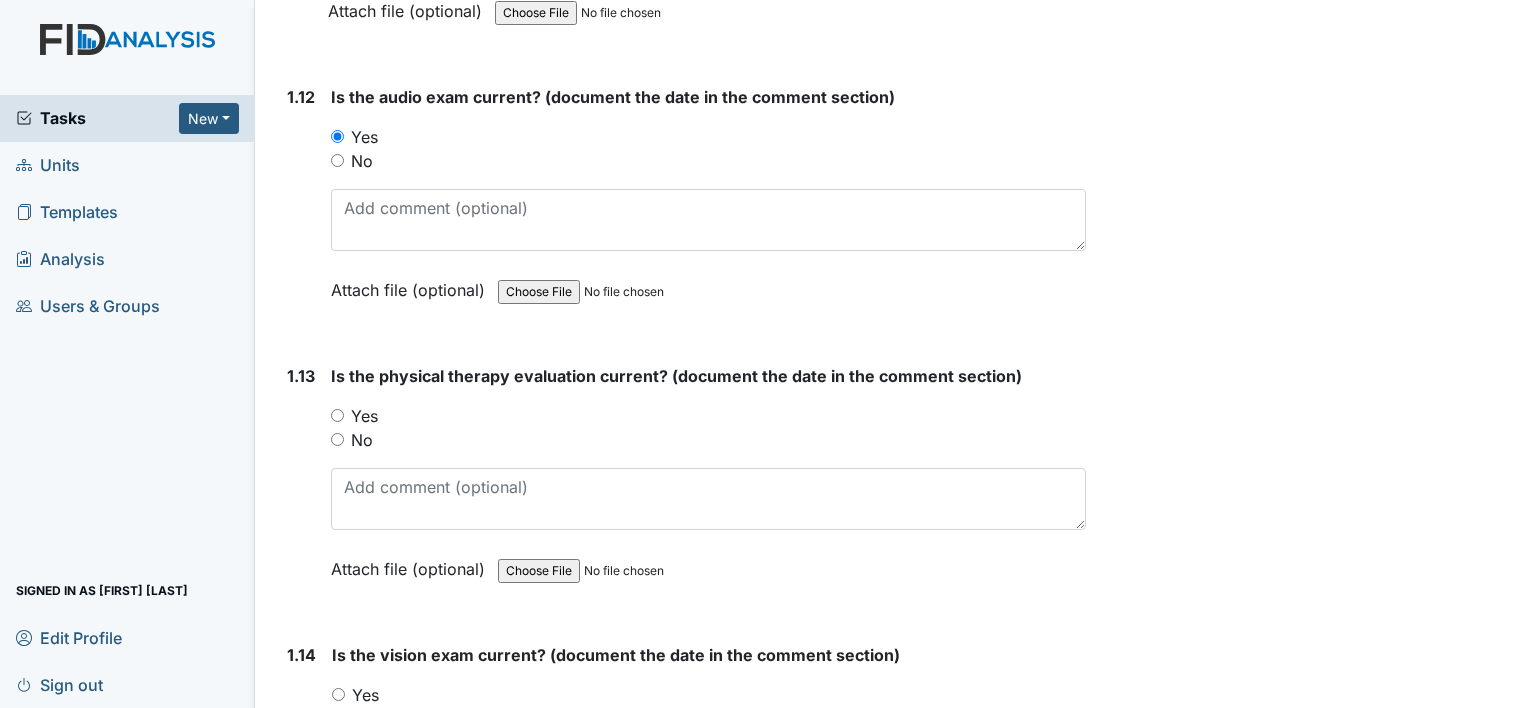 click on "Yes" at bounding box center (364, 416) 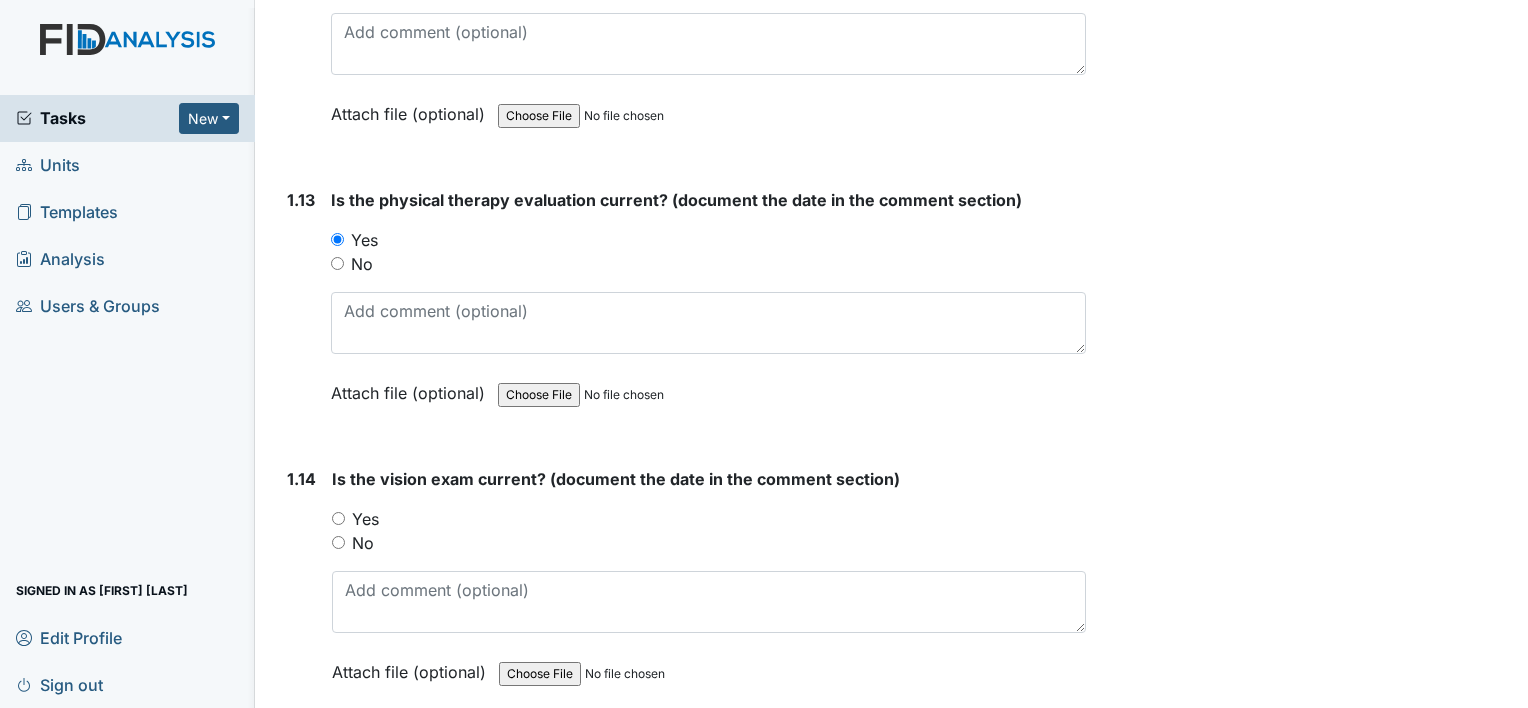 scroll, scrollTop: 3900, scrollLeft: 0, axis: vertical 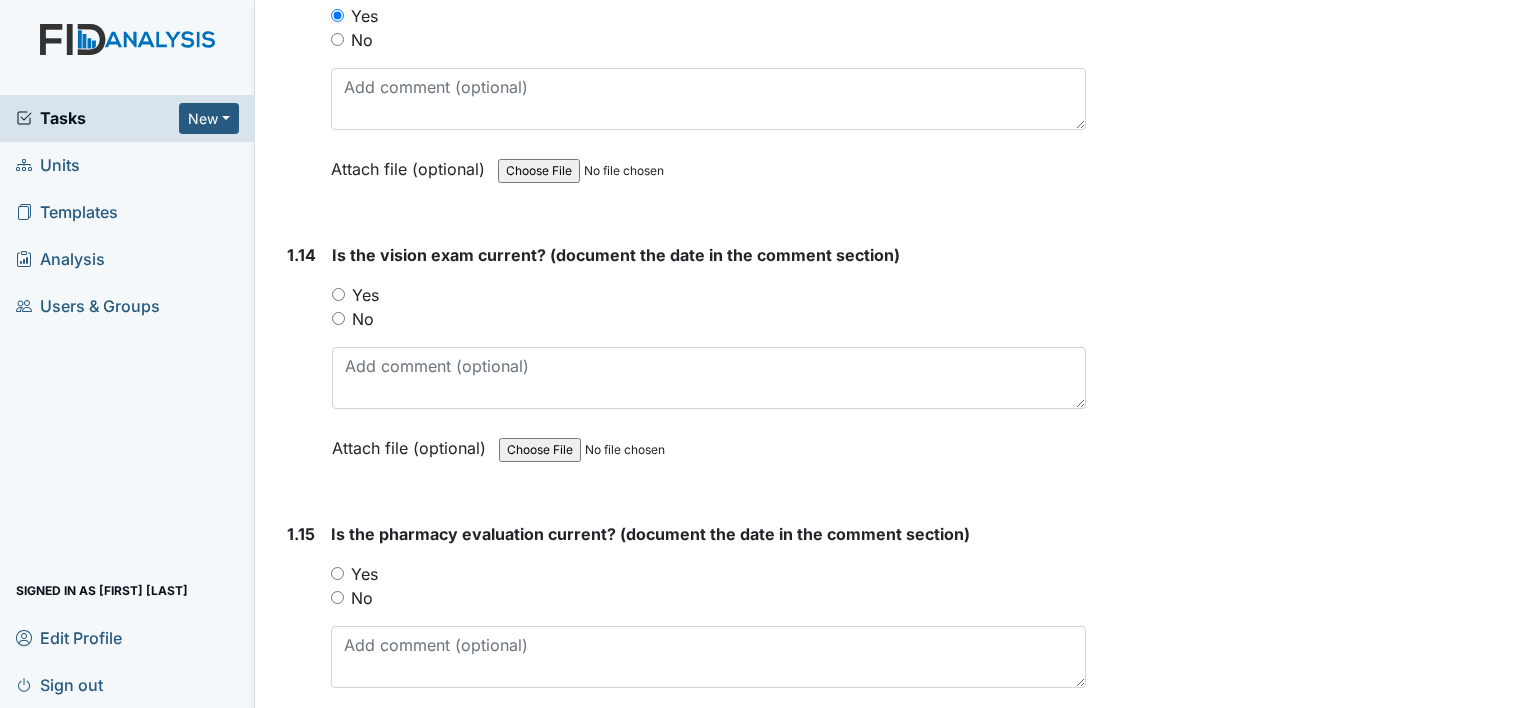click on "Yes" at bounding box center (365, 295) 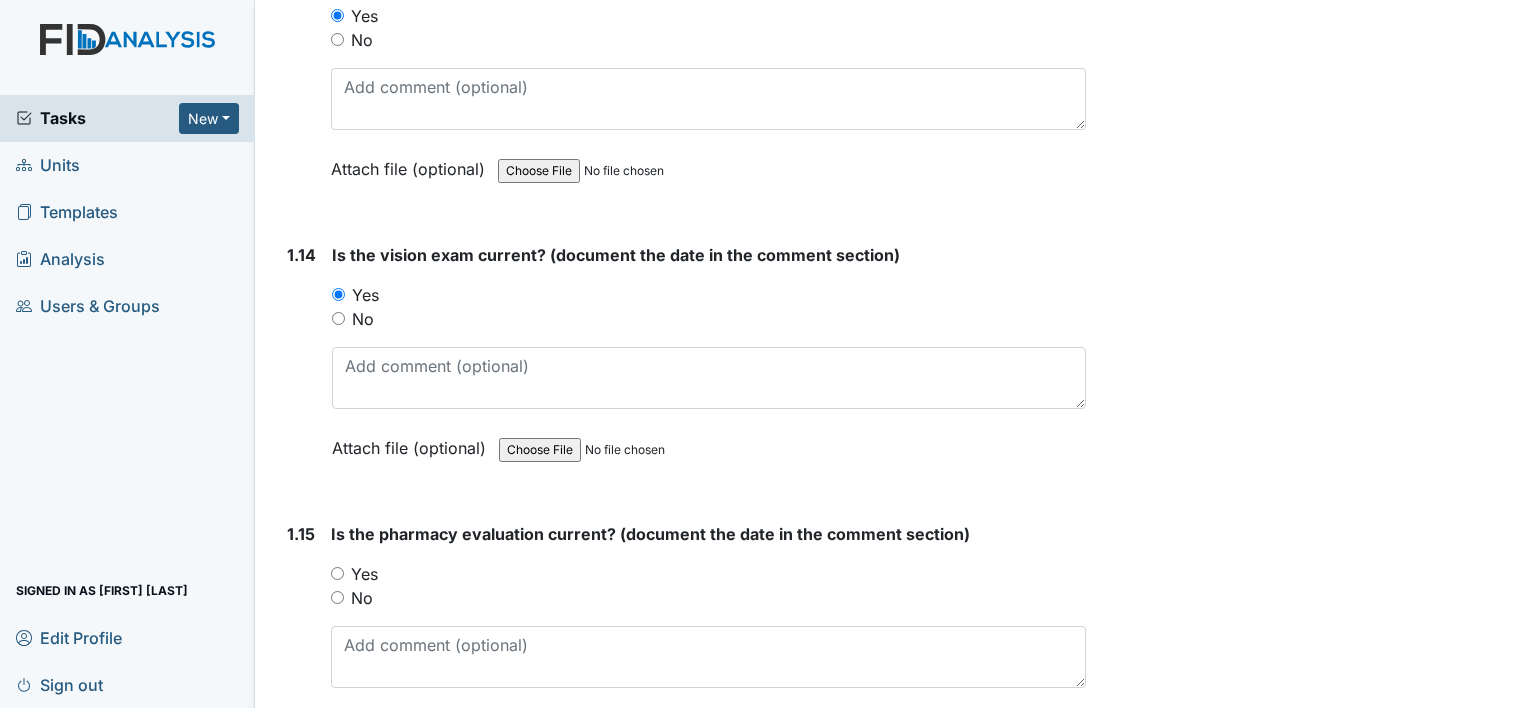 click on "Yes" at bounding box center (364, 574) 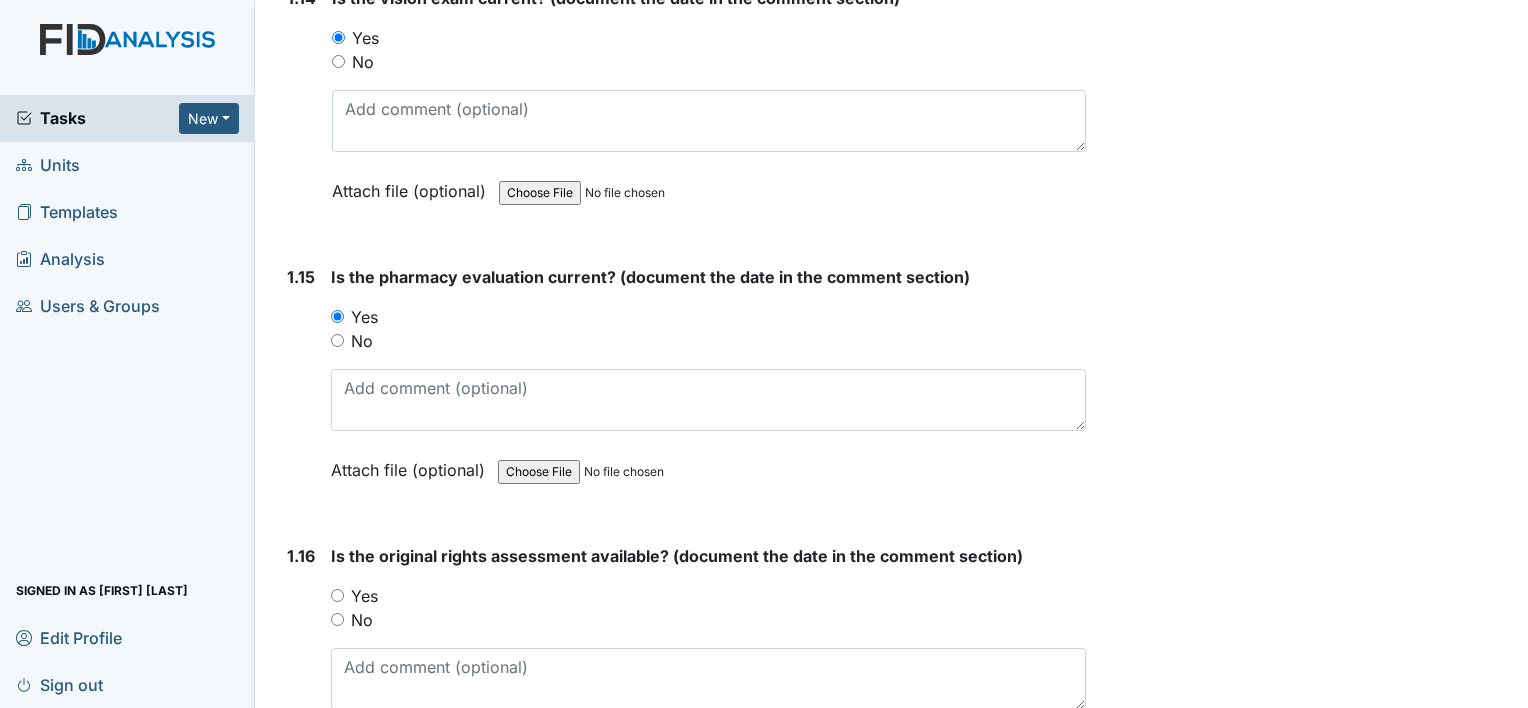 scroll, scrollTop: 4200, scrollLeft: 0, axis: vertical 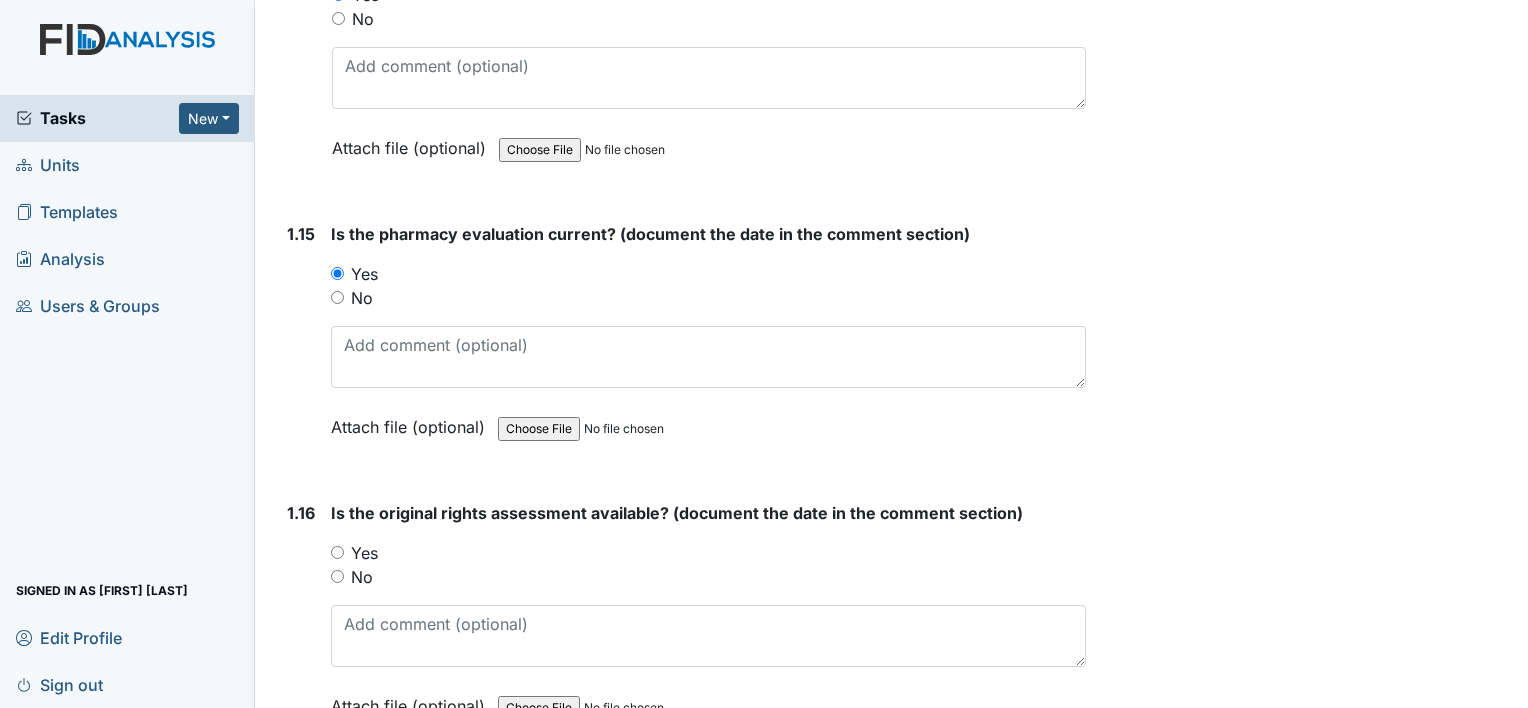 click on "Yes" at bounding box center [364, 553] 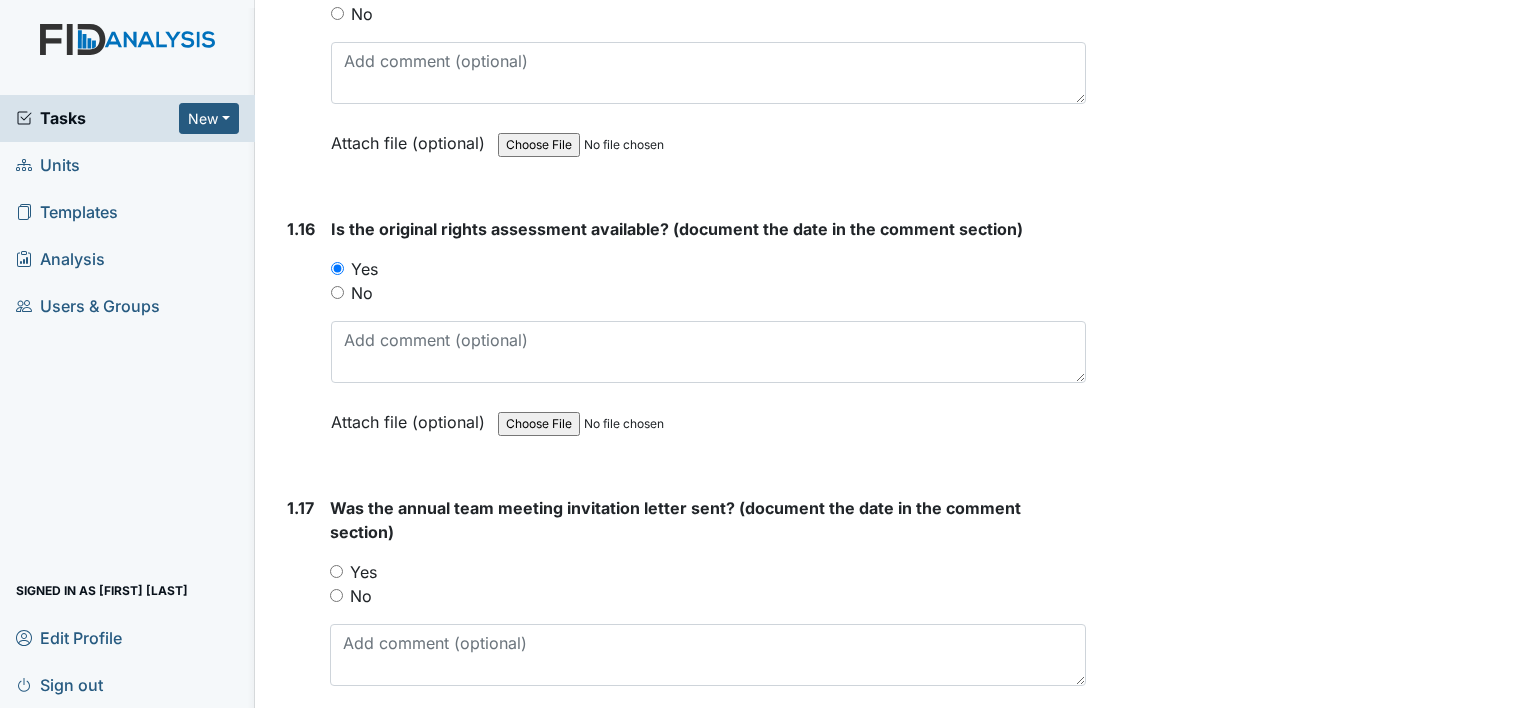 scroll, scrollTop: 4500, scrollLeft: 0, axis: vertical 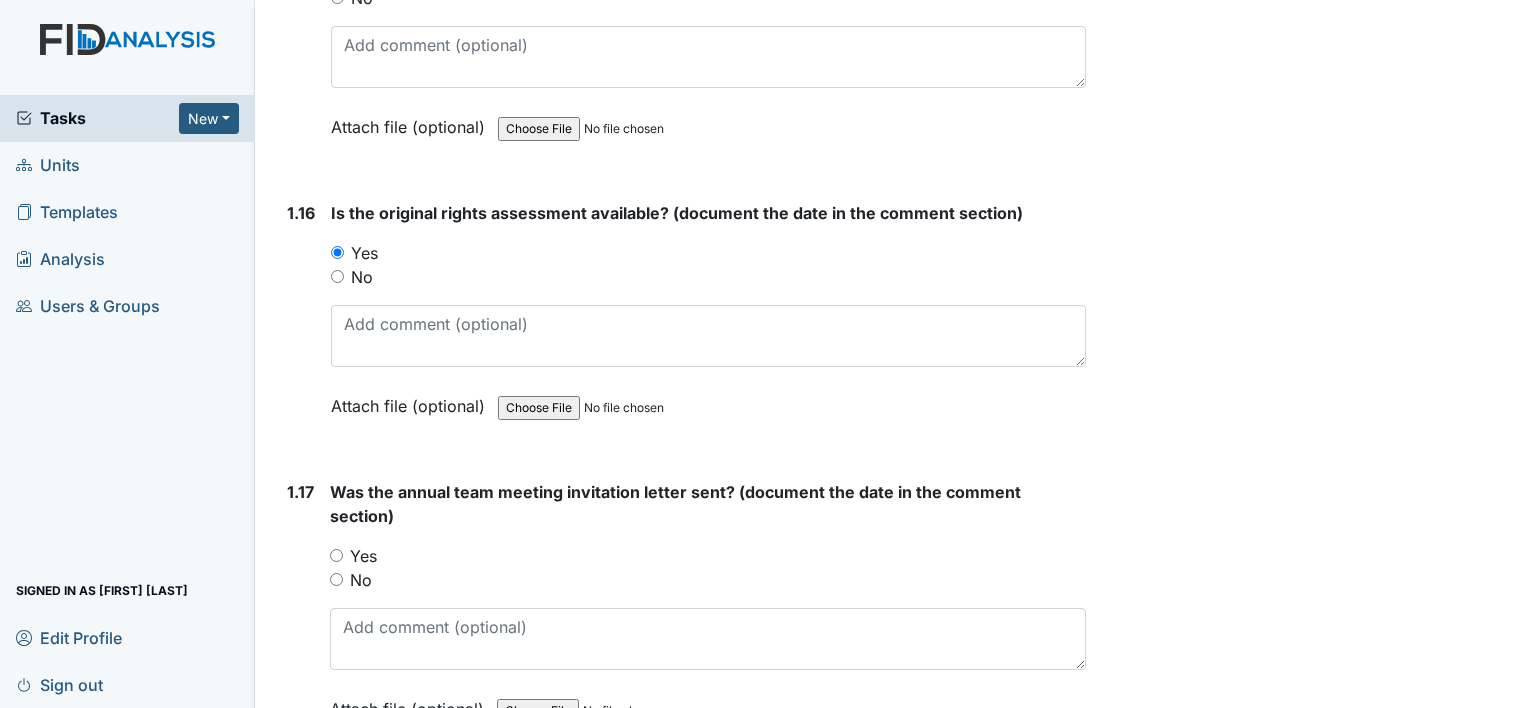 click on "No" at bounding box center (361, 580) 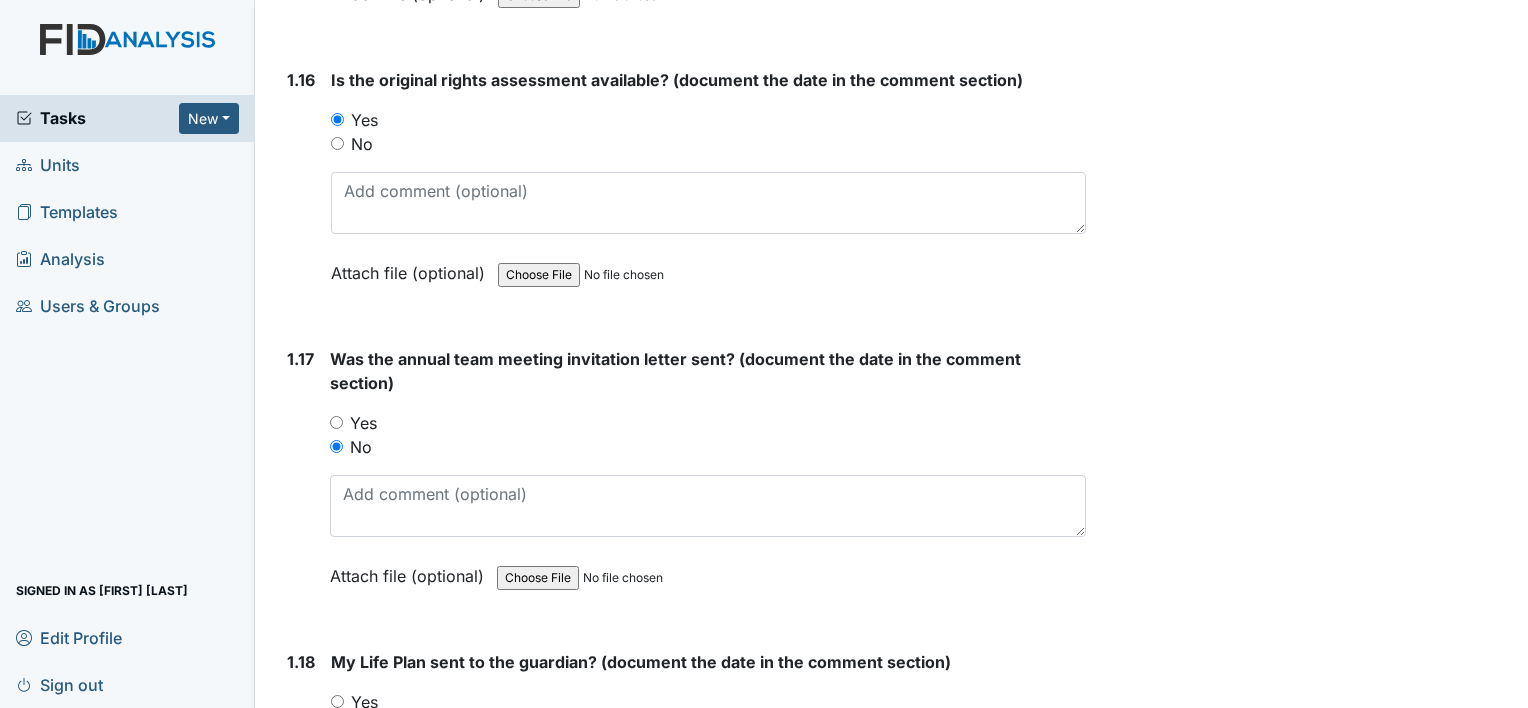 scroll, scrollTop: 4800, scrollLeft: 0, axis: vertical 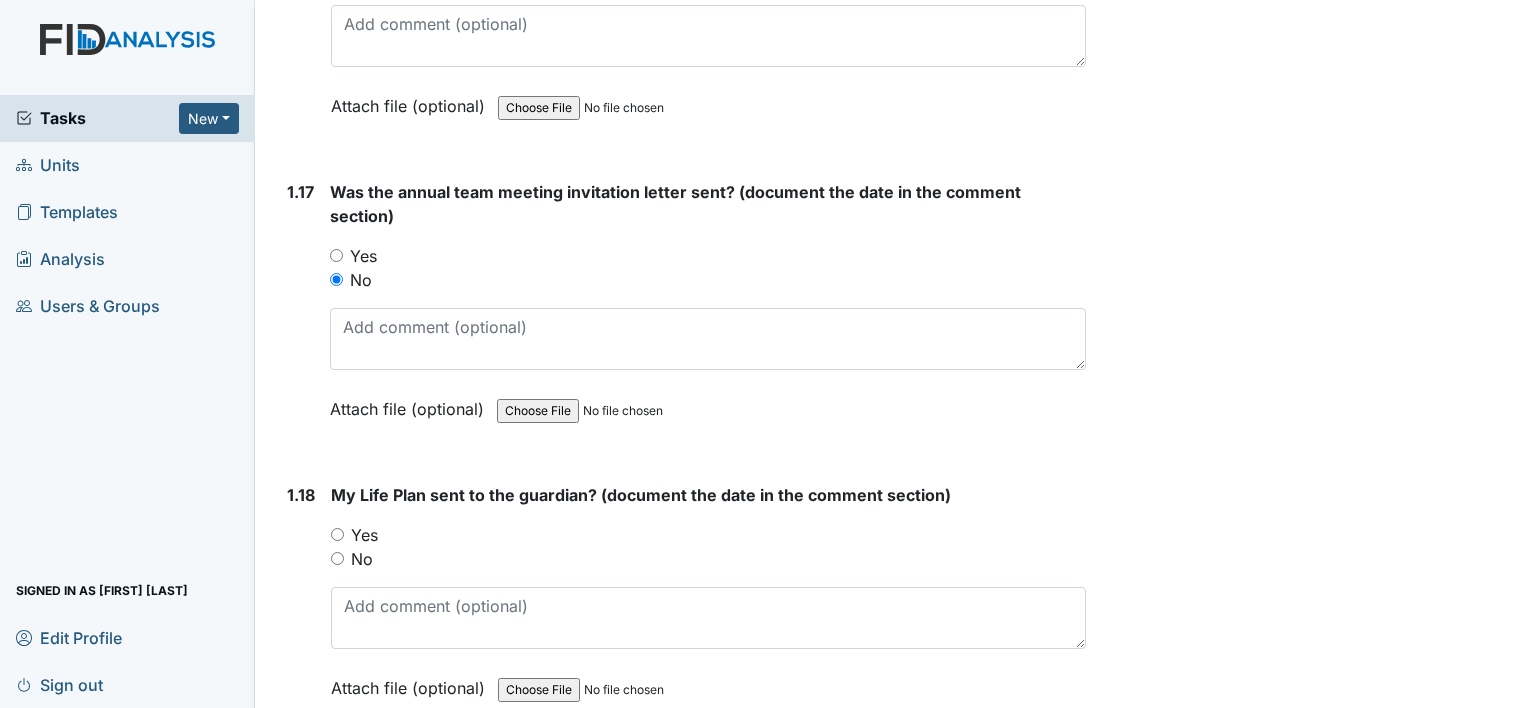click on "No" at bounding box center [362, 559] 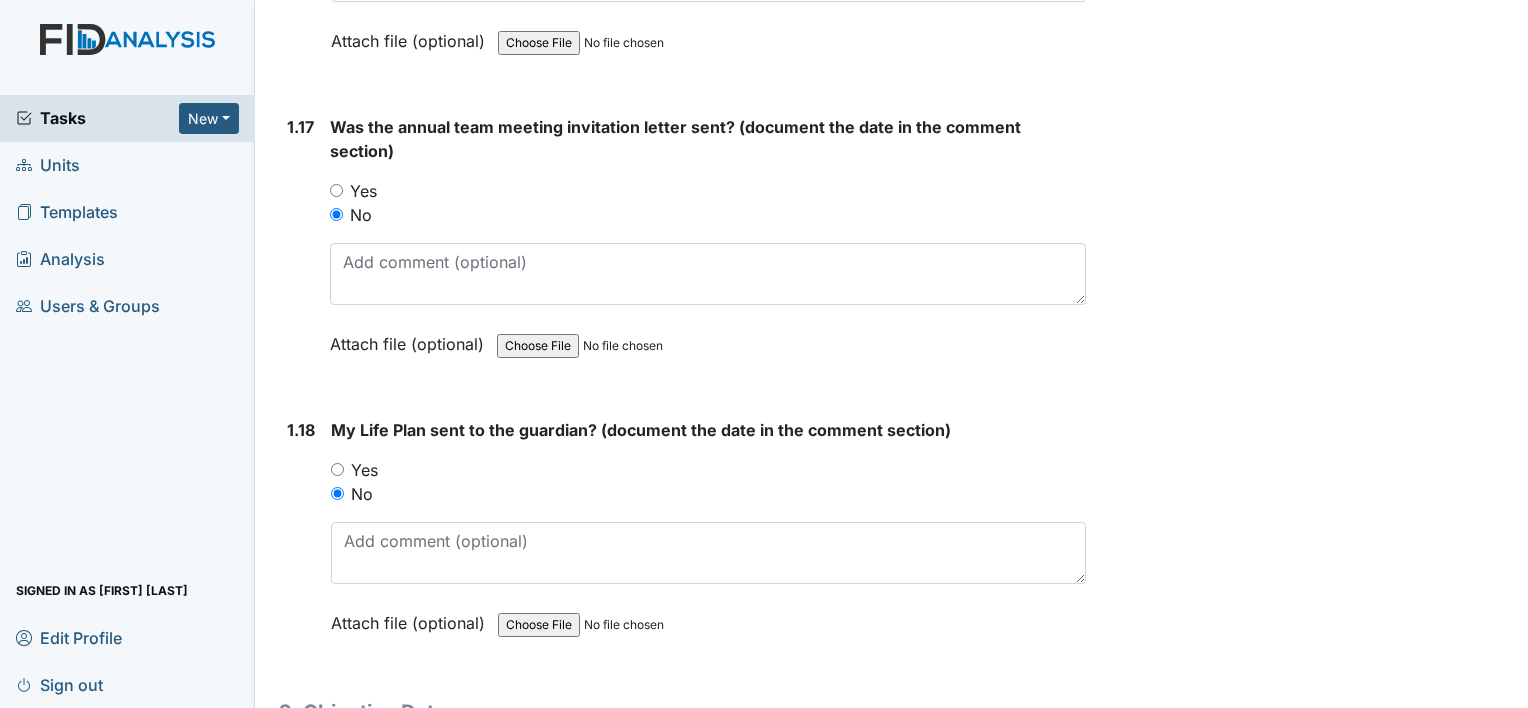scroll, scrollTop: 4951, scrollLeft: 0, axis: vertical 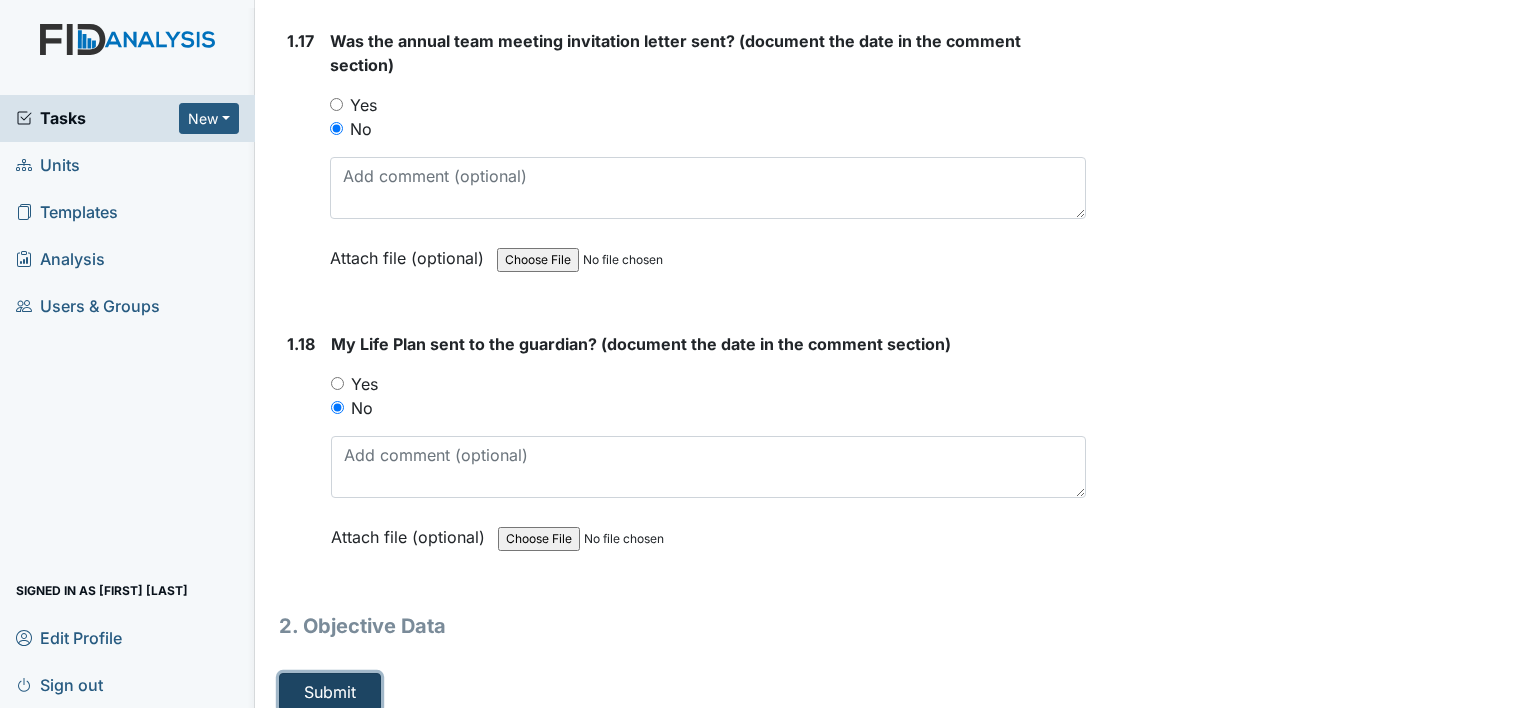 click on "Submit" at bounding box center [330, 692] 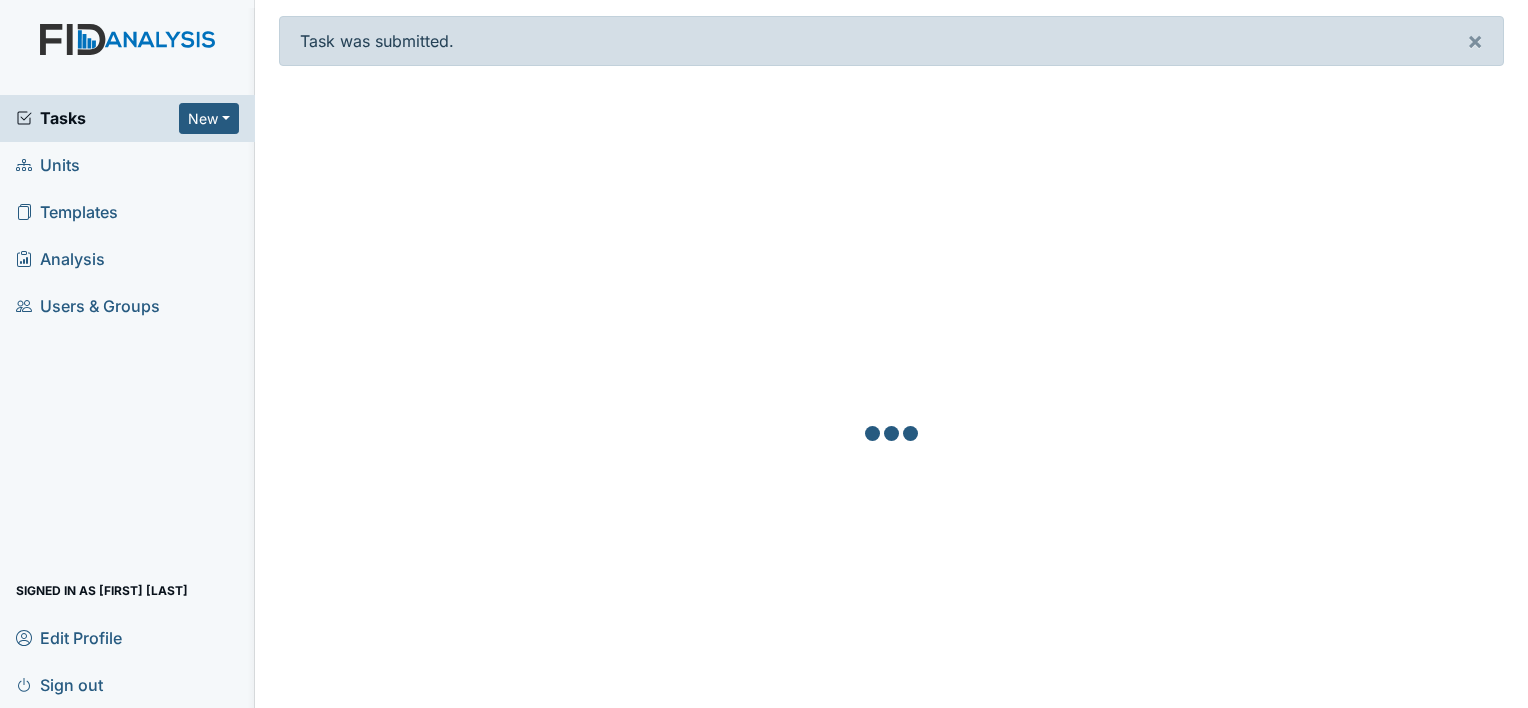 scroll, scrollTop: 0, scrollLeft: 0, axis: both 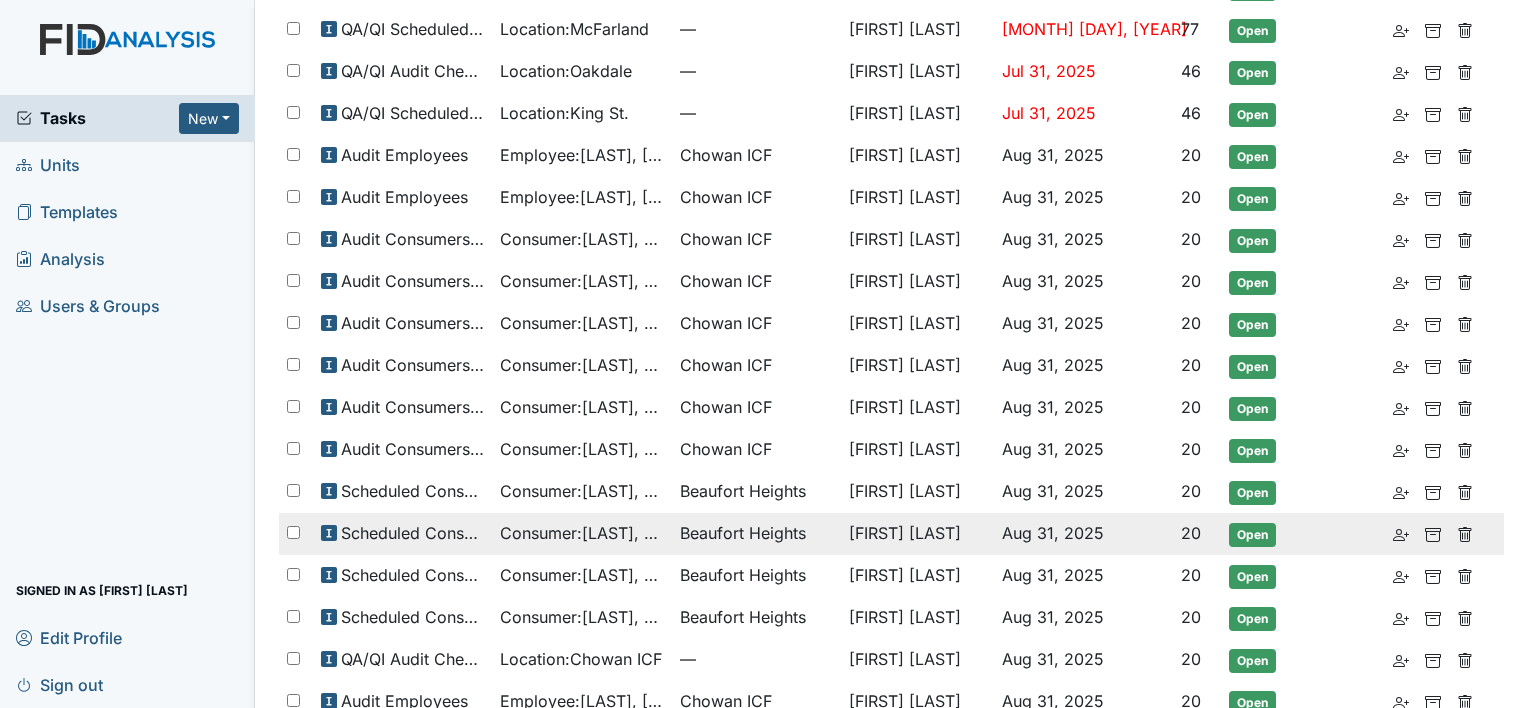 click on "Consumer : [LAST], [FIRST]" at bounding box center [581, 533] 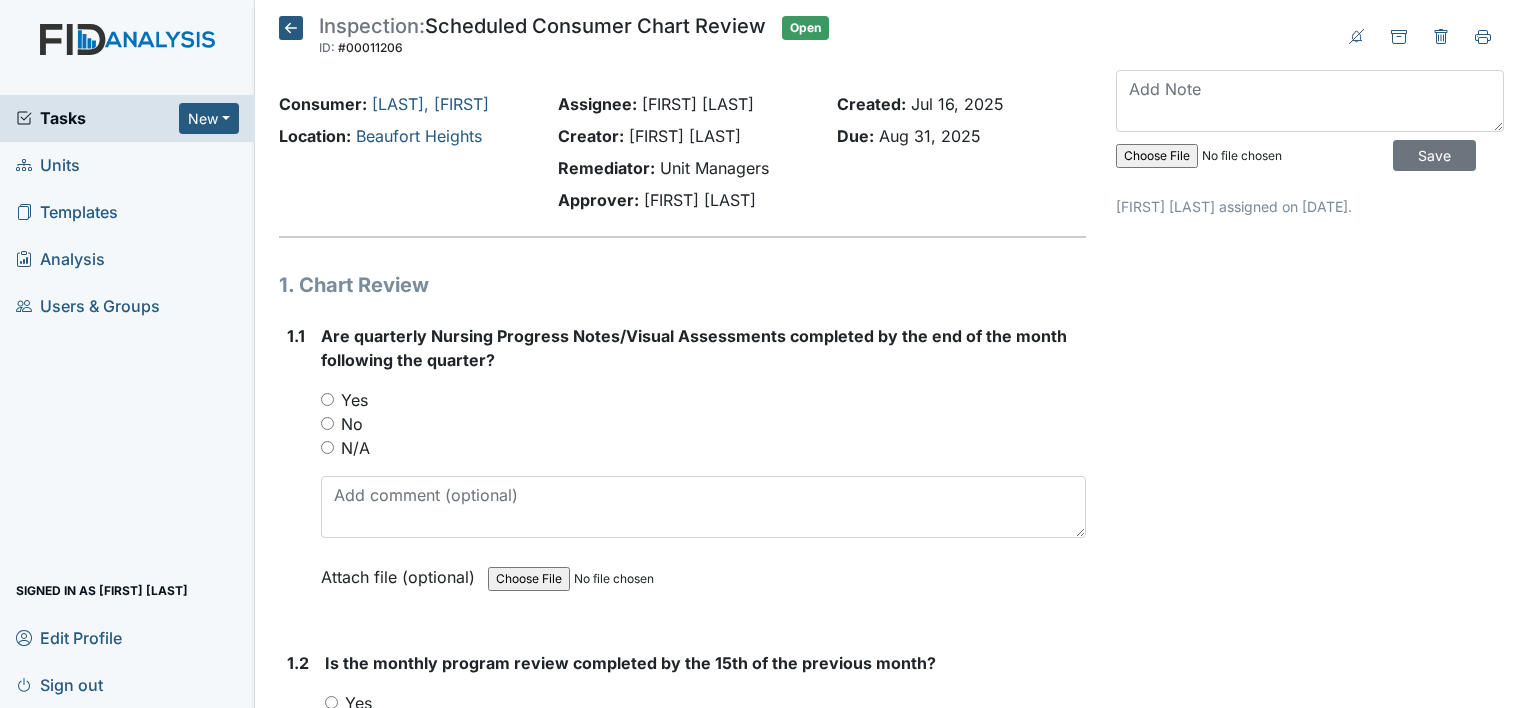 scroll, scrollTop: 0, scrollLeft: 0, axis: both 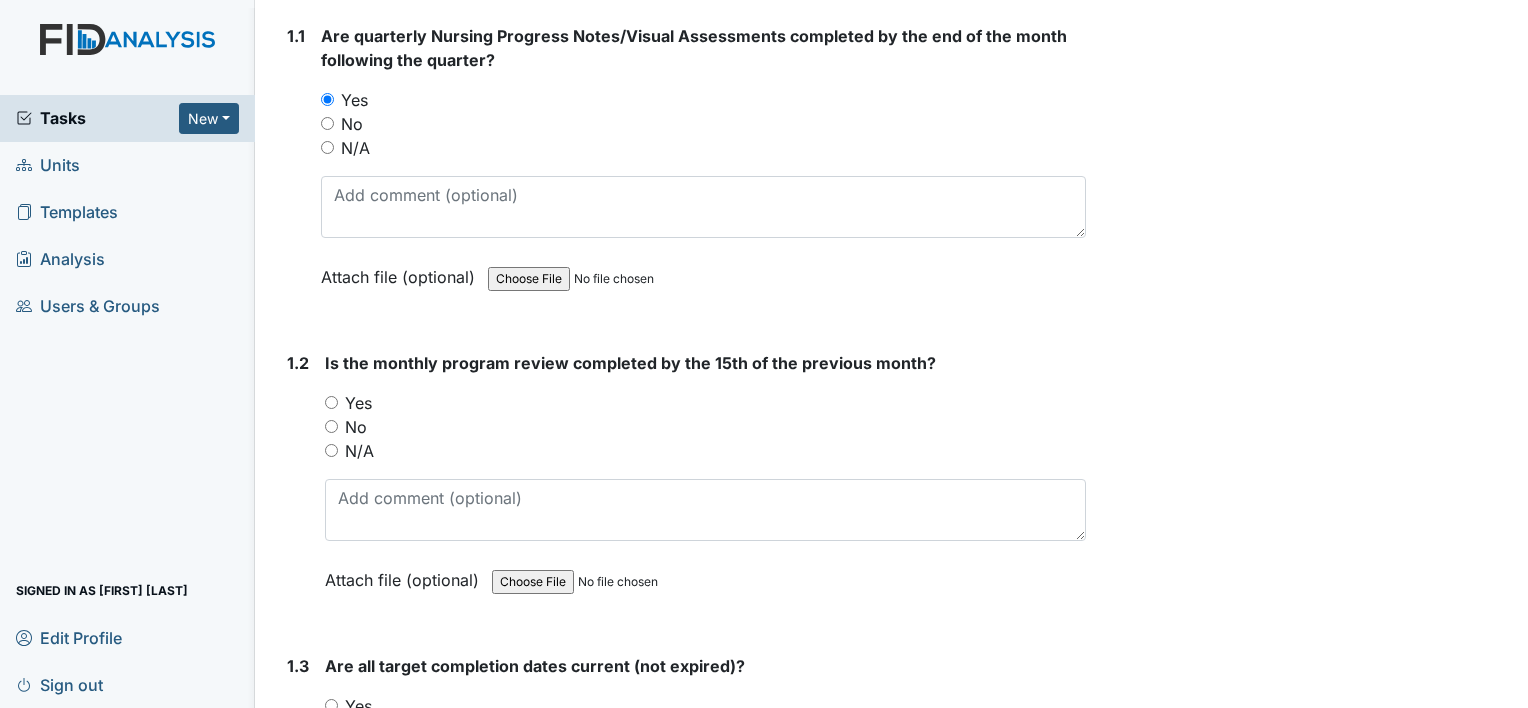 click on "Yes" at bounding box center [358, 403] 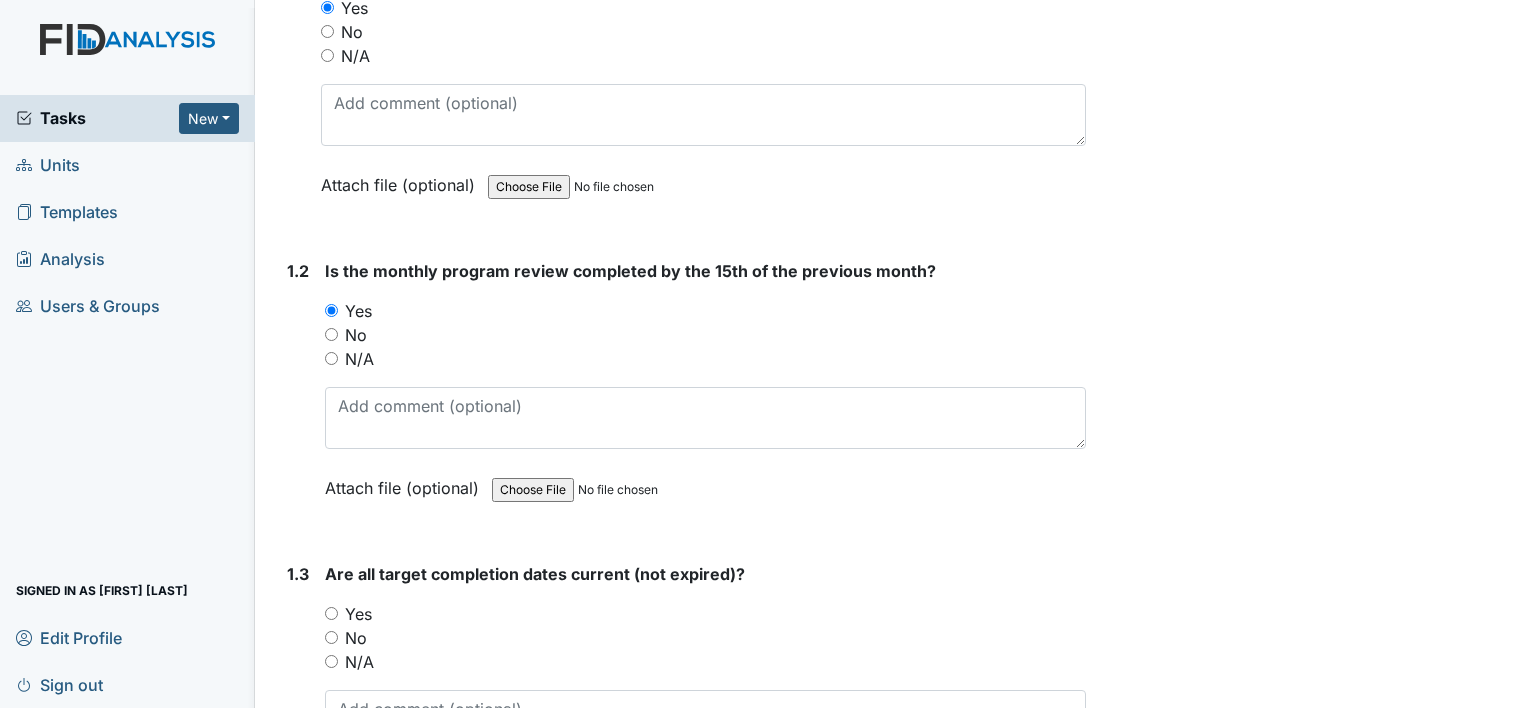 scroll, scrollTop: 500, scrollLeft: 0, axis: vertical 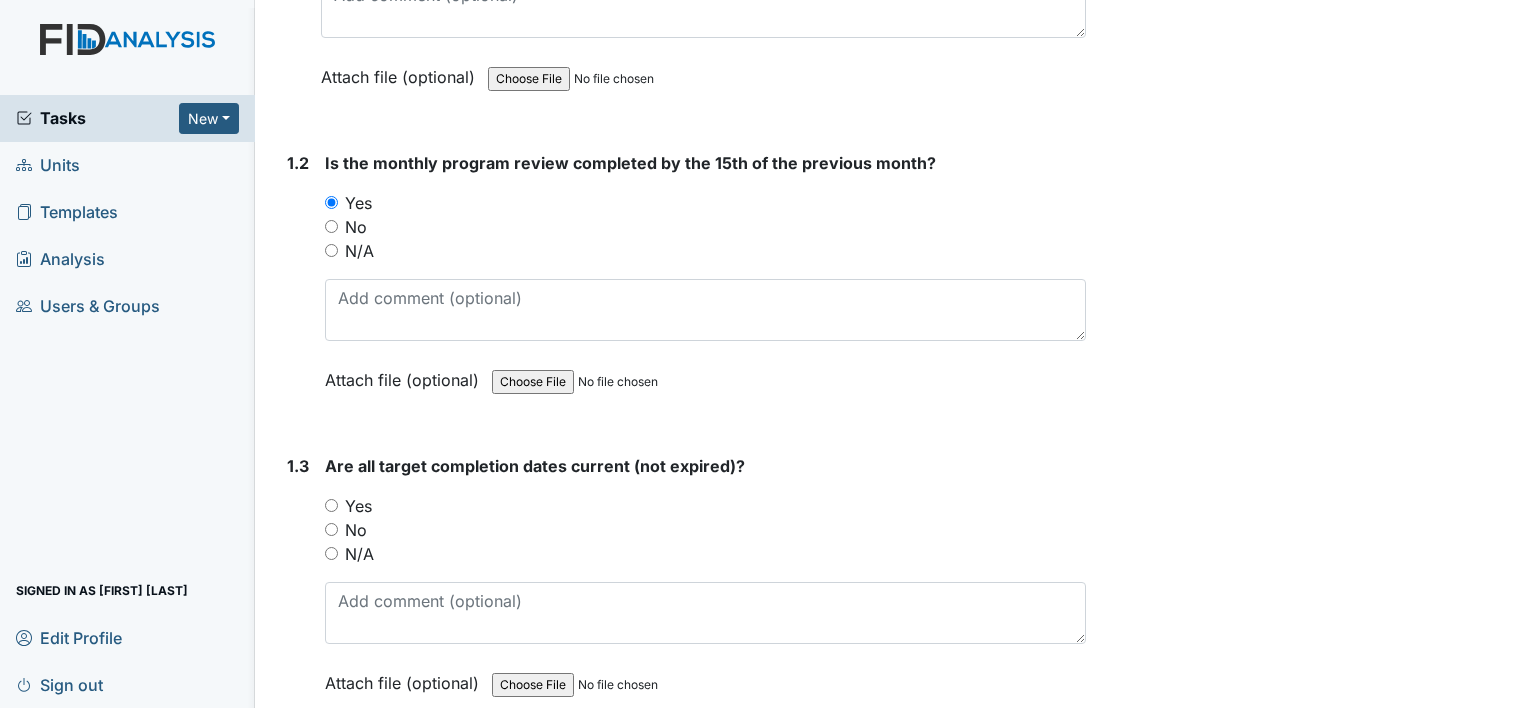 click on "No" at bounding box center [356, 530] 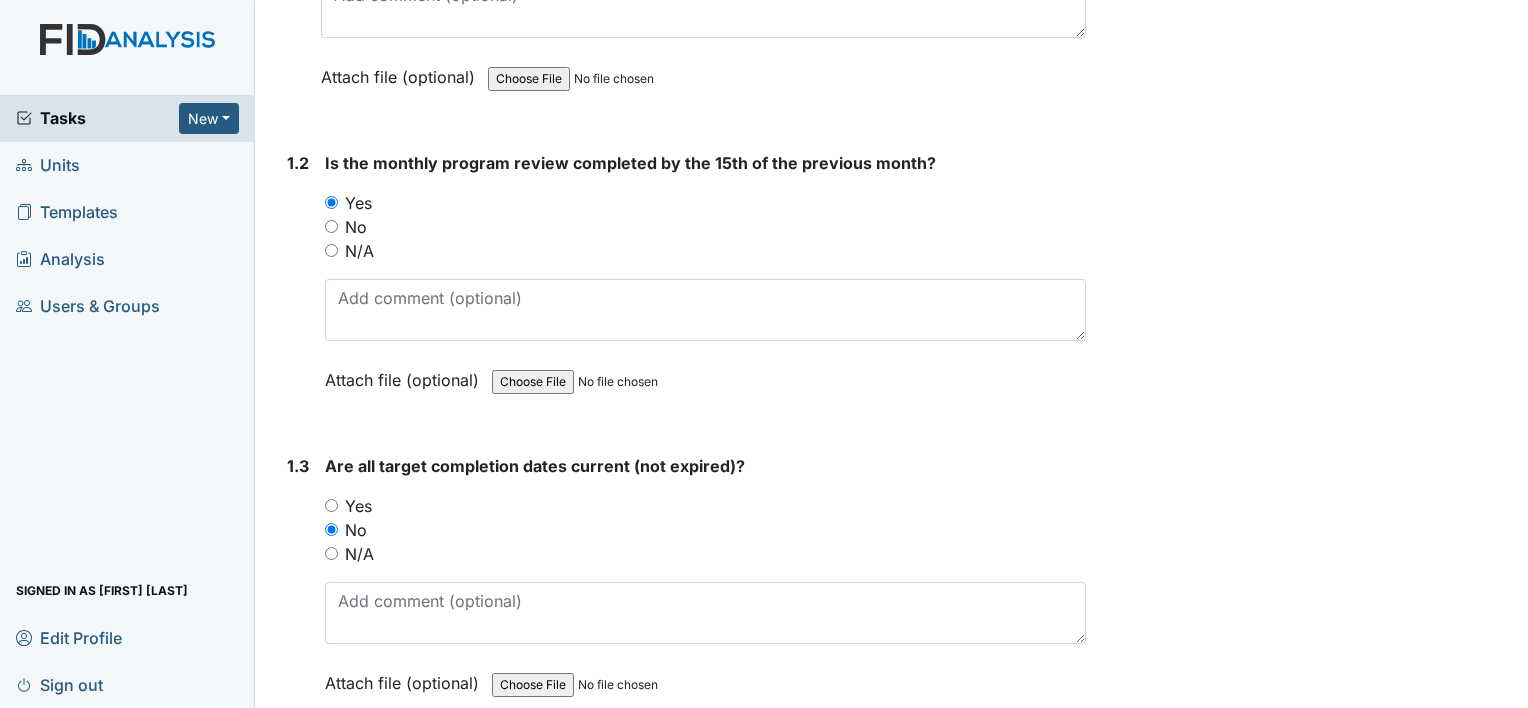 scroll, scrollTop: 800, scrollLeft: 0, axis: vertical 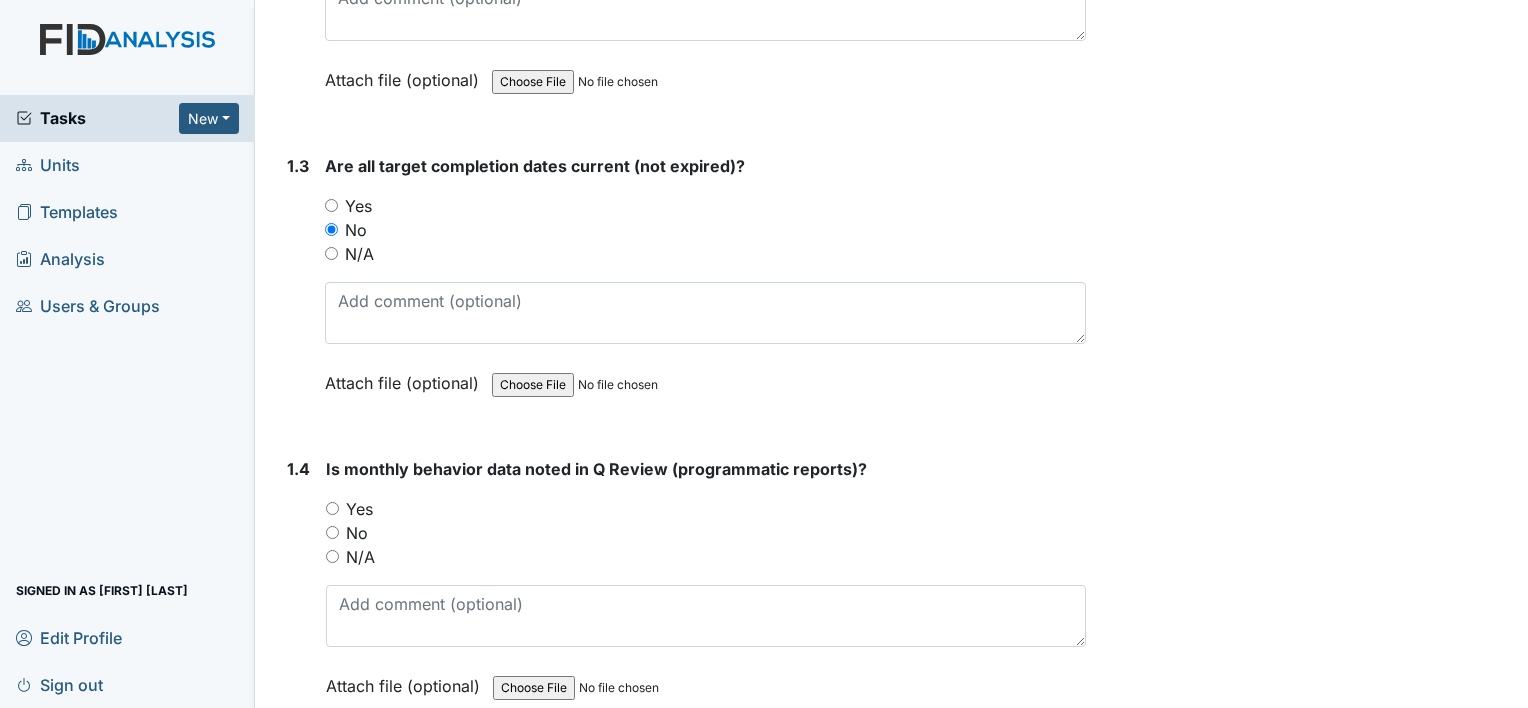 click on "Yes" at bounding box center (359, 509) 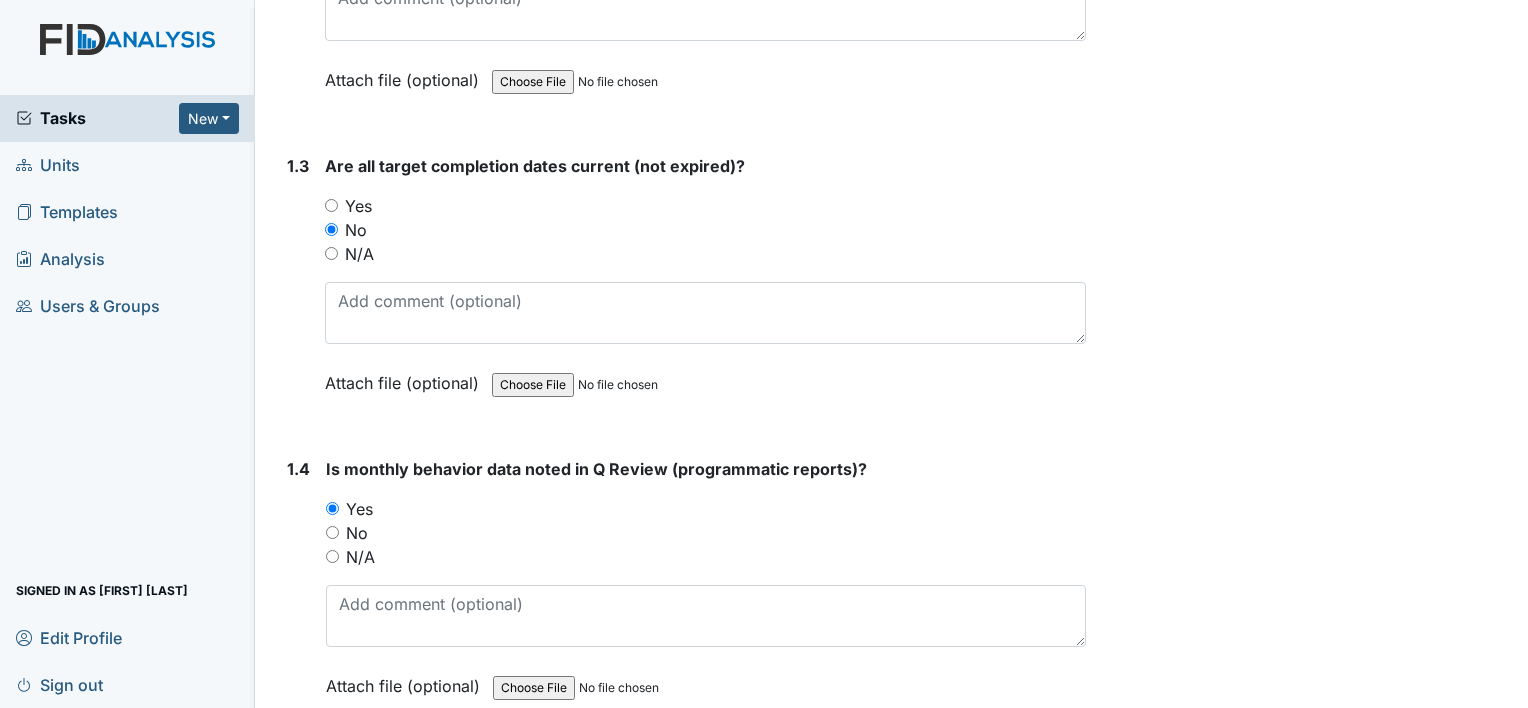scroll, scrollTop: 1200, scrollLeft: 0, axis: vertical 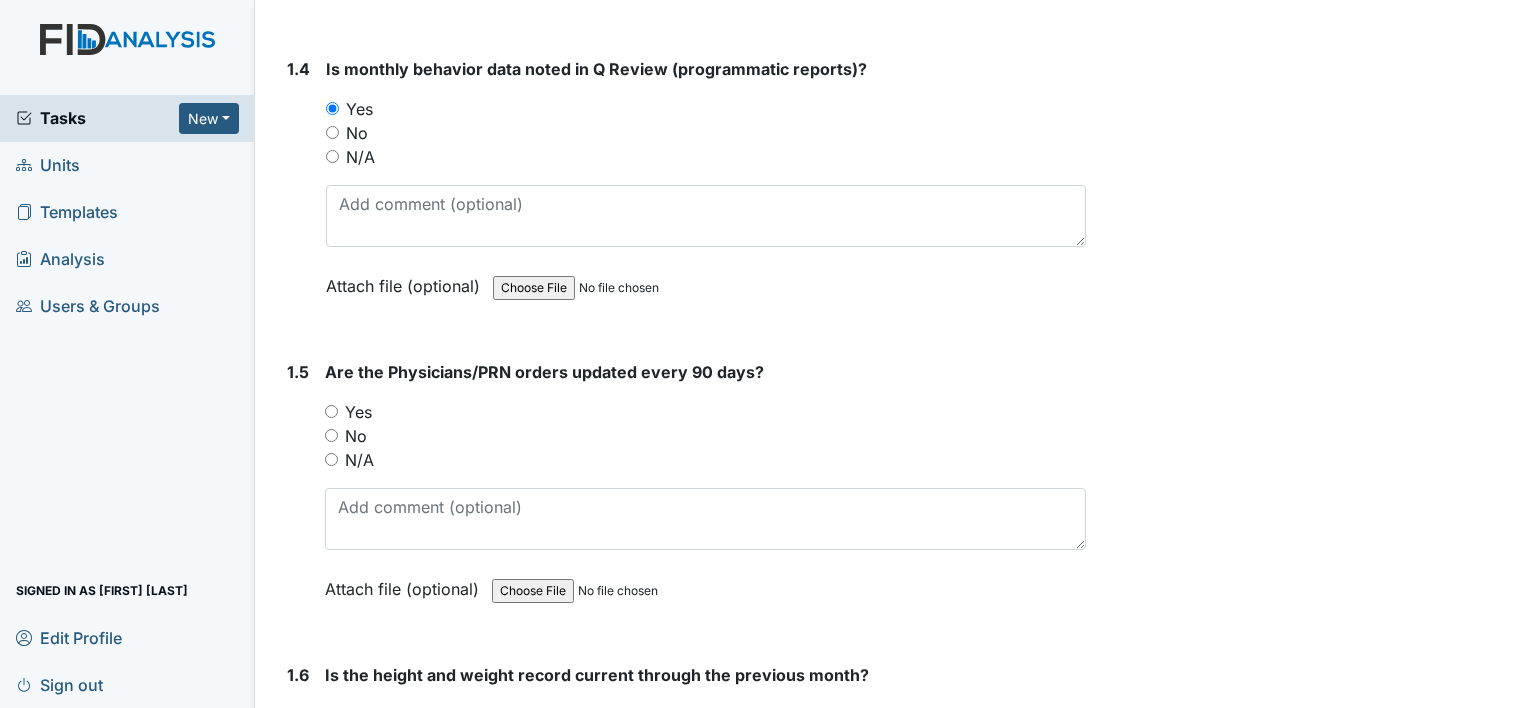 click on "Yes" at bounding box center [358, 412] 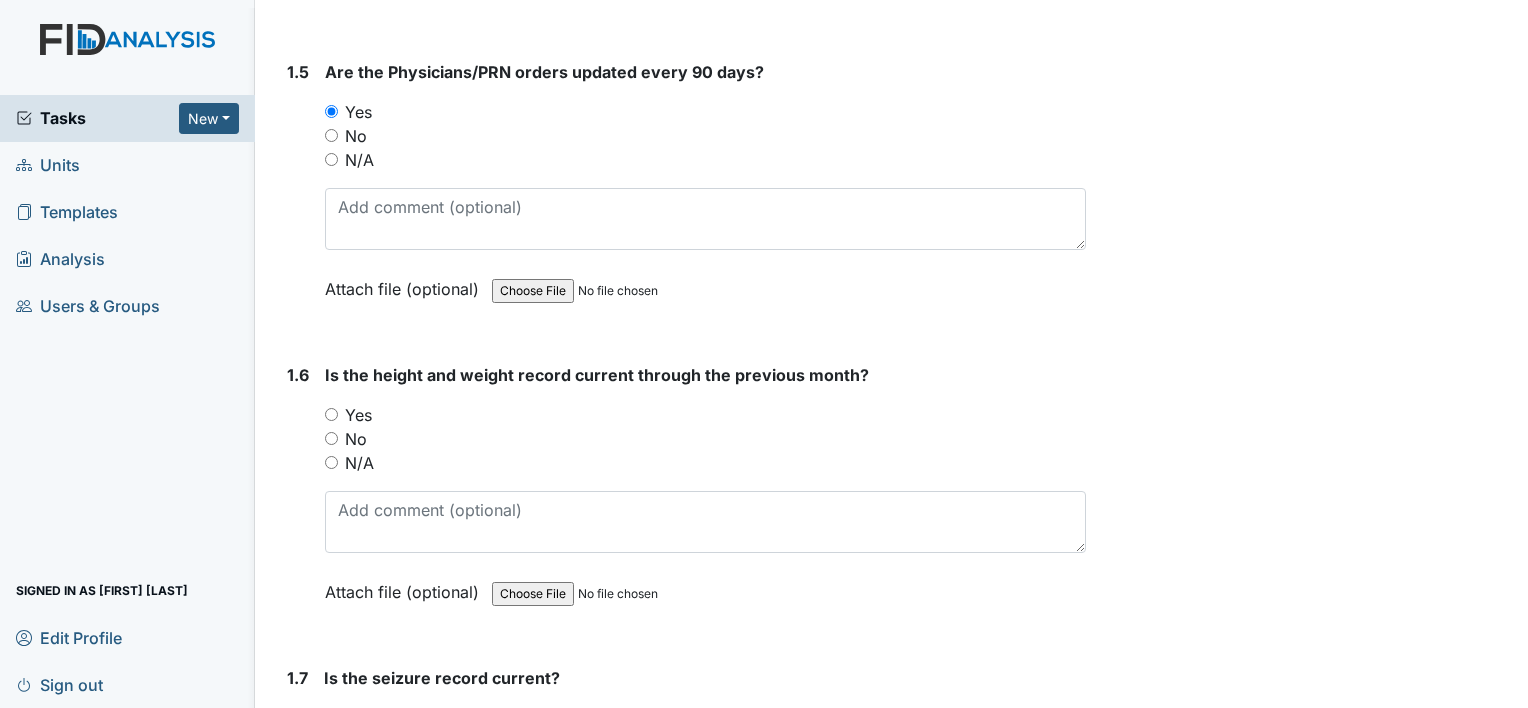 click on "Yes" at bounding box center [358, 415] 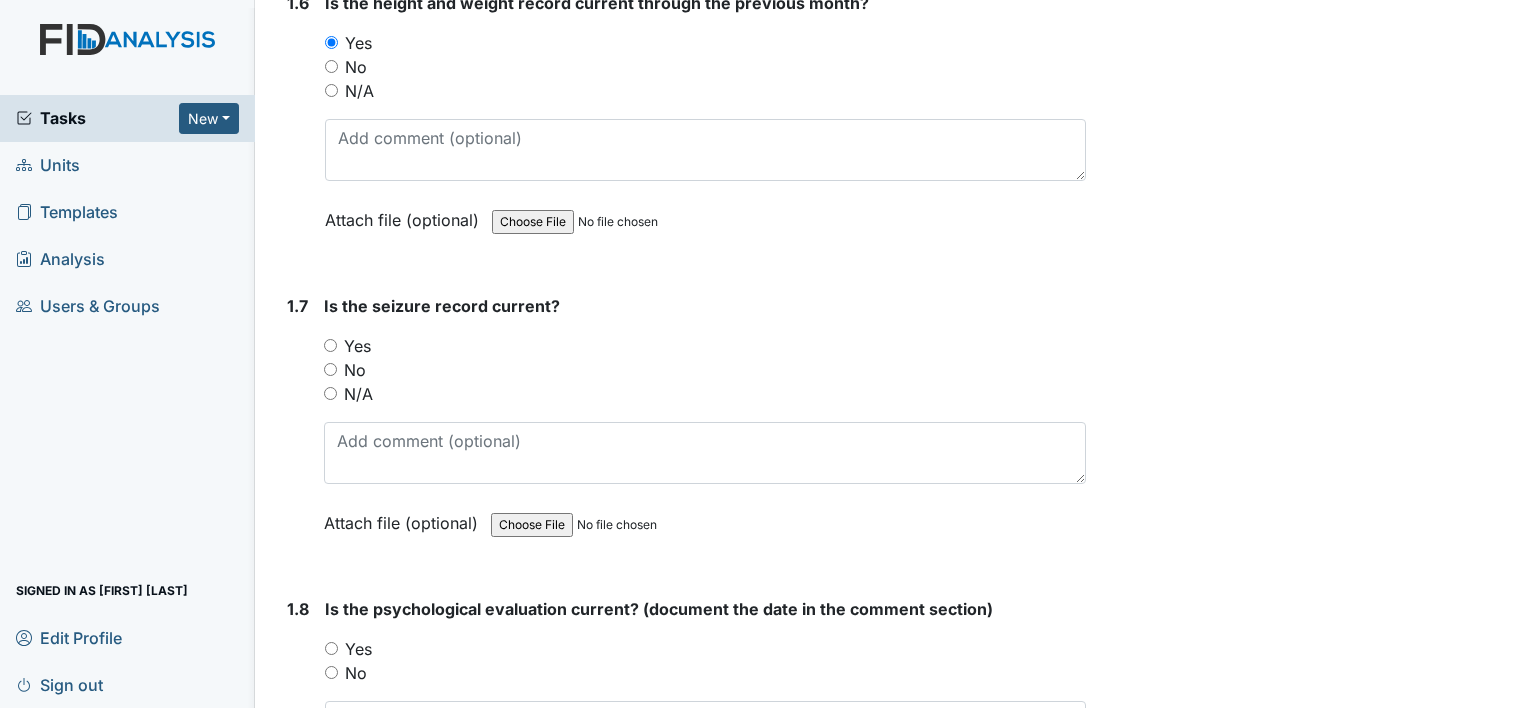 scroll, scrollTop: 1900, scrollLeft: 0, axis: vertical 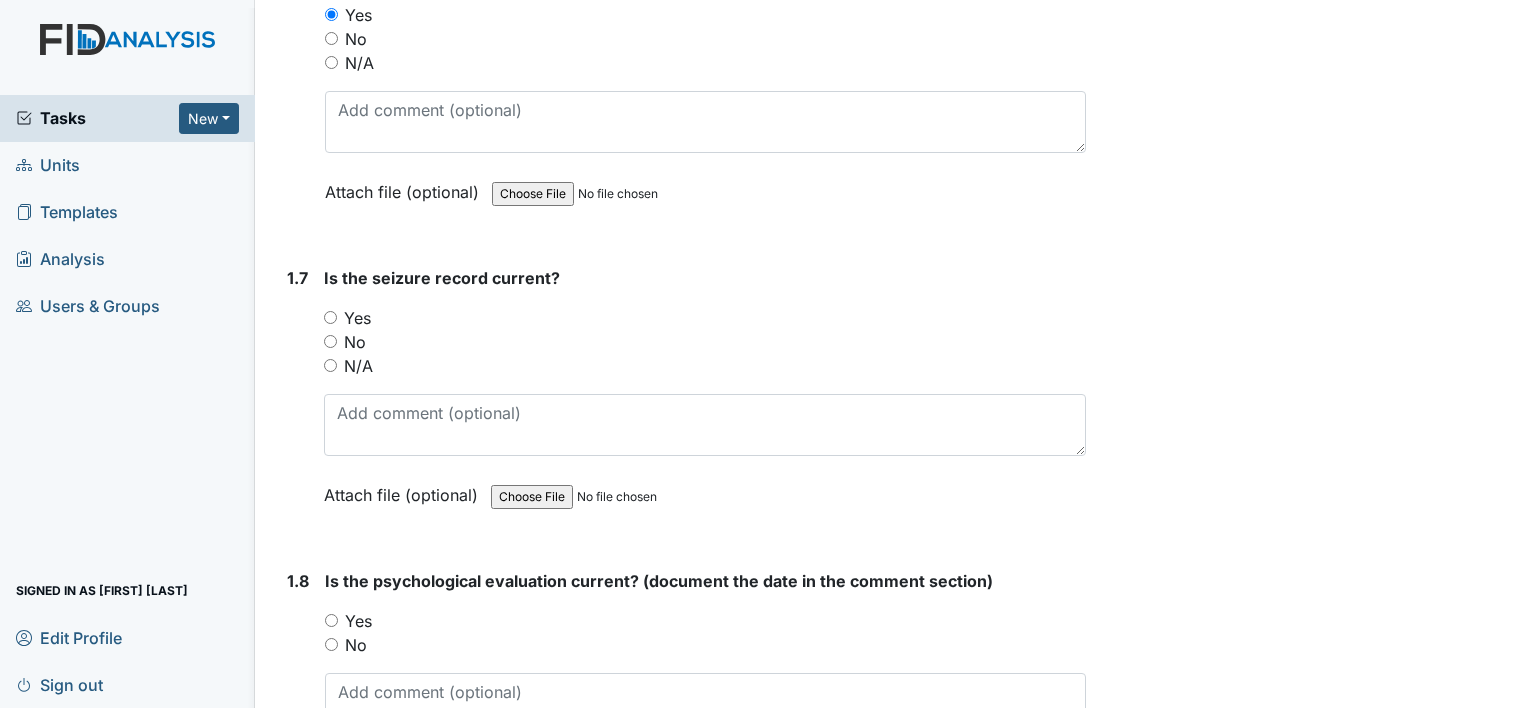 click on "N/A" at bounding box center (358, 366) 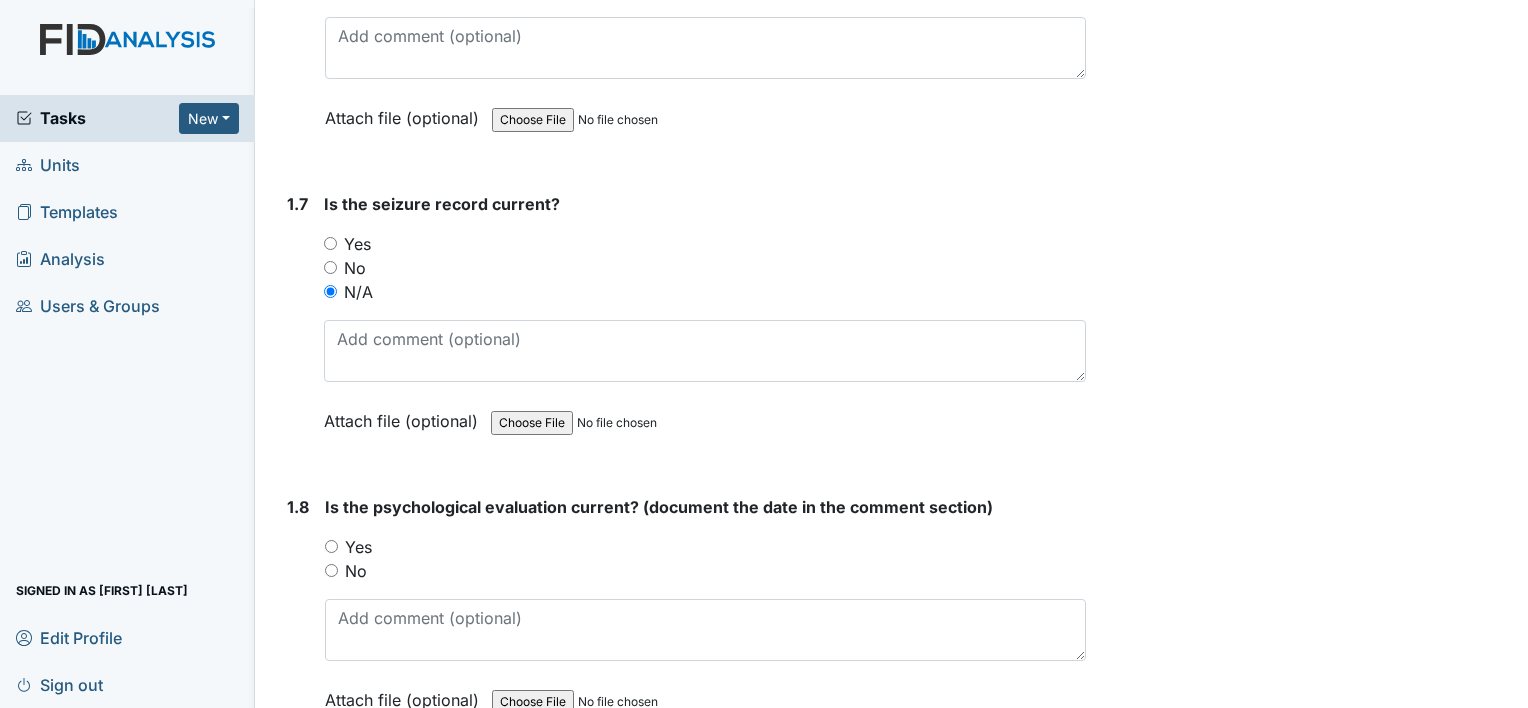 scroll, scrollTop: 2100, scrollLeft: 0, axis: vertical 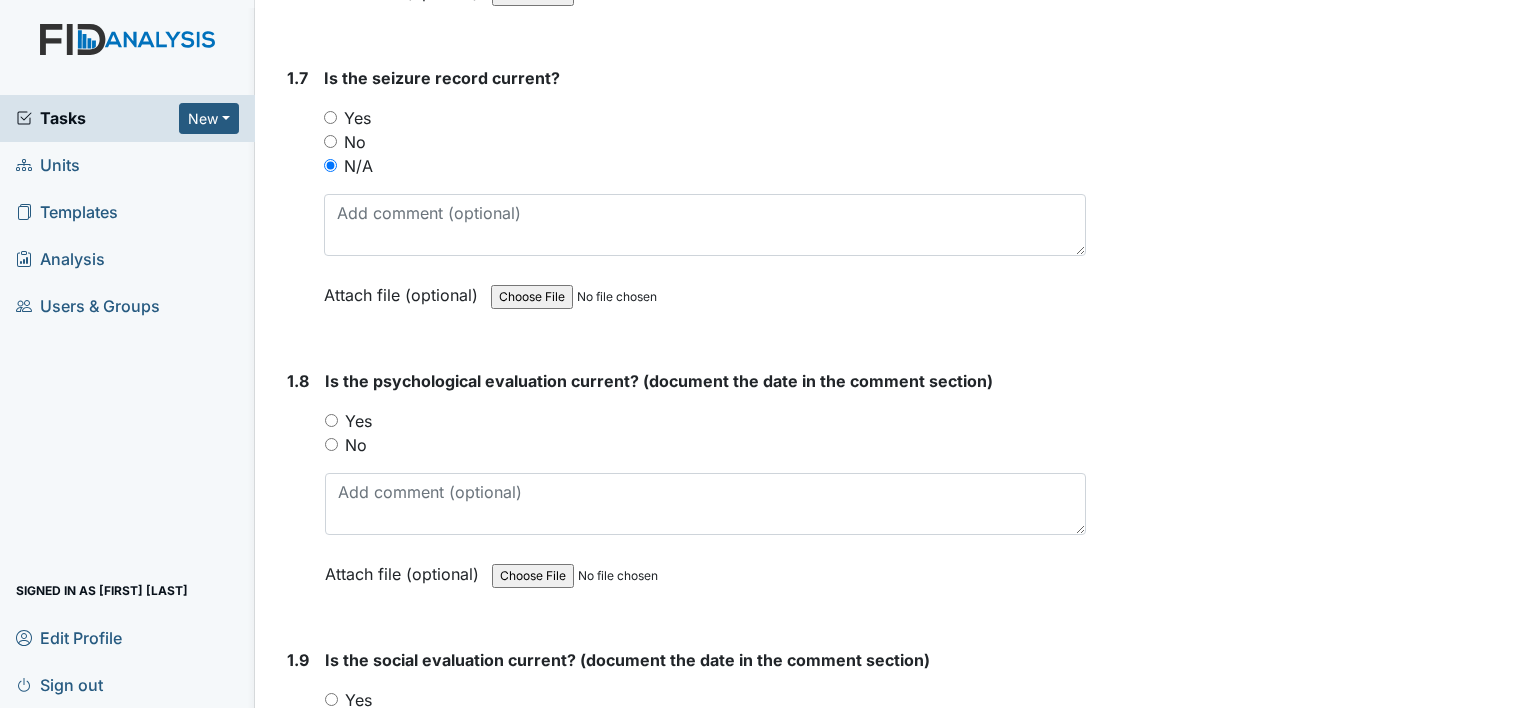 click on "Yes" at bounding box center (358, 421) 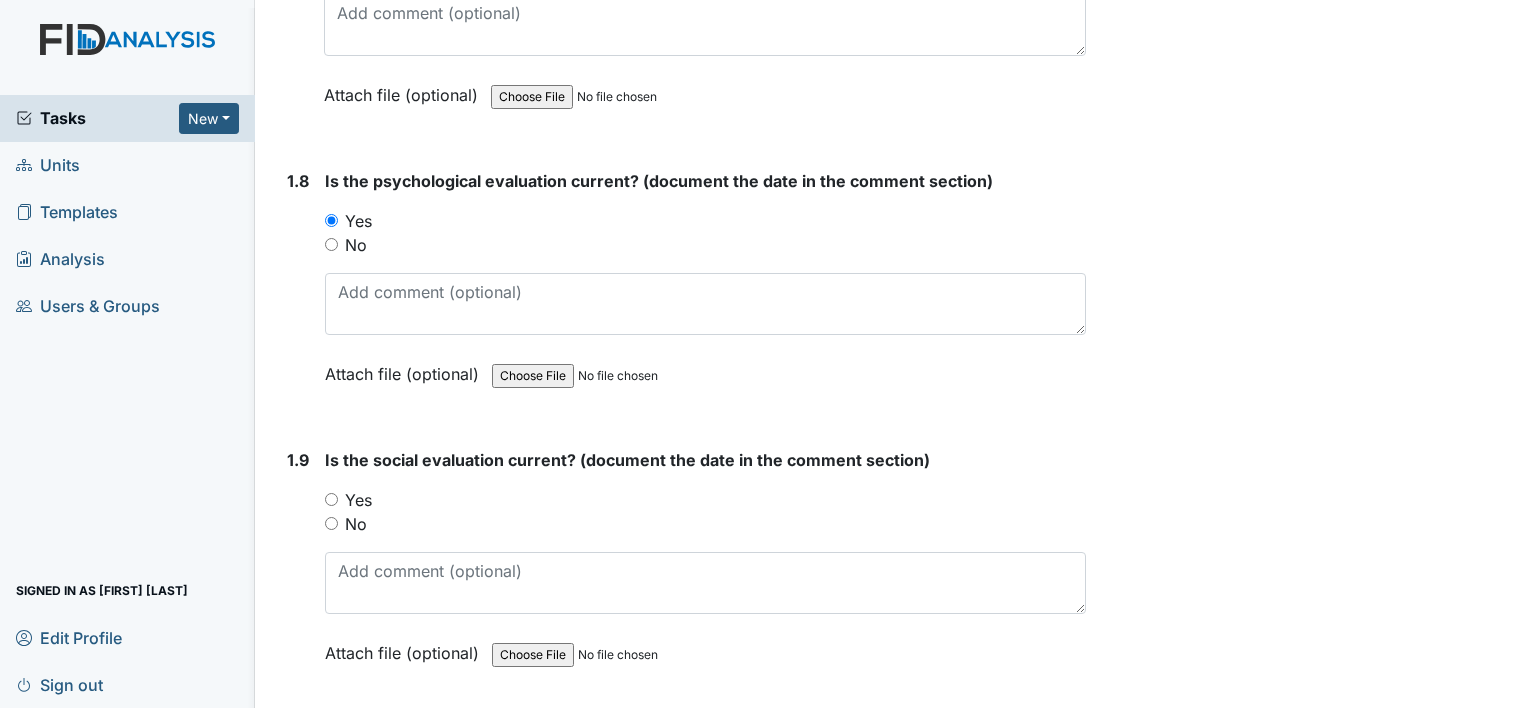 click on "Yes" at bounding box center (358, 500) 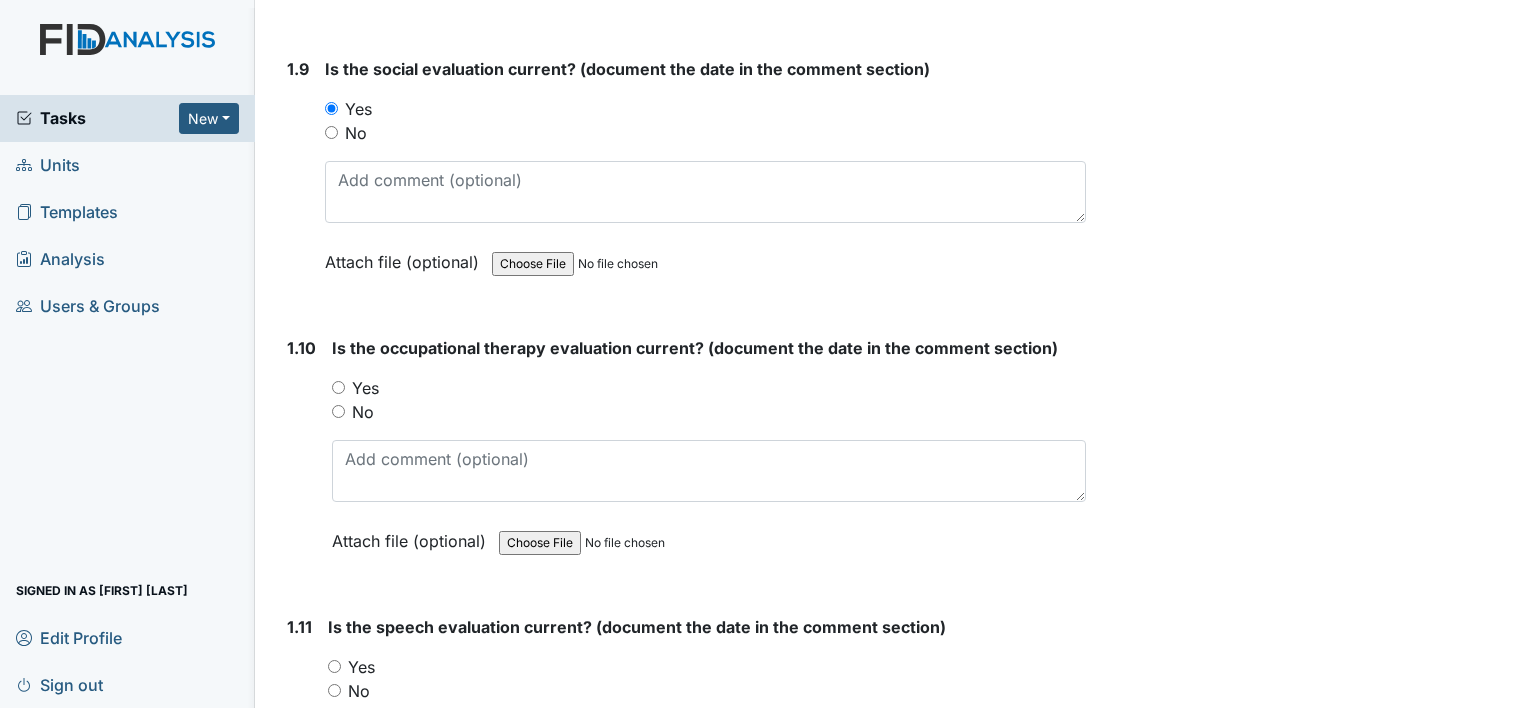 scroll, scrollTop: 2700, scrollLeft: 0, axis: vertical 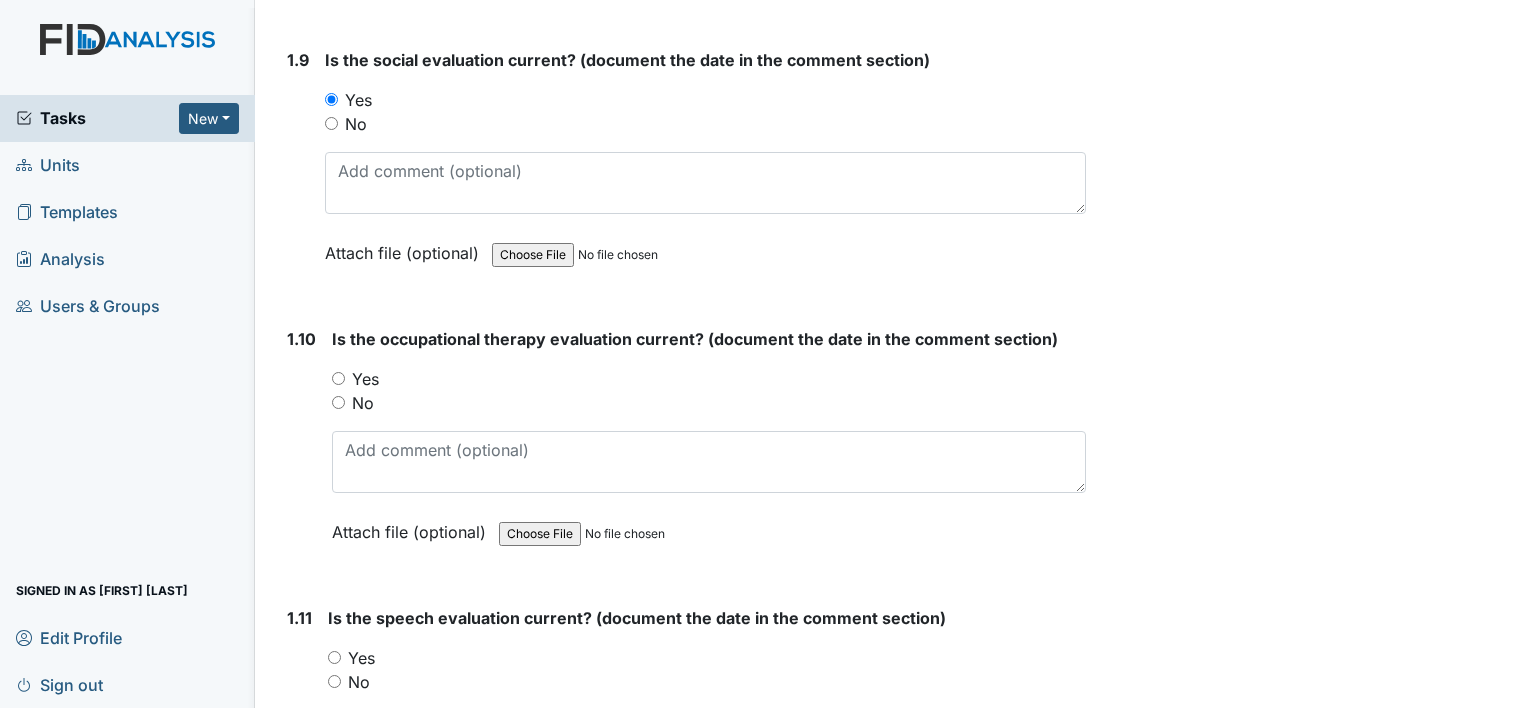 click on "Yes" at bounding box center [365, 379] 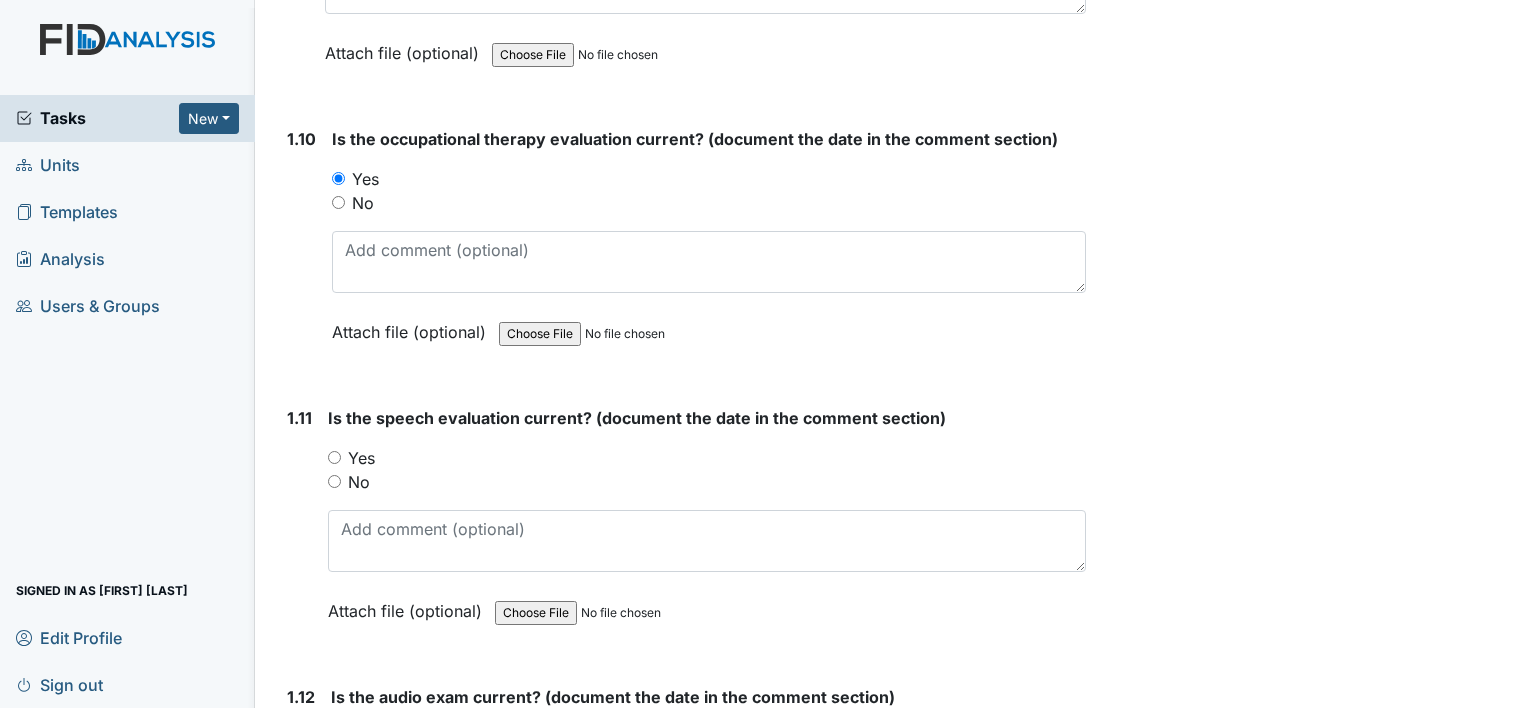 click on "Yes" at bounding box center (361, 458) 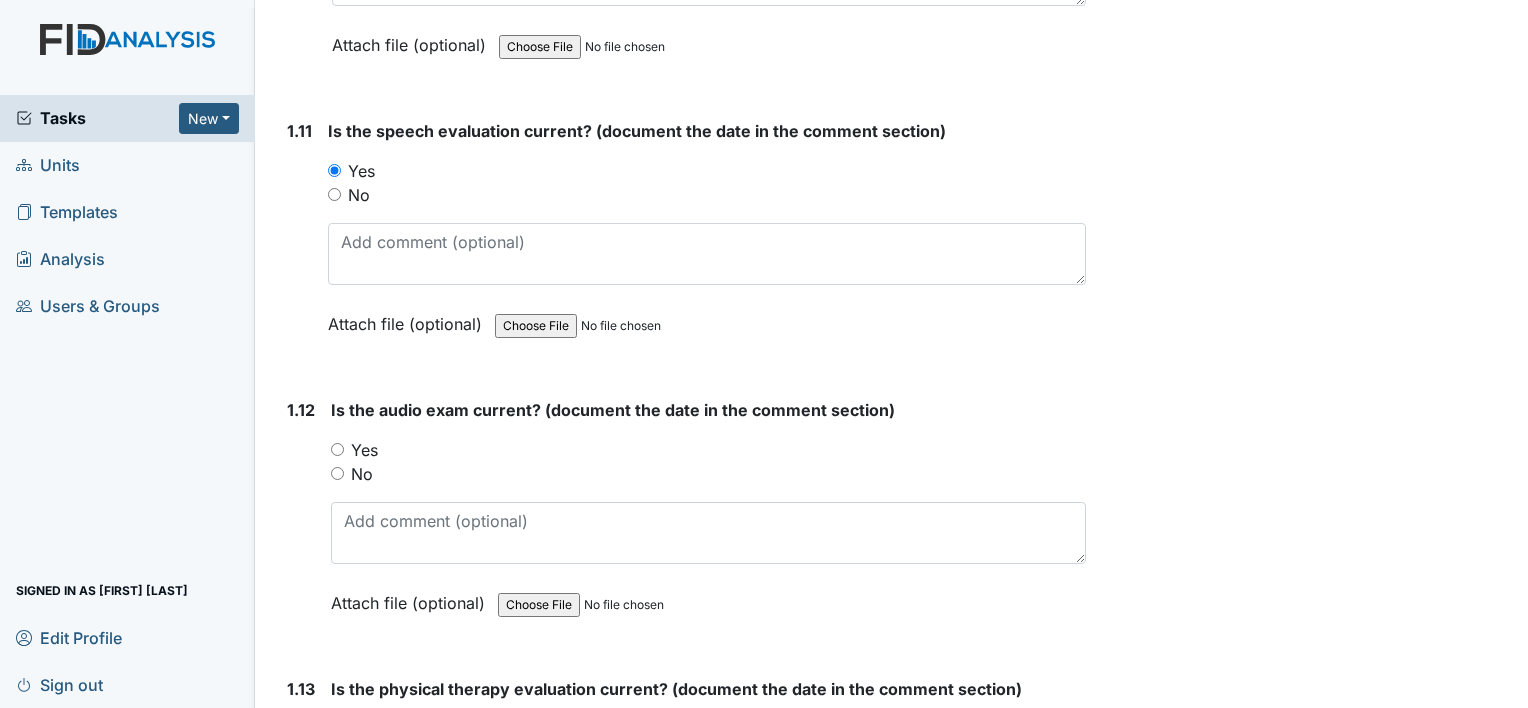 scroll, scrollTop: 3200, scrollLeft: 0, axis: vertical 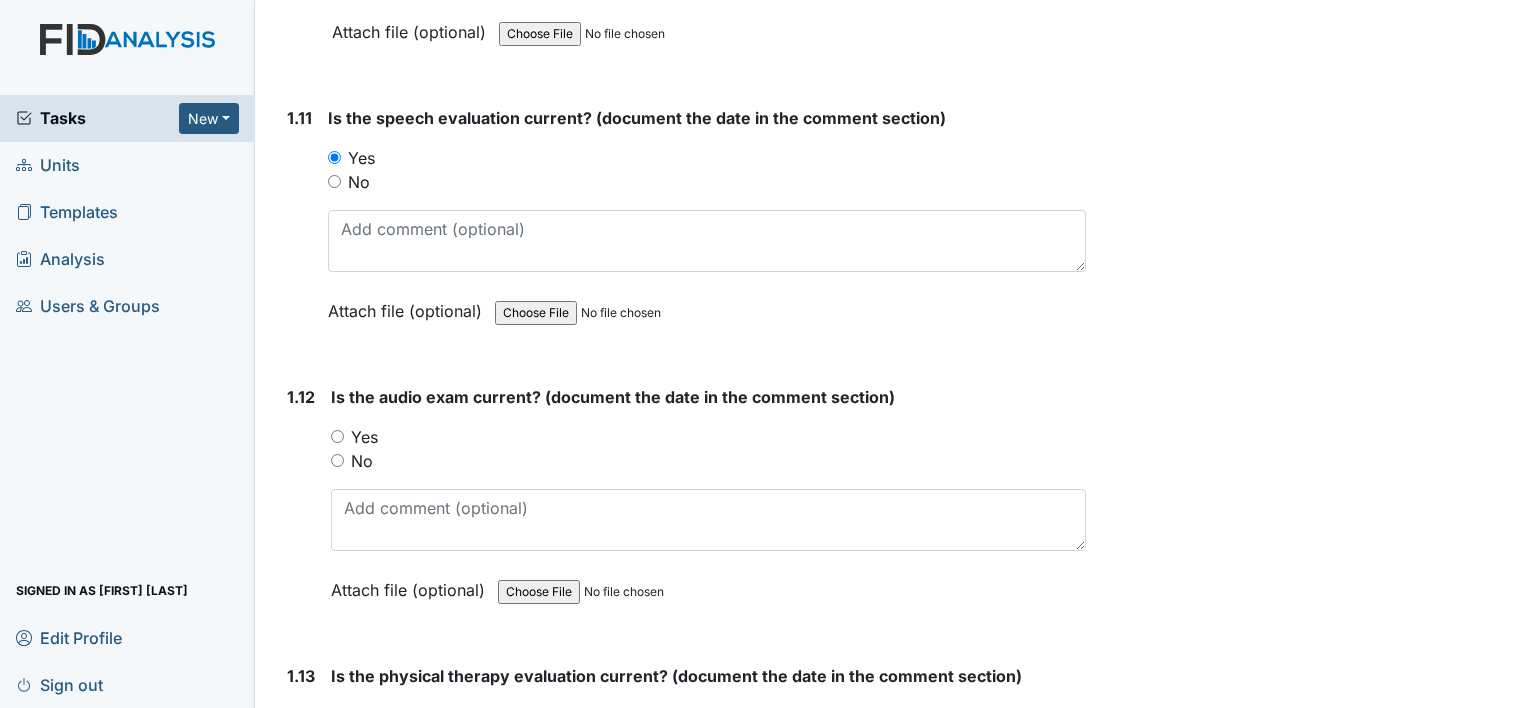 click on "Yes" at bounding box center [364, 437] 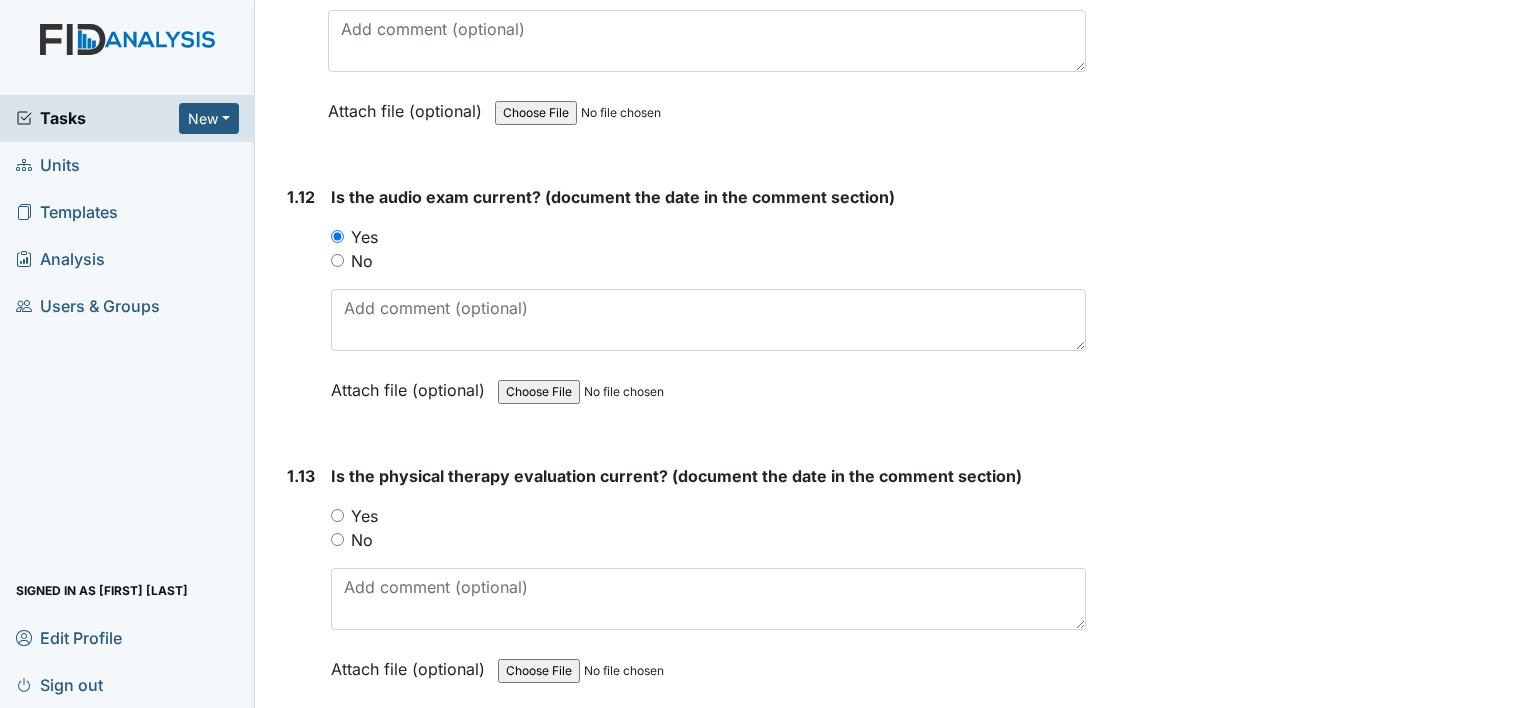 click on "Yes" at bounding box center [364, 516] 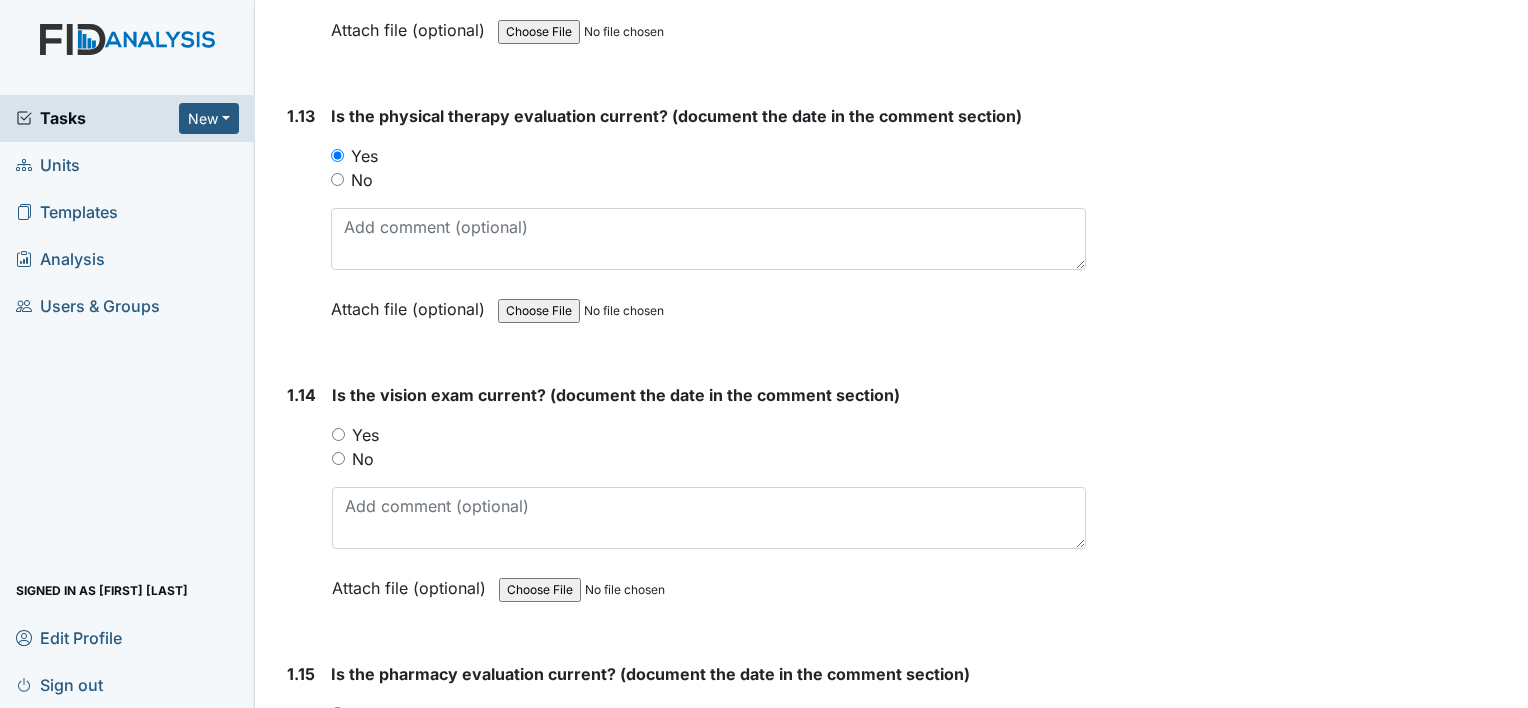 scroll, scrollTop: 3800, scrollLeft: 0, axis: vertical 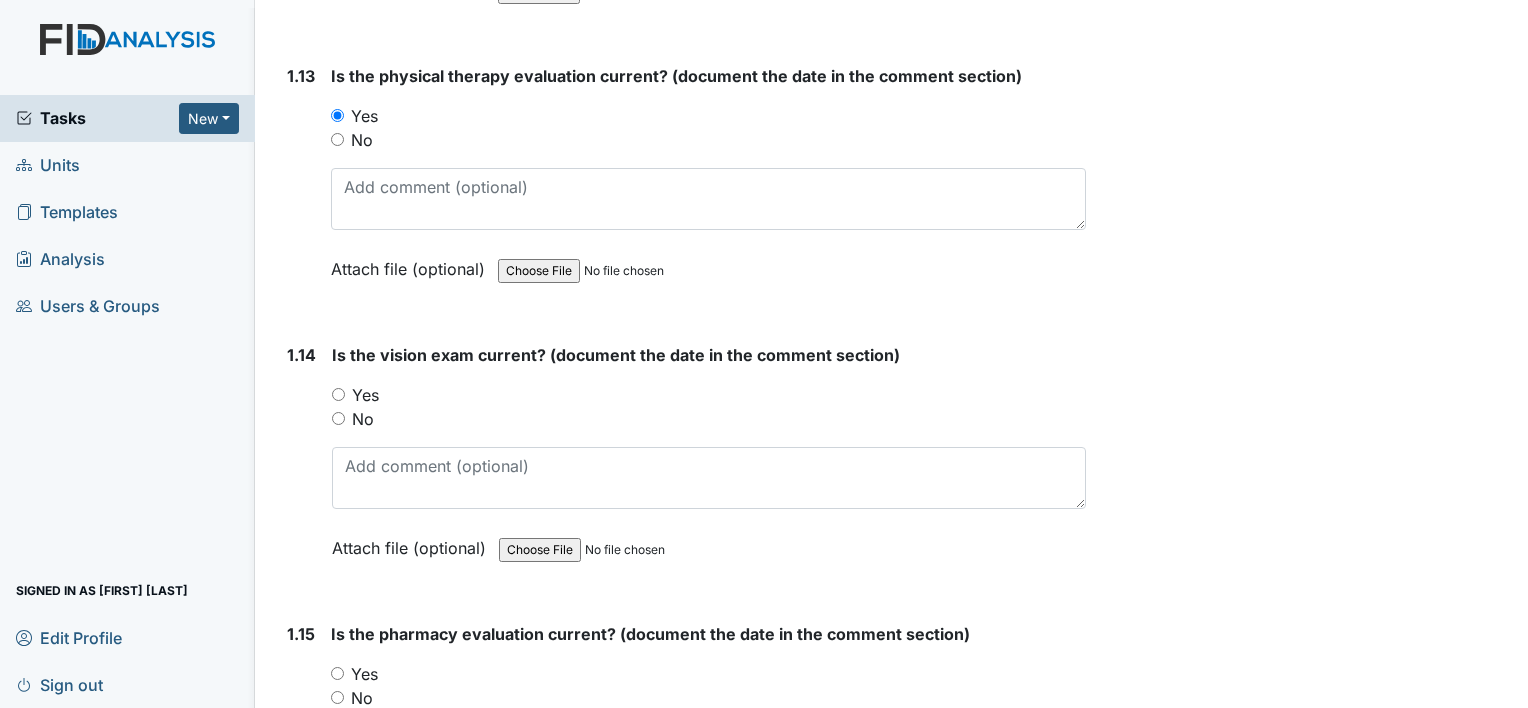click on "Yes" at bounding box center (365, 395) 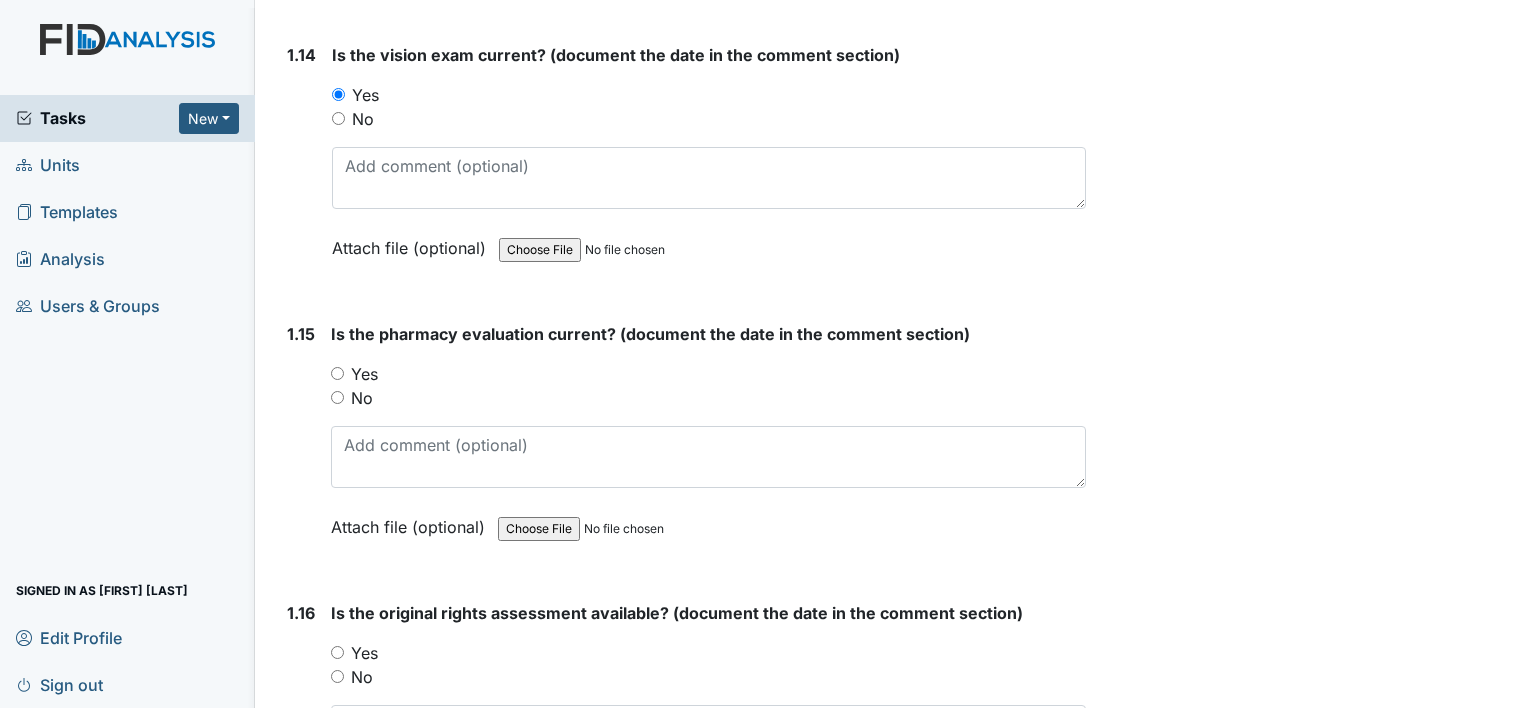 click on "Yes" at bounding box center (364, 374) 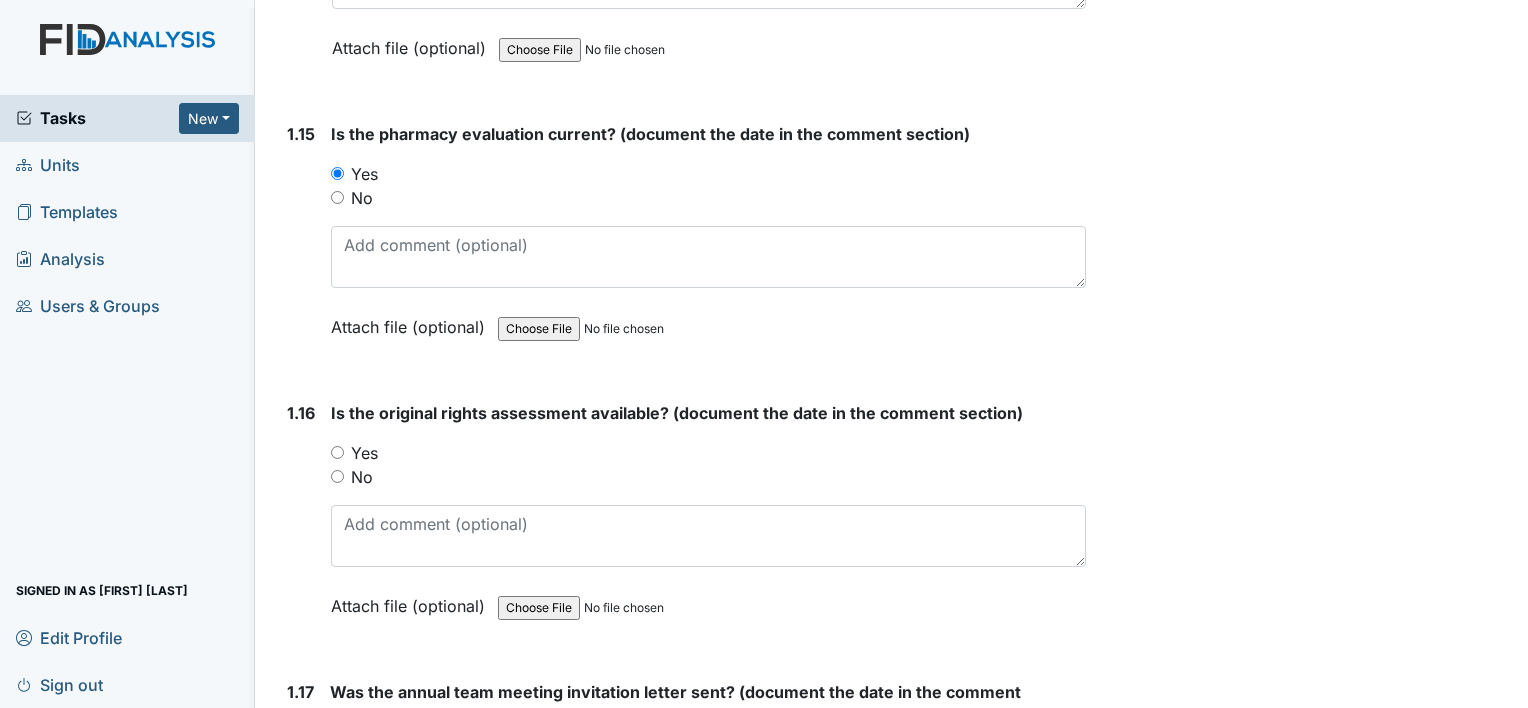 click on "Yes" at bounding box center (364, 453) 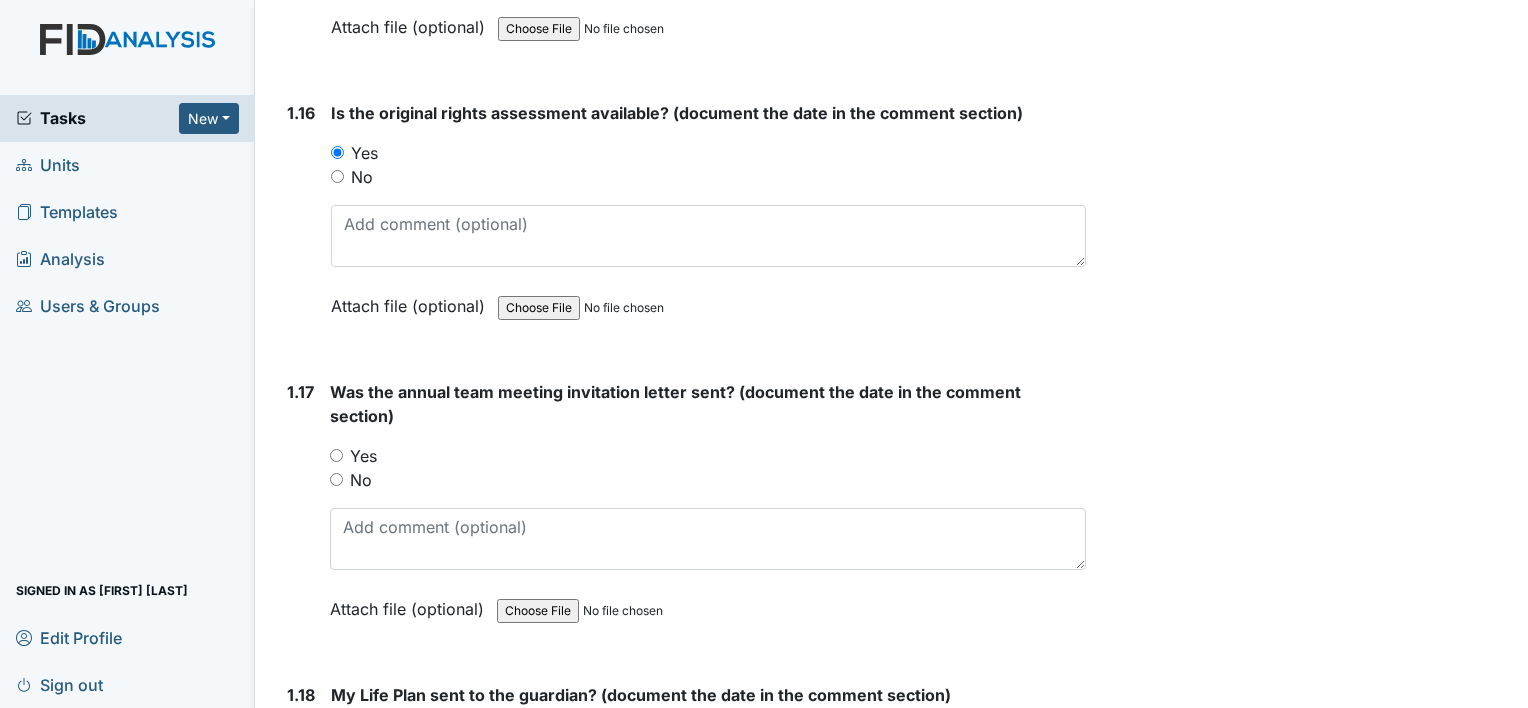 click on "No" at bounding box center [361, 480] 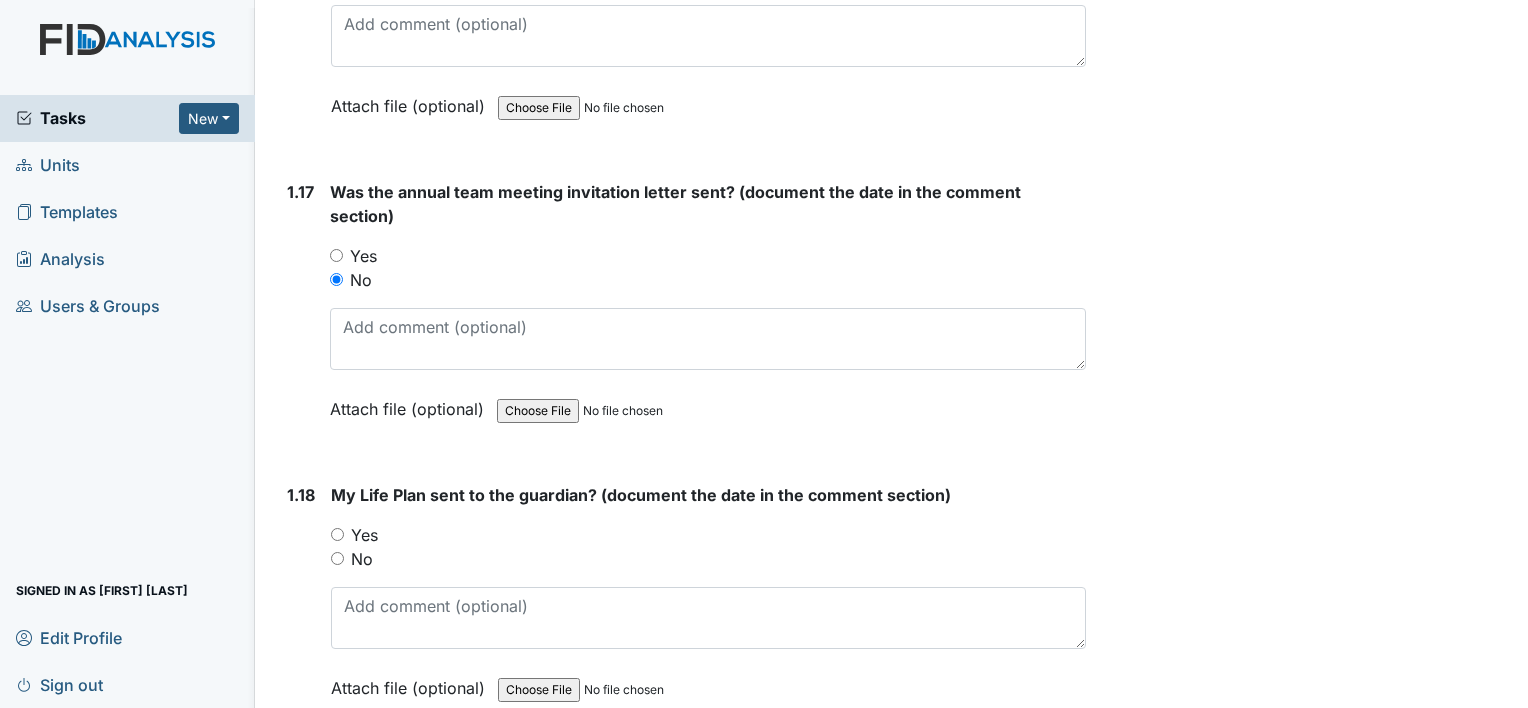 click on "No" at bounding box center (362, 559) 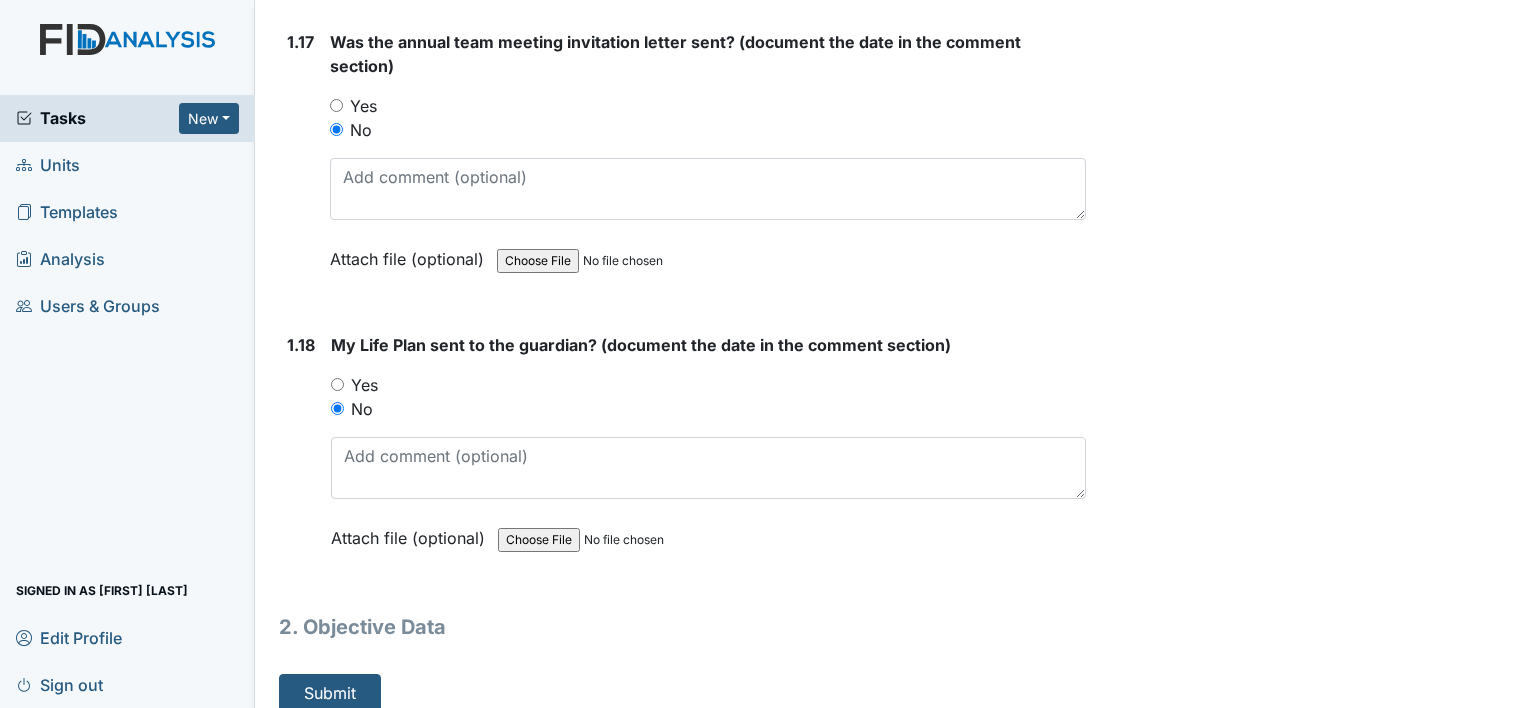 scroll, scrollTop: 4951, scrollLeft: 0, axis: vertical 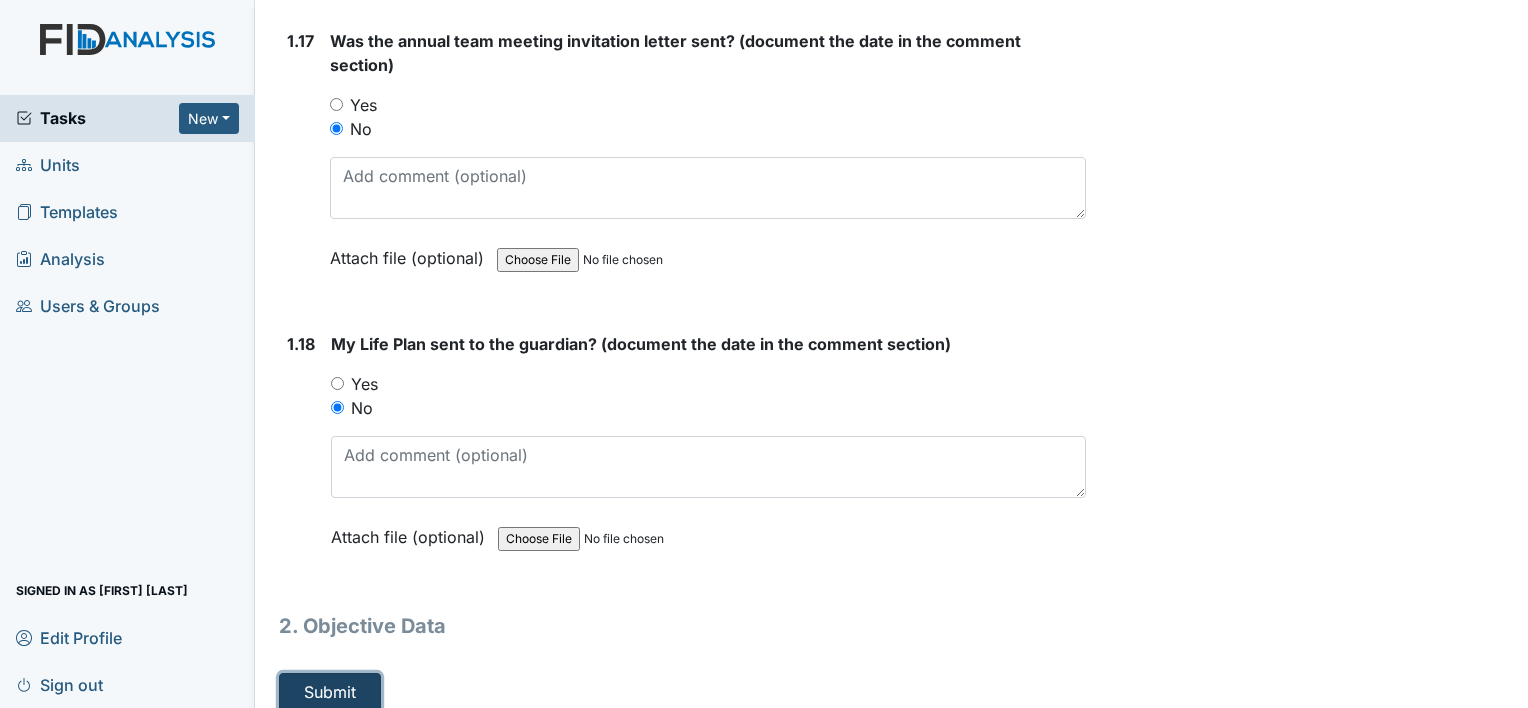 click on "Submit" at bounding box center [330, 692] 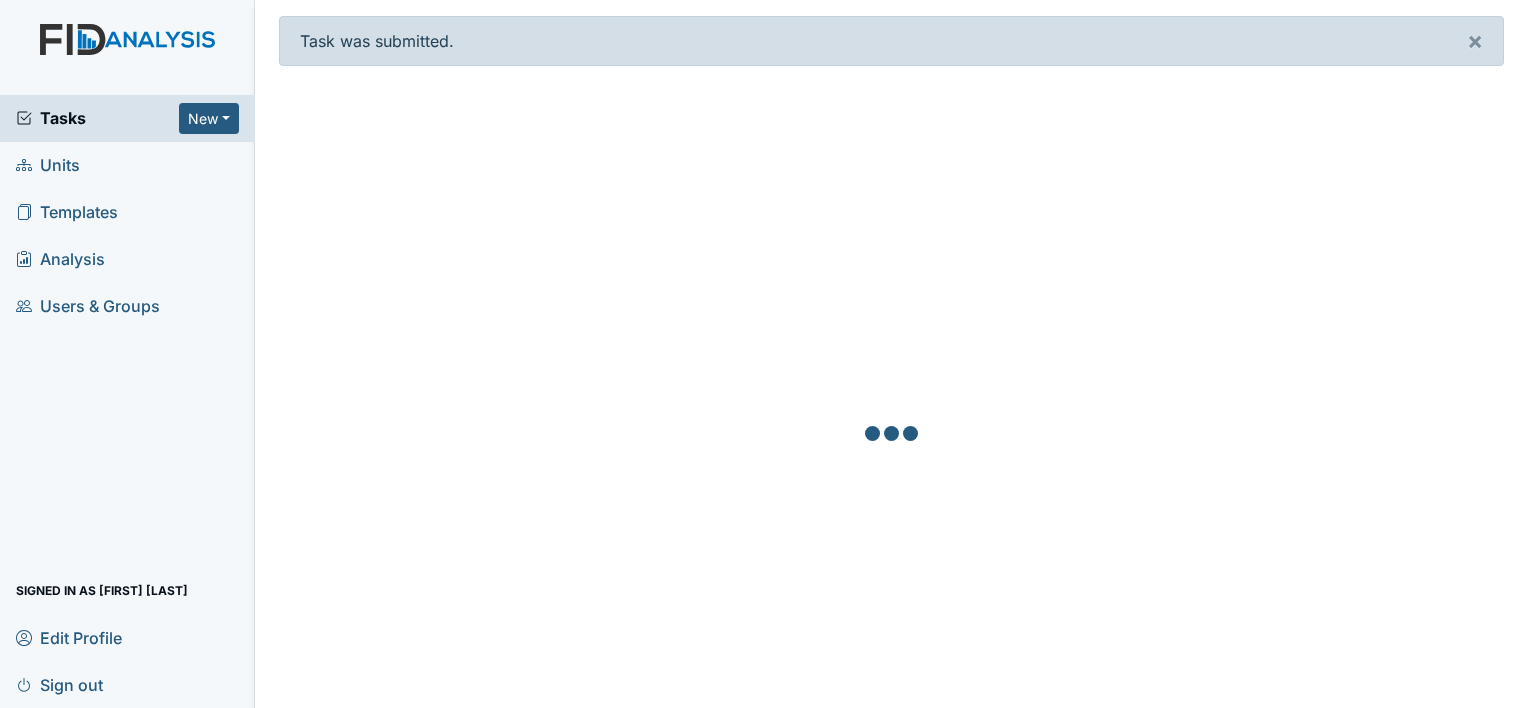 scroll, scrollTop: 0, scrollLeft: 0, axis: both 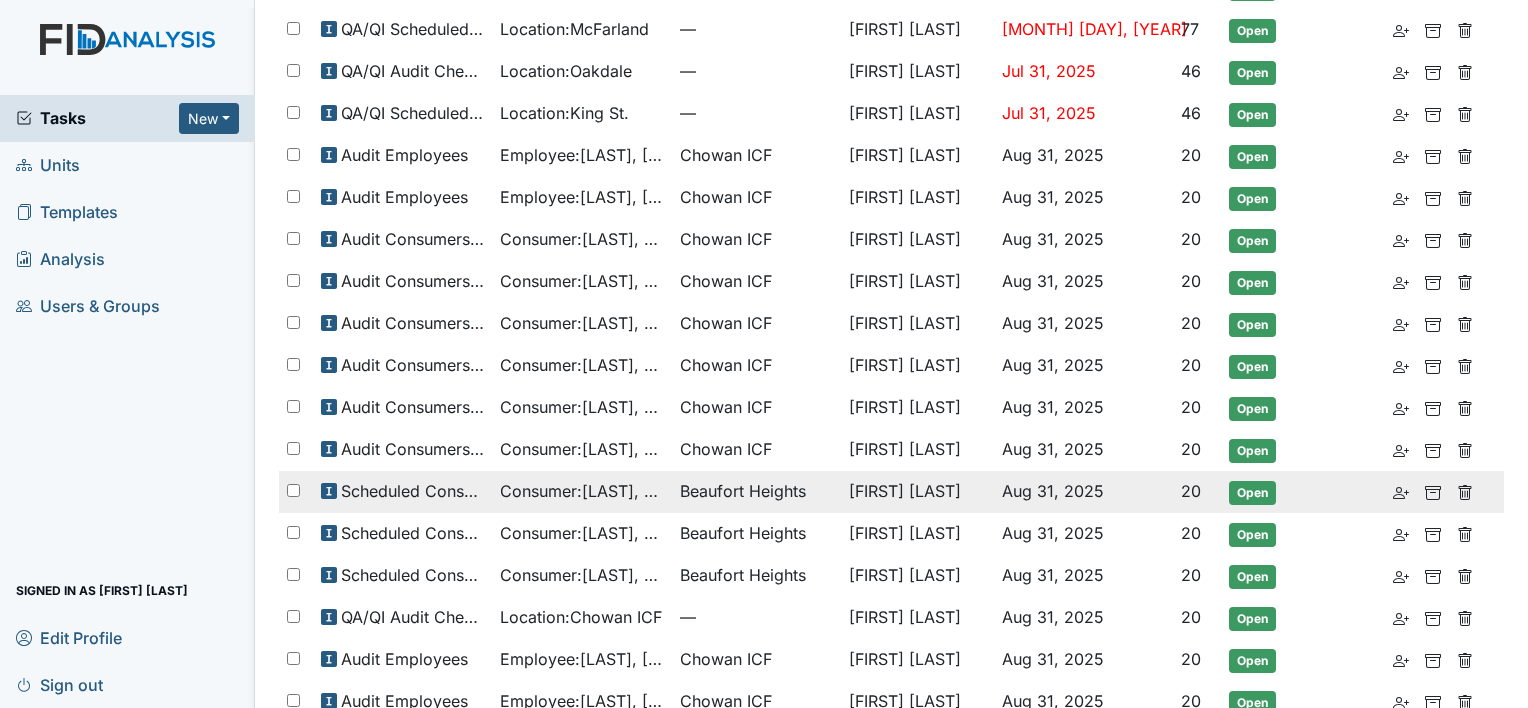 click on "Consumer :  Clark, Charles" at bounding box center [581, 491] 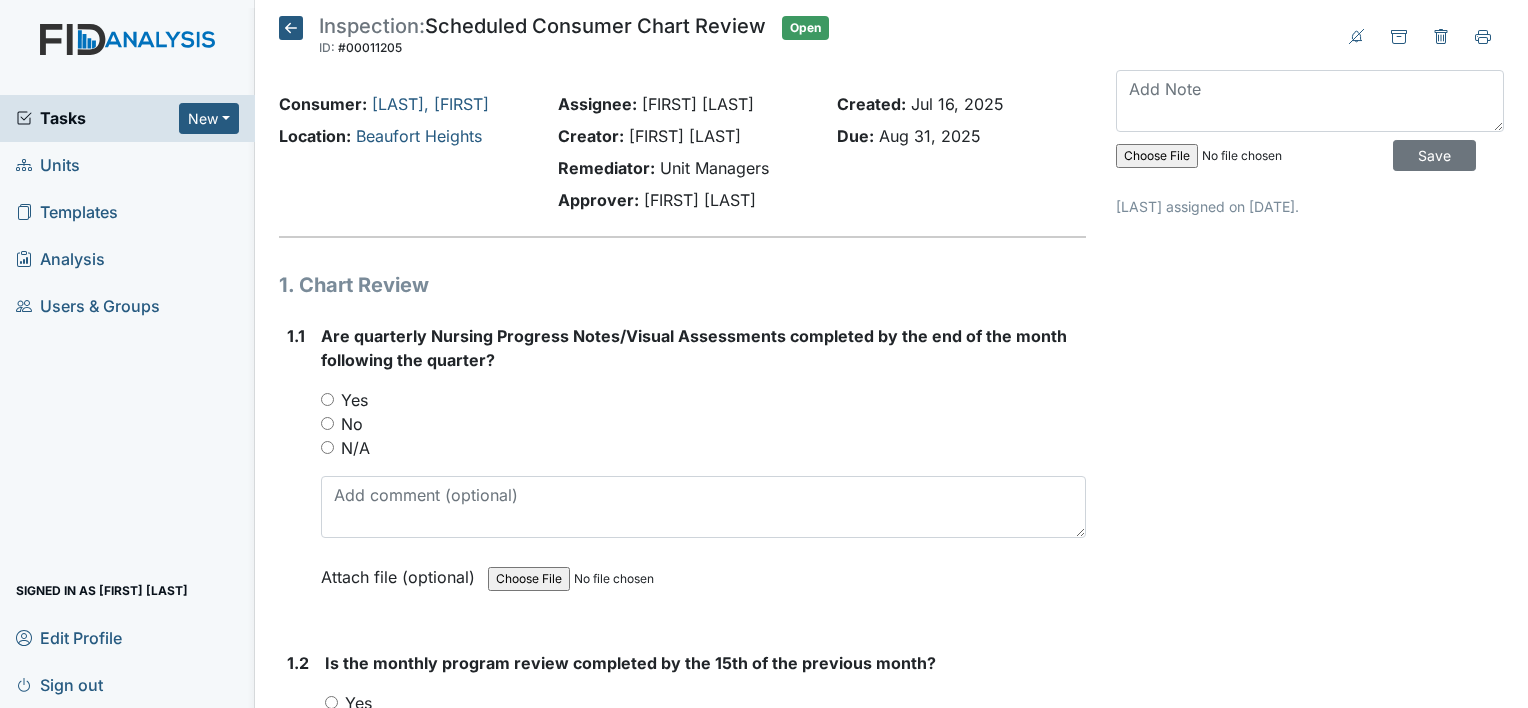 scroll, scrollTop: 0, scrollLeft: 0, axis: both 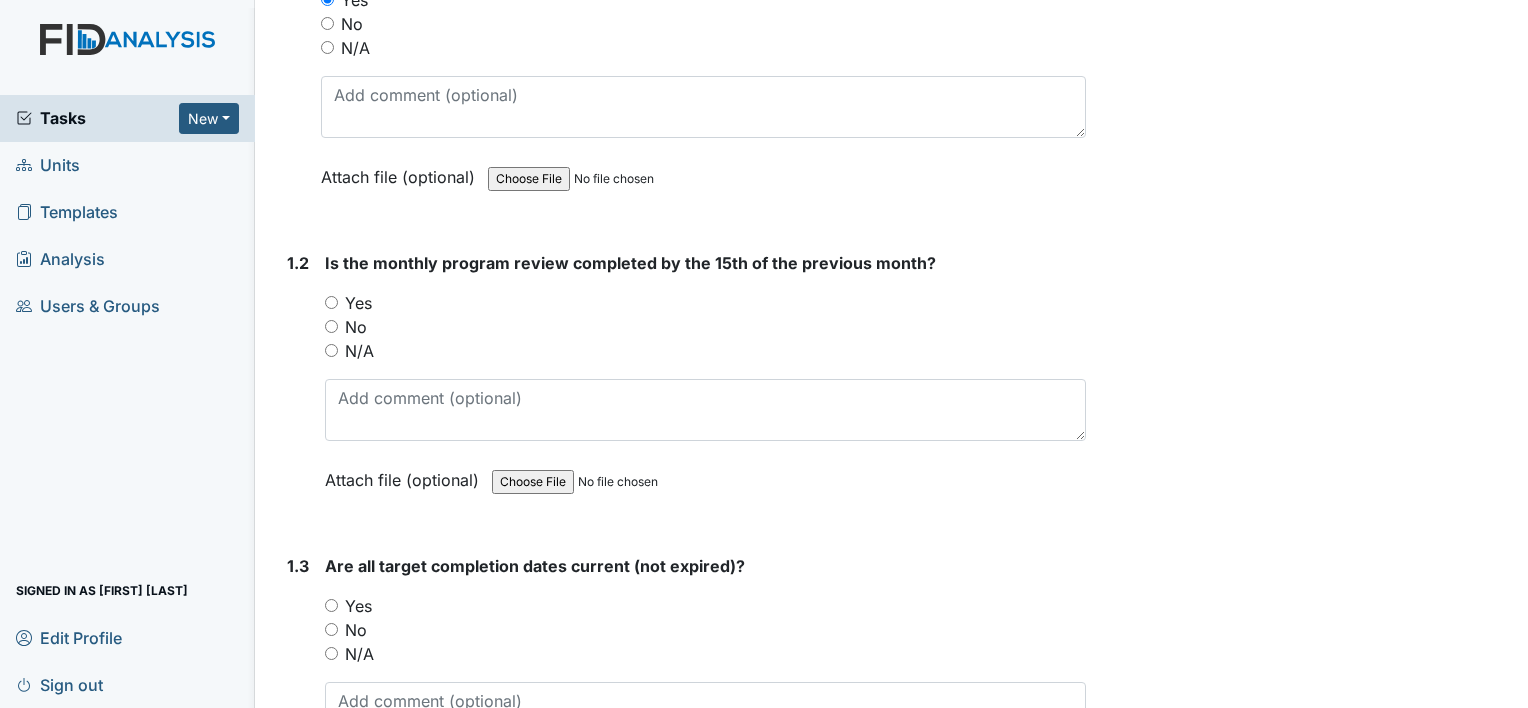 click on "Yes" at bounding box center (358, 303) 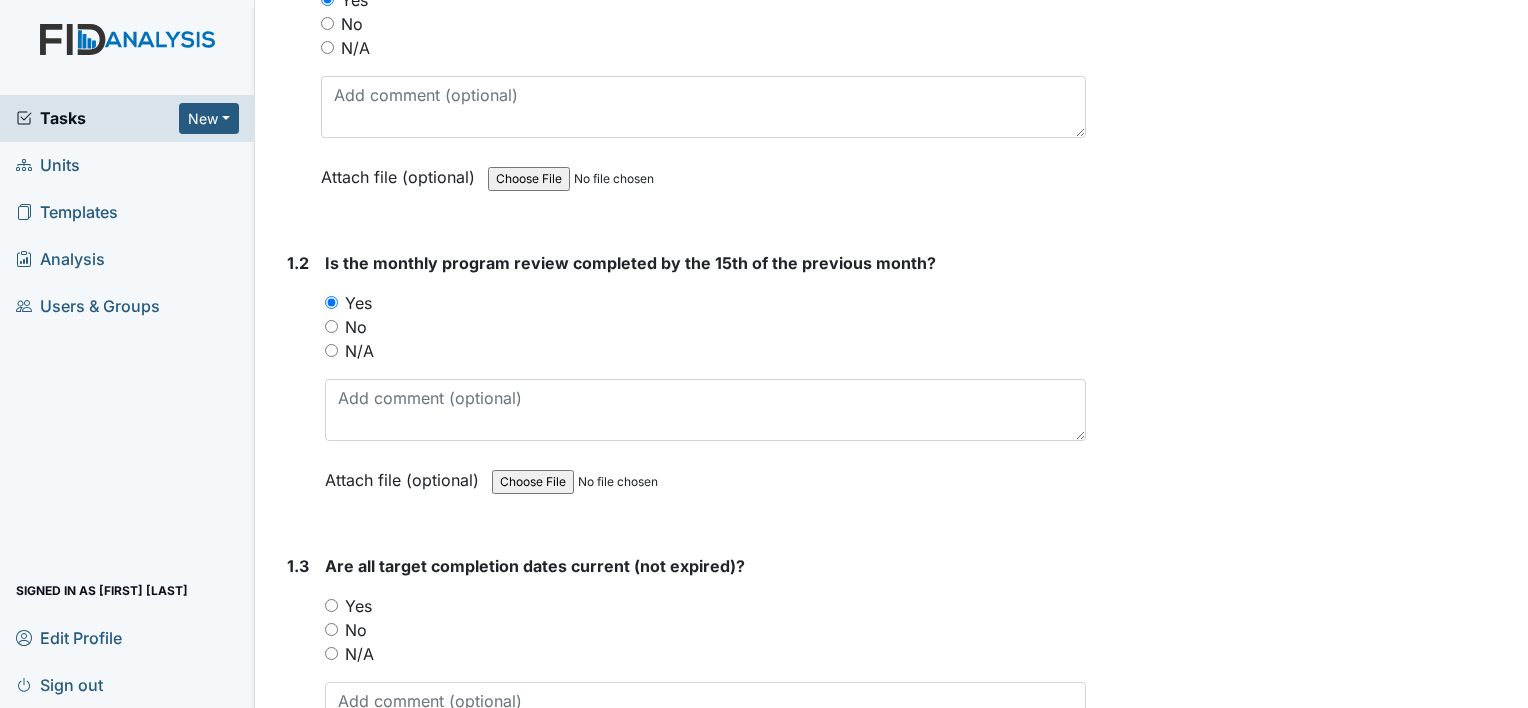click on "Yes" at bounding box center (358, 606) 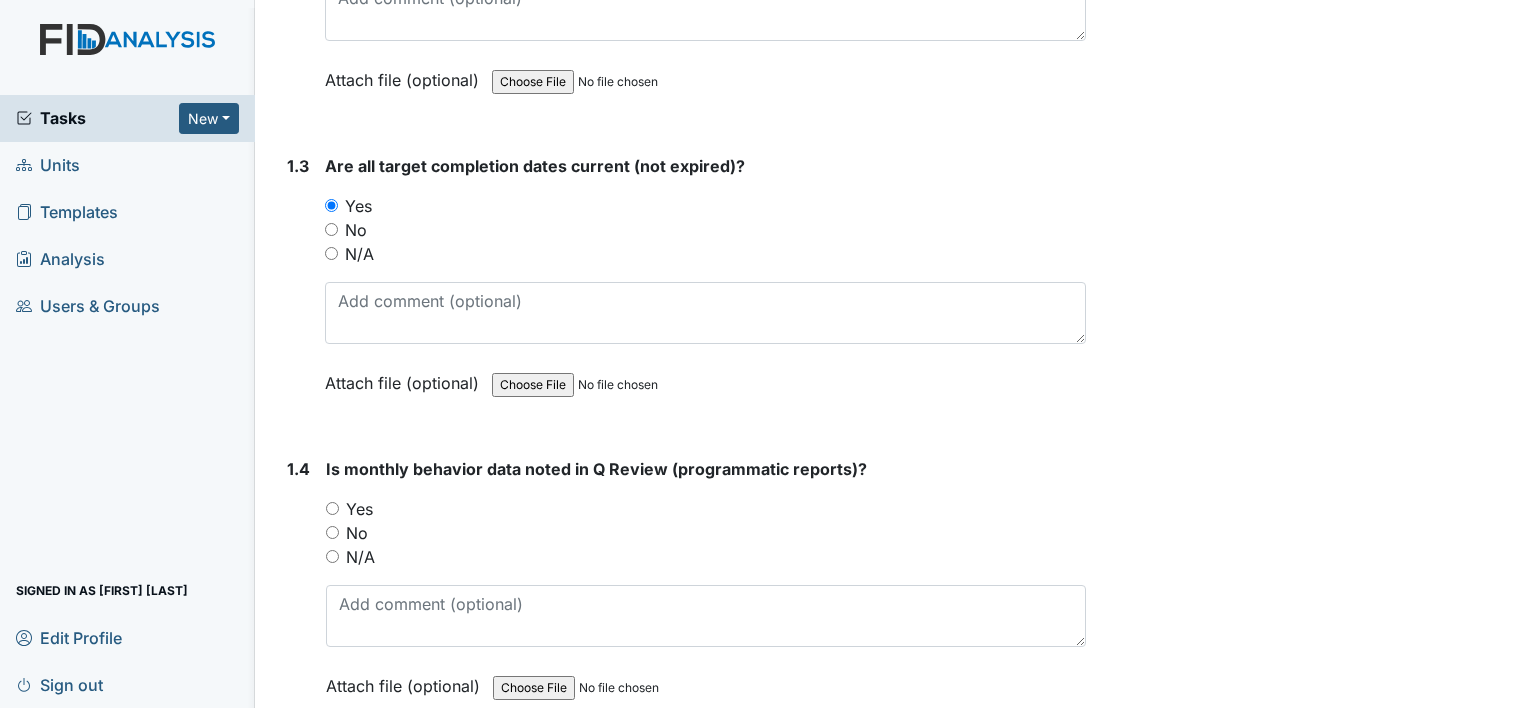 click on "Yes" at bounding box center [359, 509] 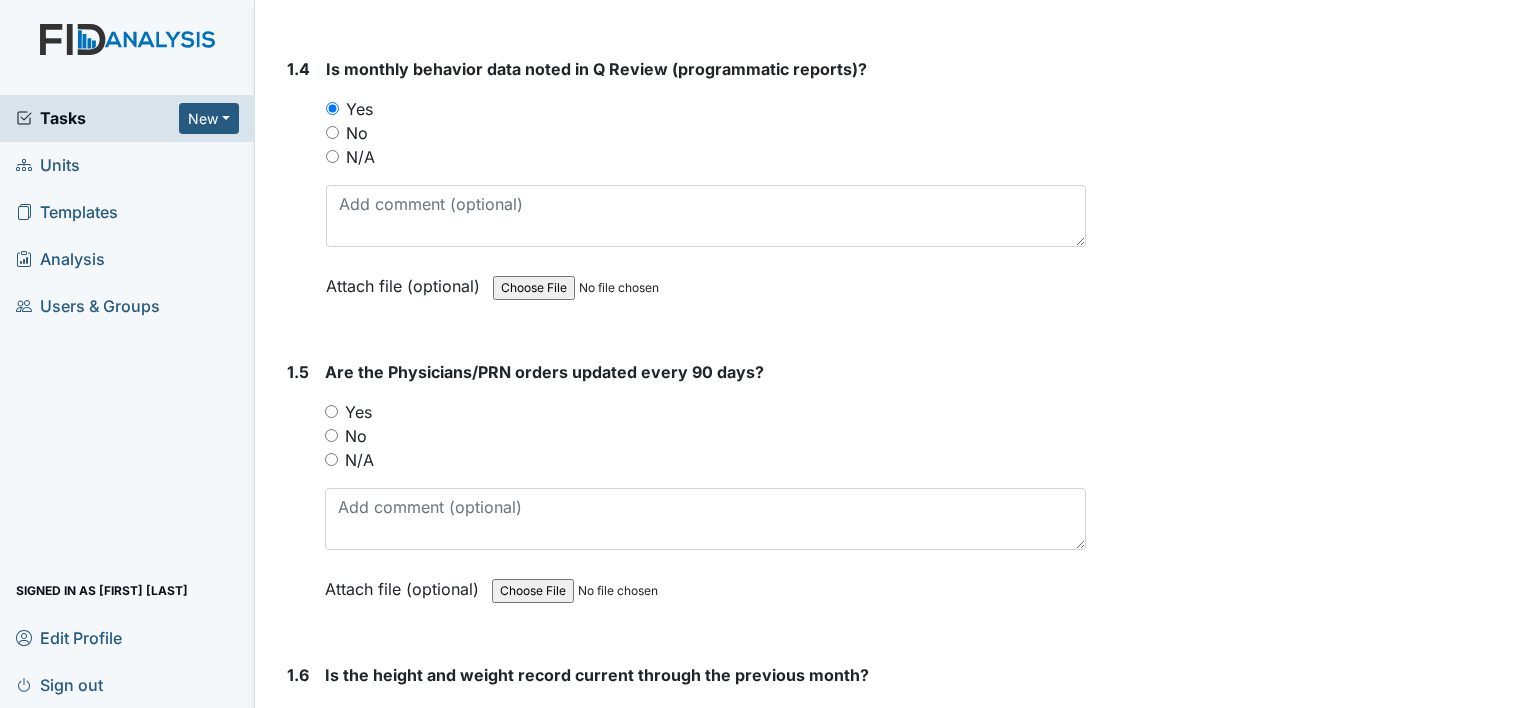 click on "Yes" at bounding box center (358, 412) 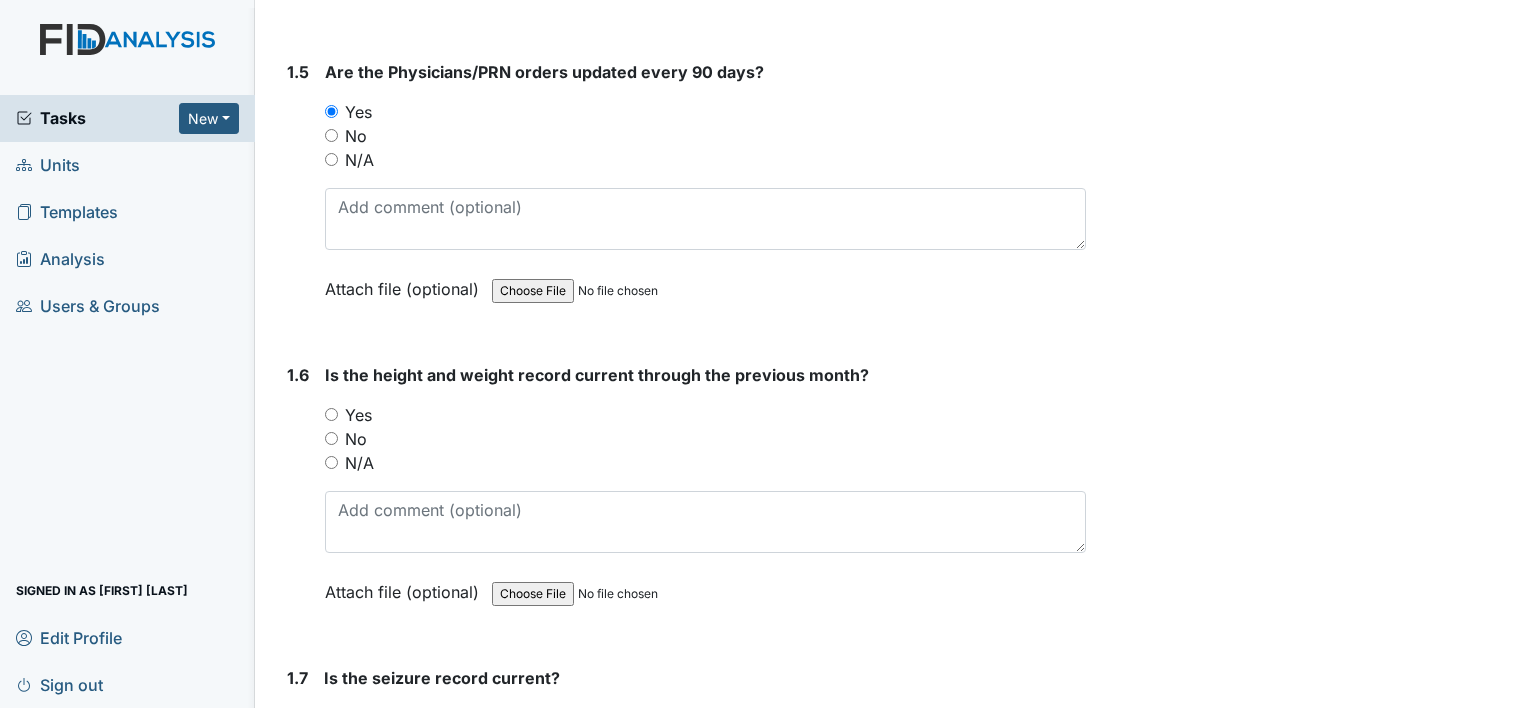 click on "Yes" at bounding box center [358, 415] 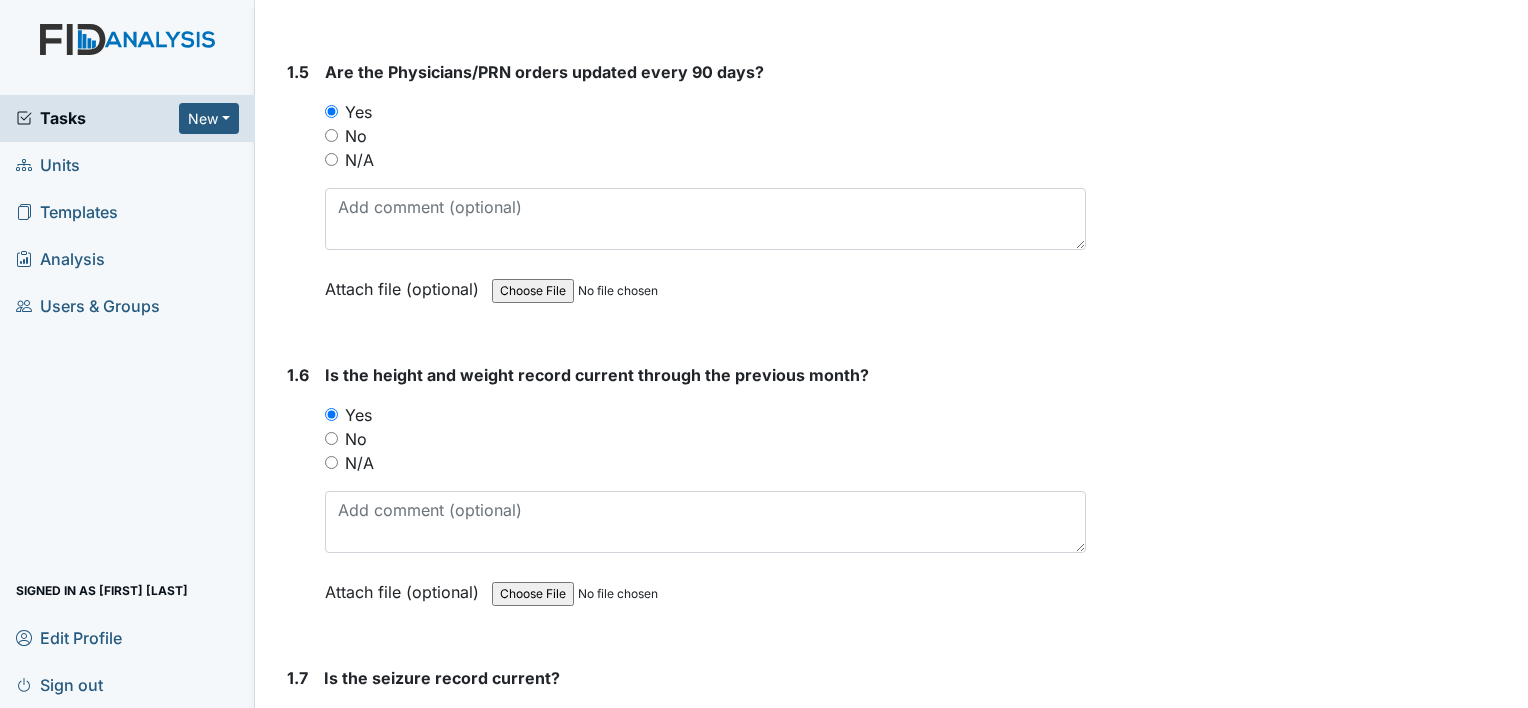scroll, scrollTop: 1800, scrollLeft: 0, axis: vertical 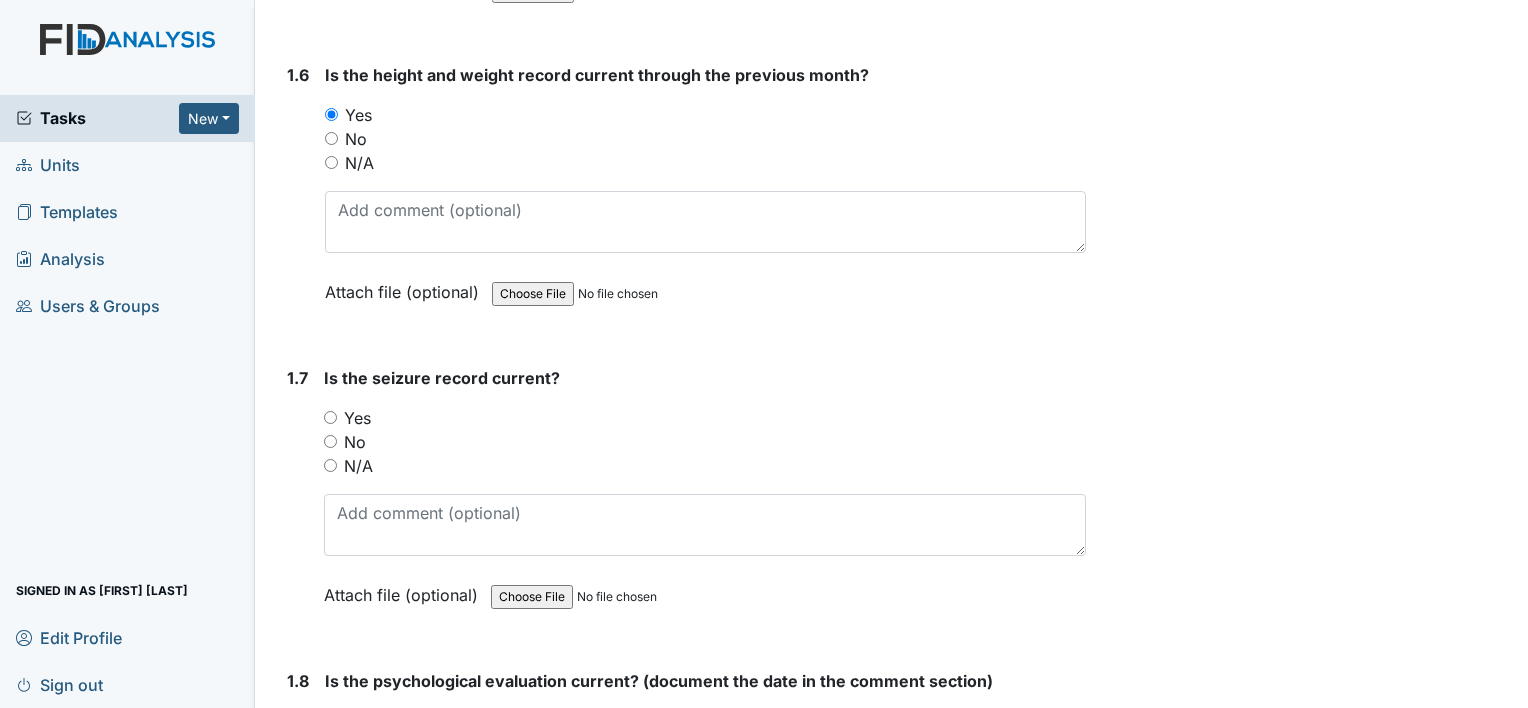 click on "N/A" at bounding box center [358, 466] 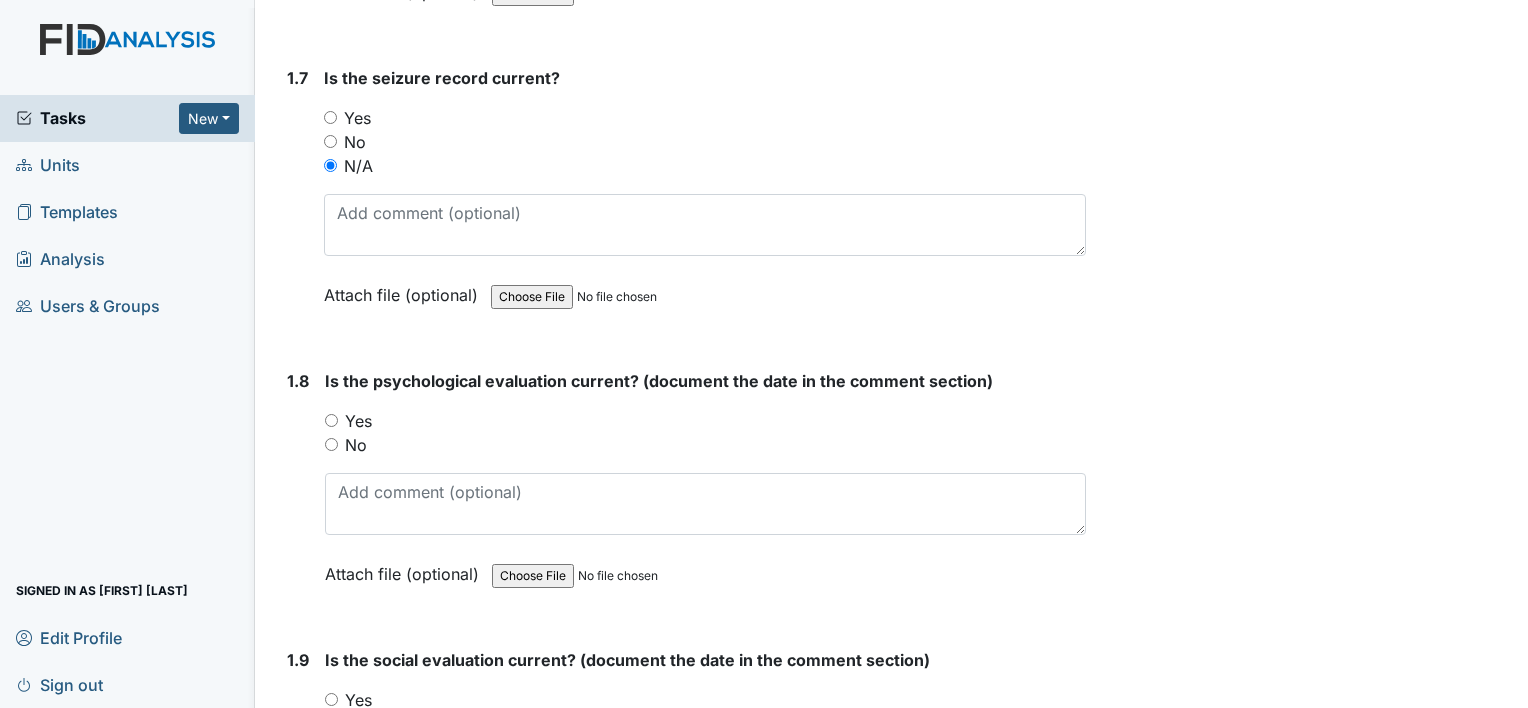 click on "Yes" at bounding box center [358, 421] 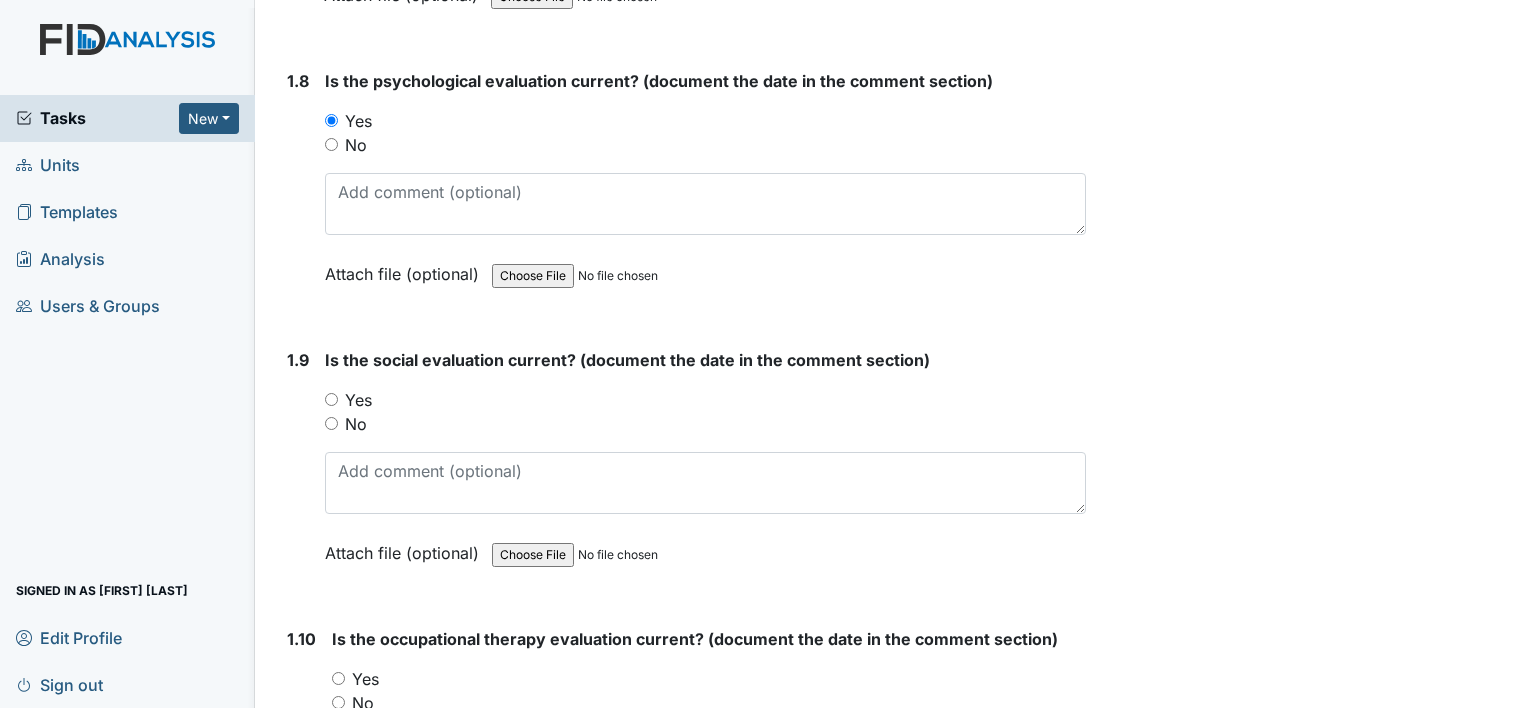 click on "Yes" at bounding box center (358, 400) 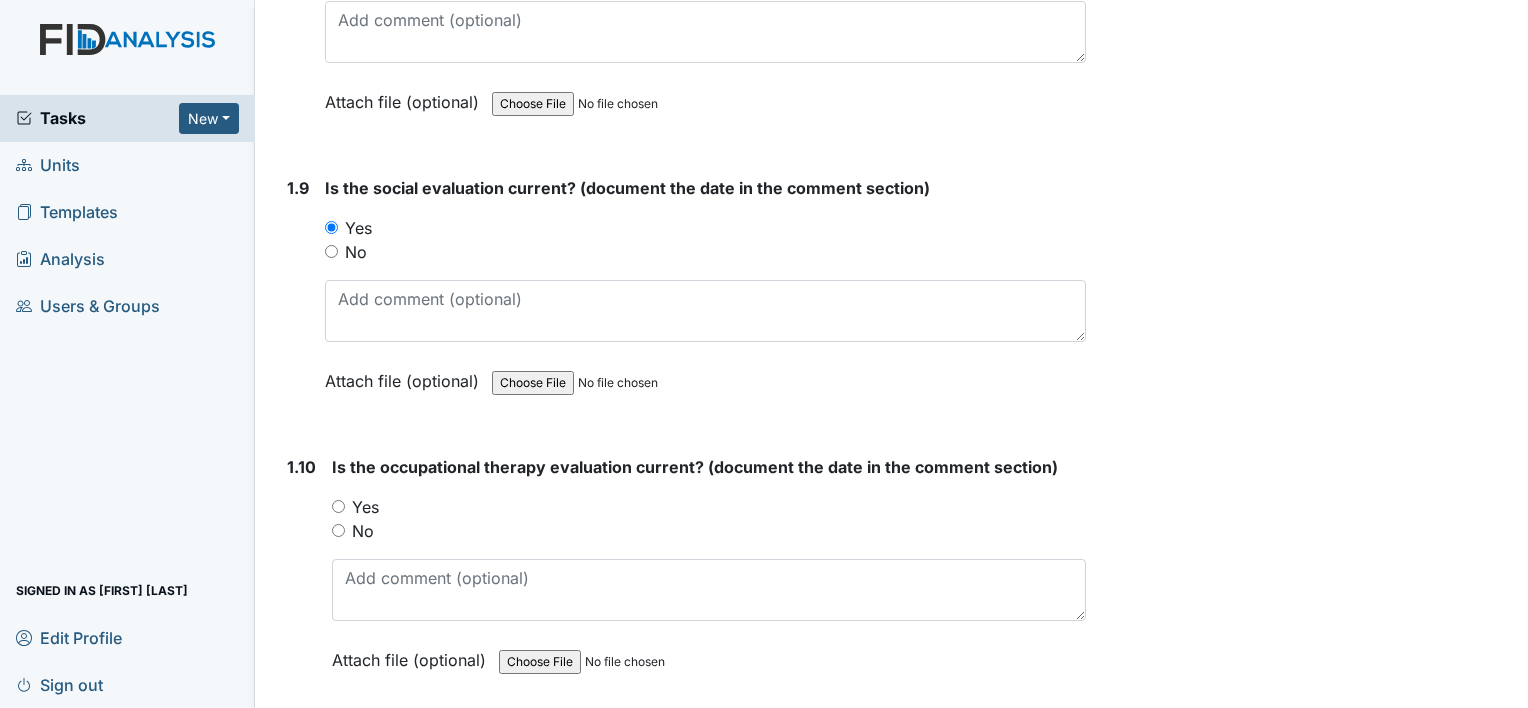 scroll, scrollTop: 2800, scrollLeft: 0, axis: vertical 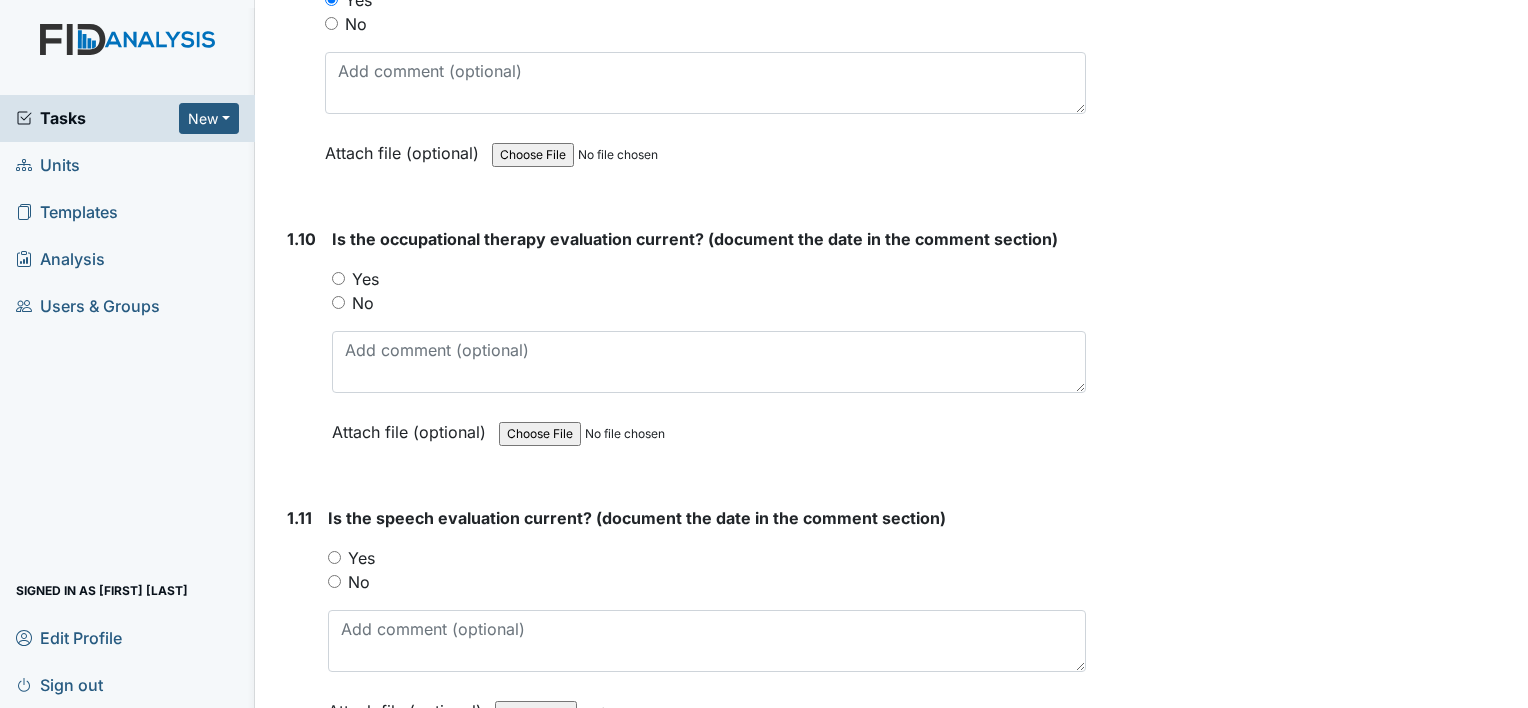 drag, startPoint x: 372, startPoint y: 272, endPoint x: 376, endPoint y: 329, distance: 57.14018 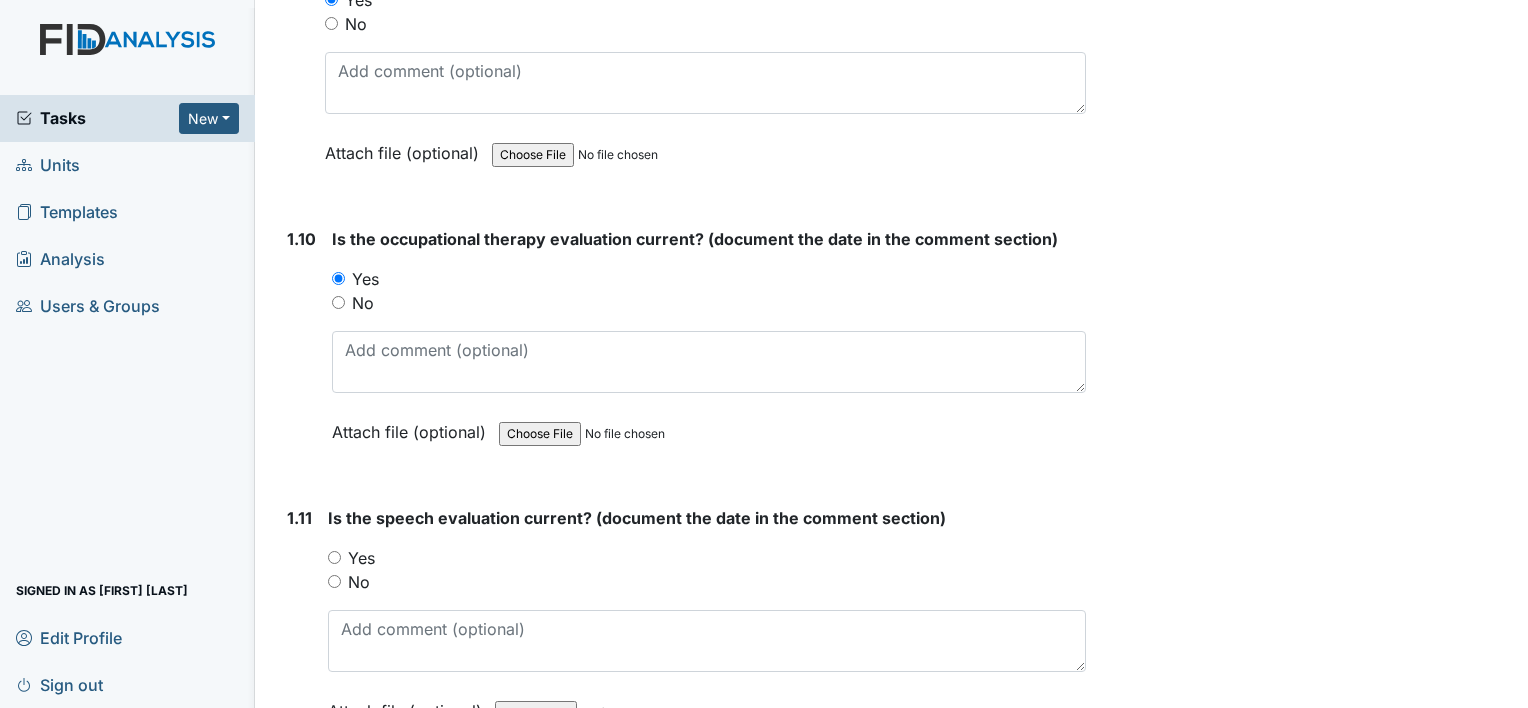 click on "Yes" at bounding box center [361, 558] 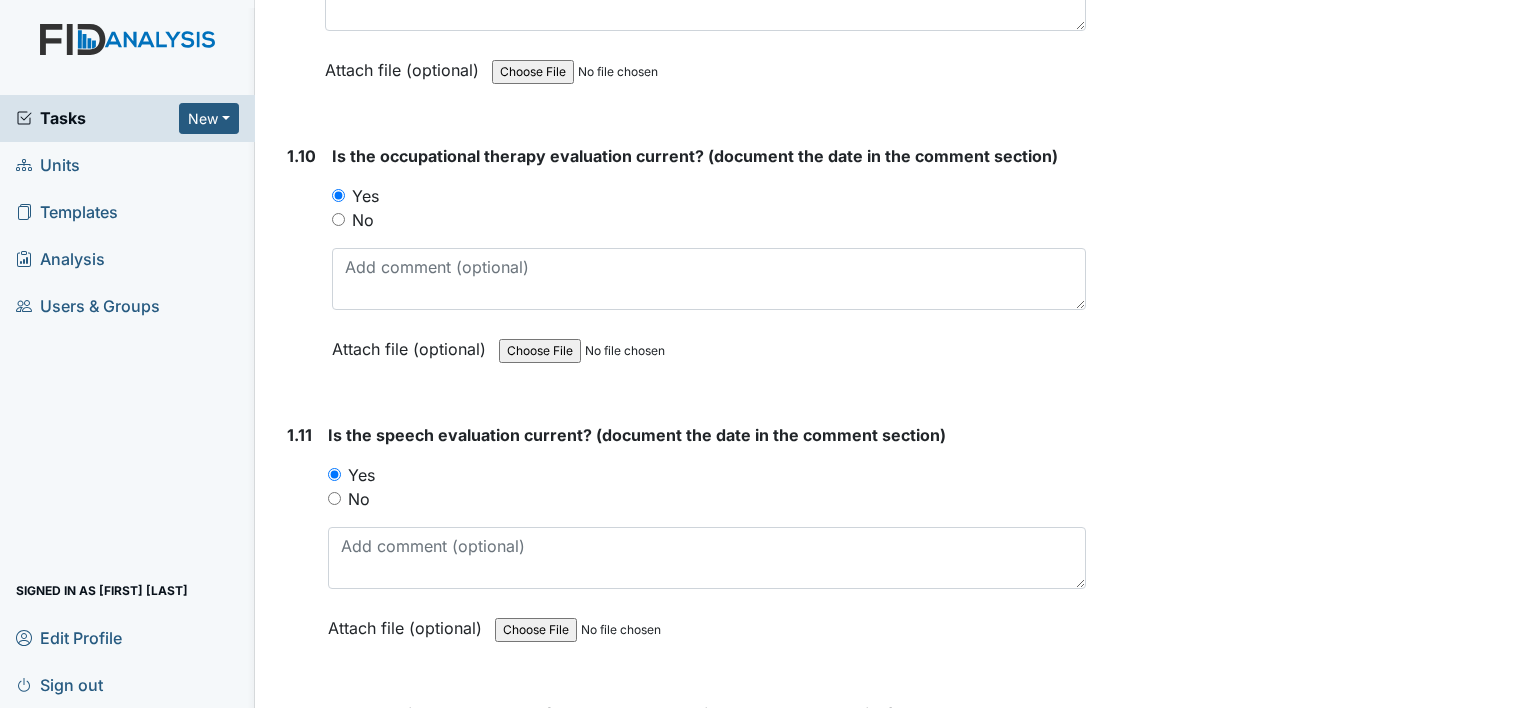 scroll, scrollTop: 3000, scrollLeft: 0, axis: vertical 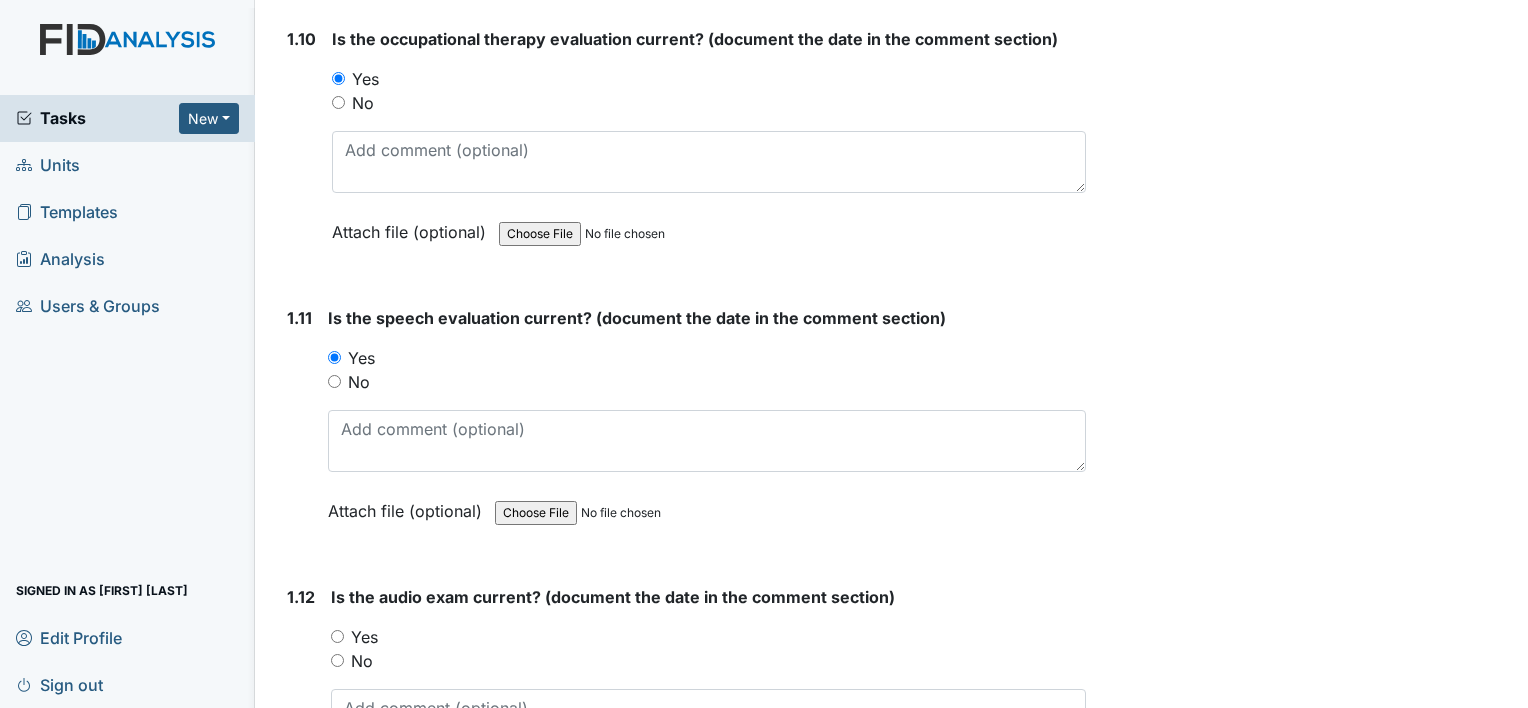 click on "Yes" at bounding box center [364, 637] 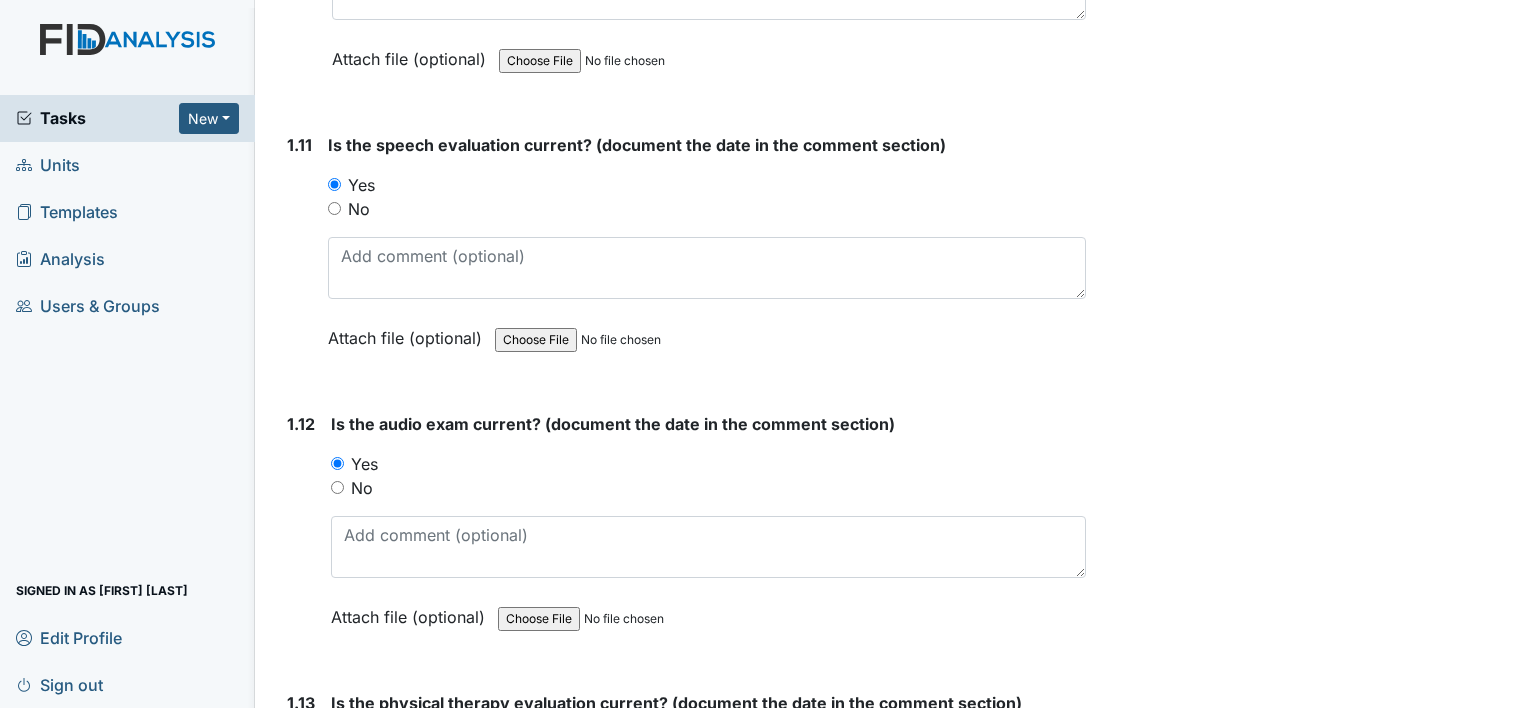 scroll, scrollTop: 3400, scrollLeft: 0, axis: vertical 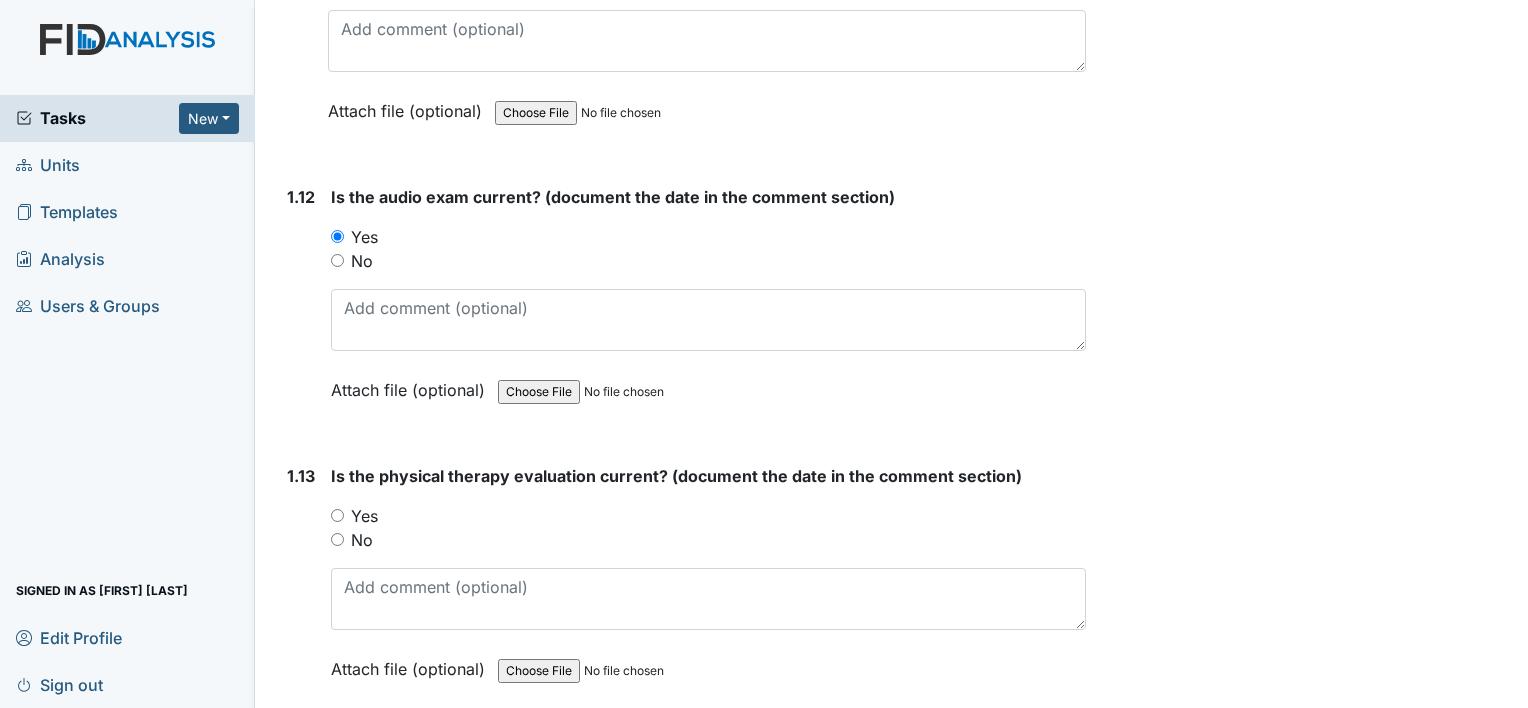 click on "Yes" at bounding box center (364, 516) 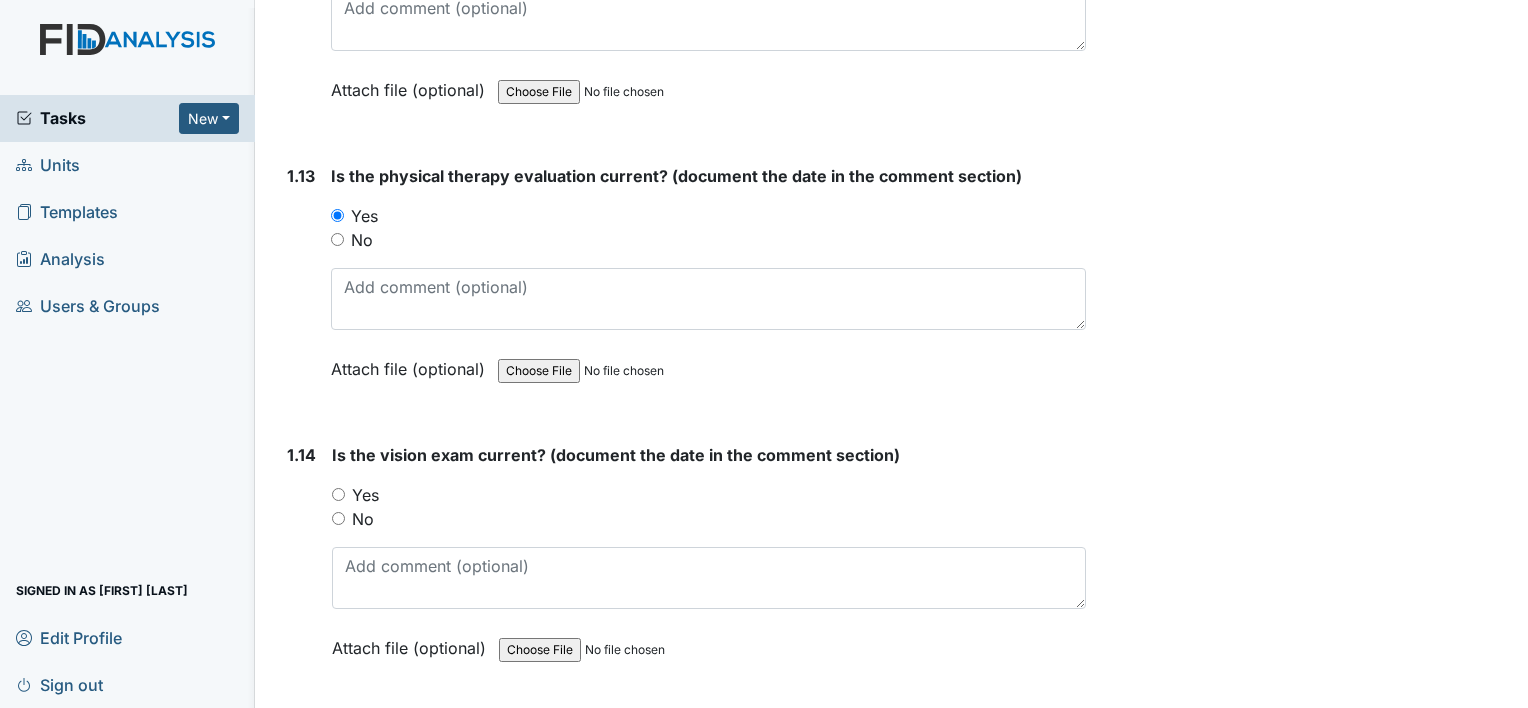 drag, startPoint x: 361, startPoint y: 483, endPoint x: 386, endPoint y: 484, distance: 25.019993 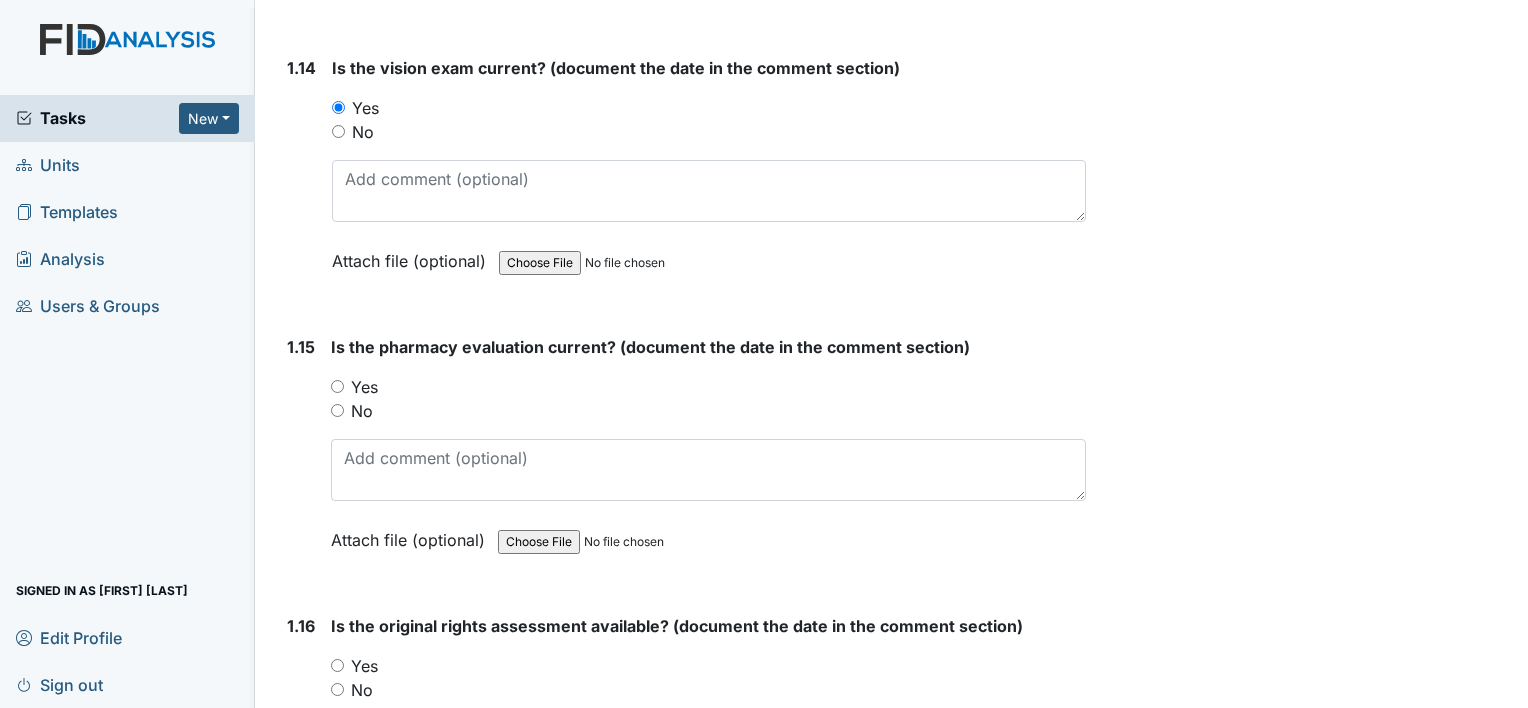 scroll, scrollTop: 4100, scrollLeft: 0, axis: vertical 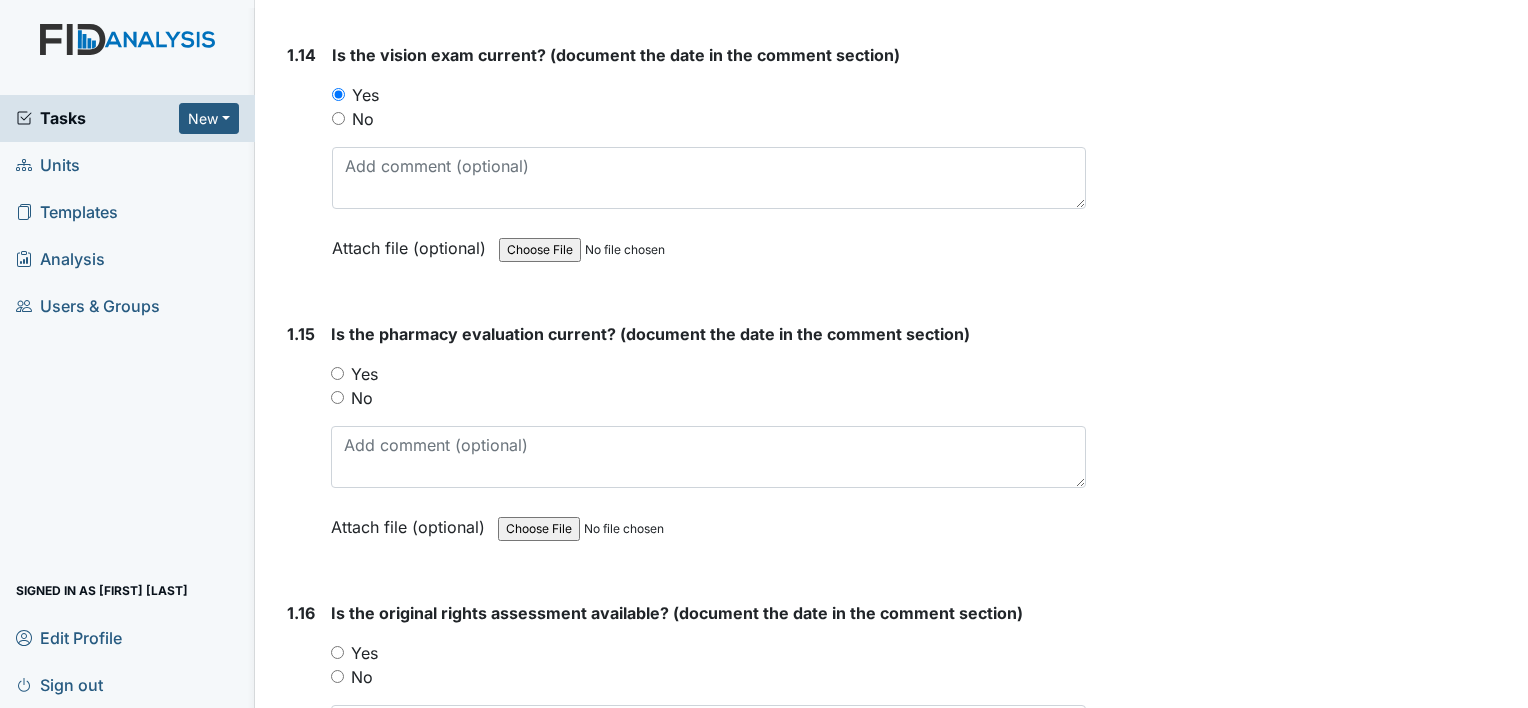 click on "Yes" at bounding box center [364, 374] 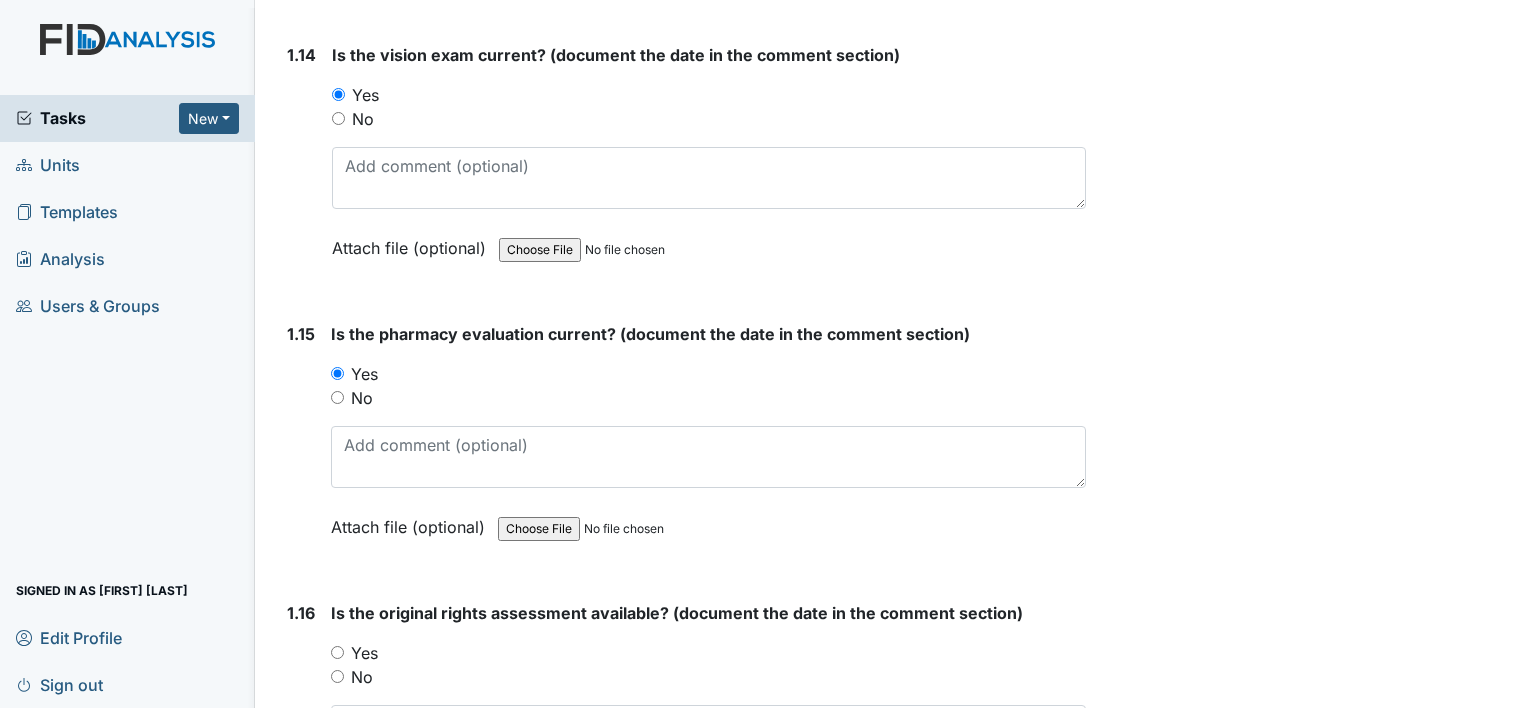 click on "Yes" at bounding box center (364, 653) 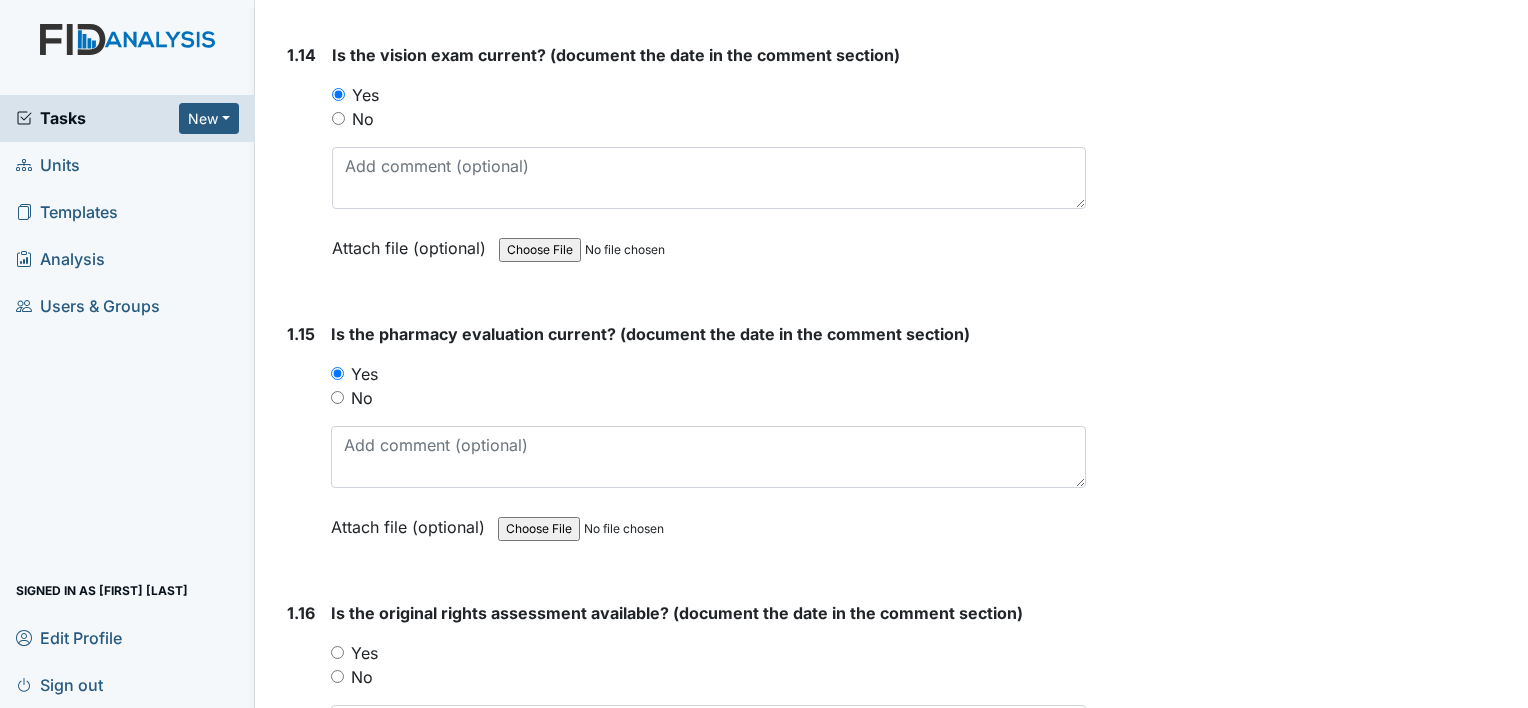 click on "Yes" at bounding box center (337, 652) 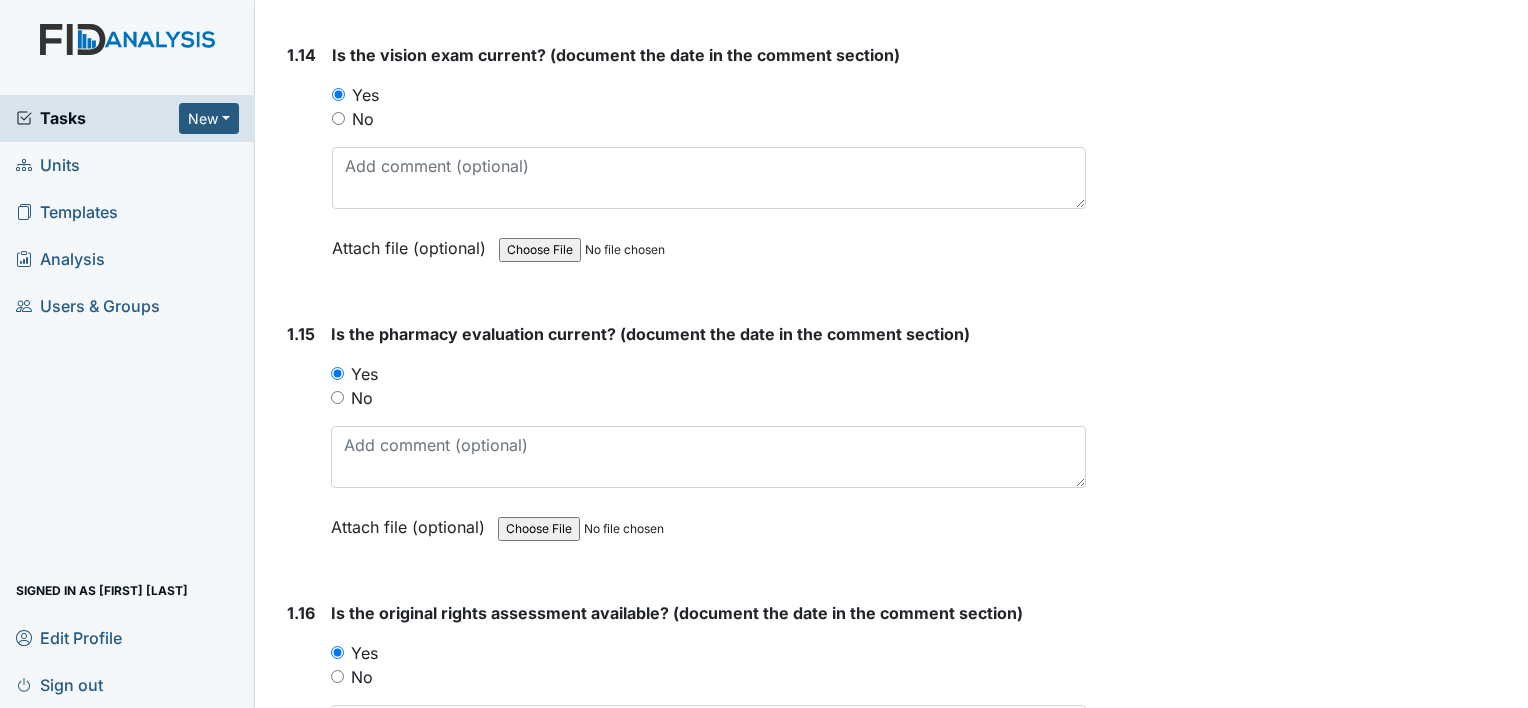 scroll, scrollTop: 4500, scrollLeft: 0, axis: vertical 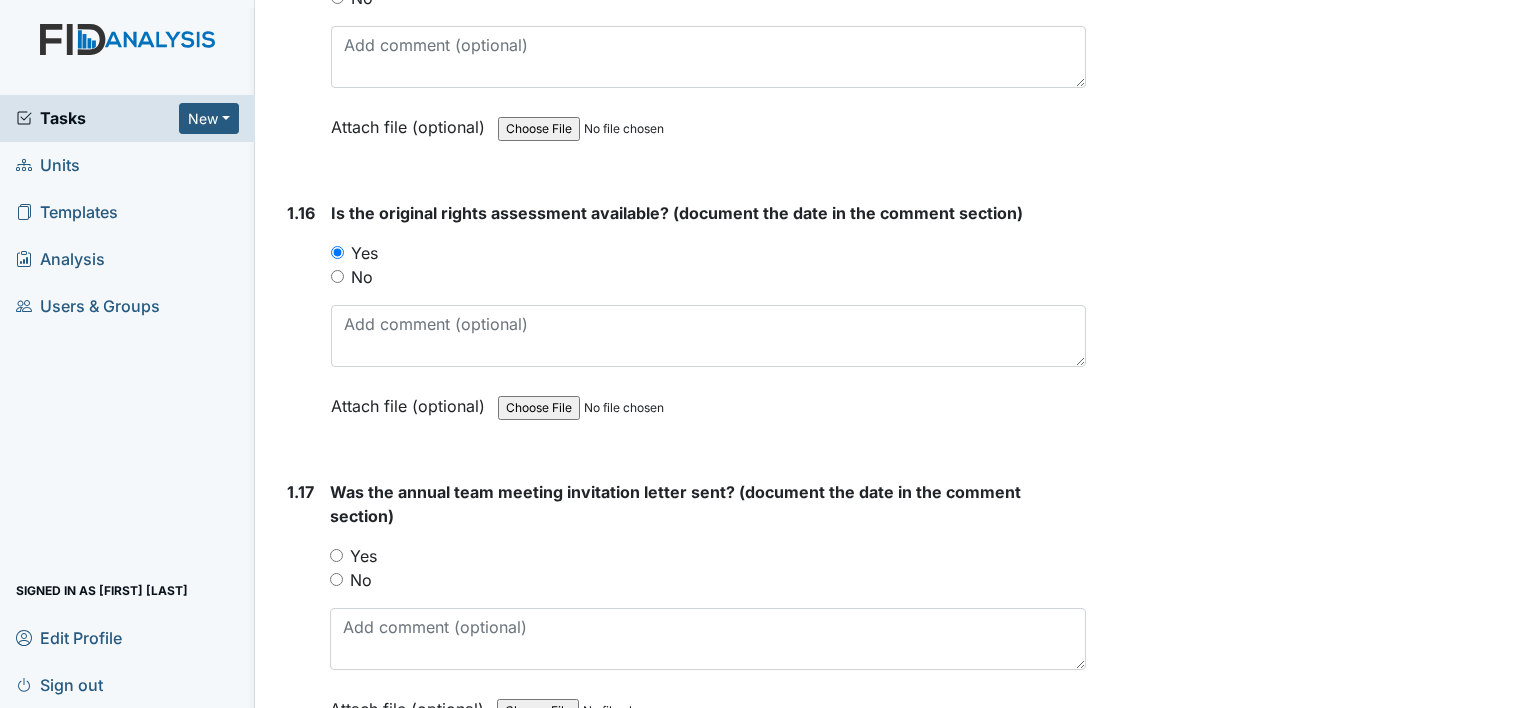 click on "Yes" at bounding box center (363, 556) 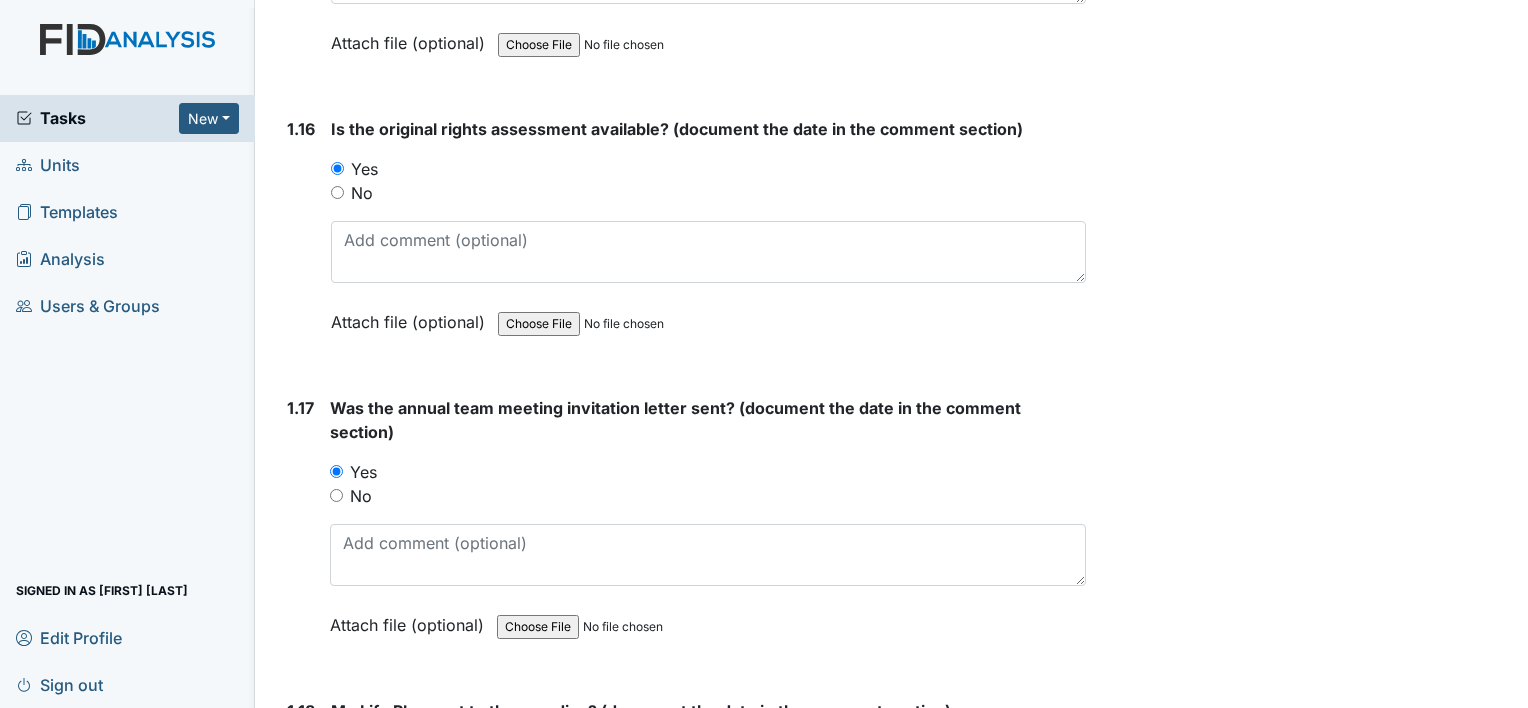 scroll, scrollTop: 4900, scrollLeft: 0, axis: vertical 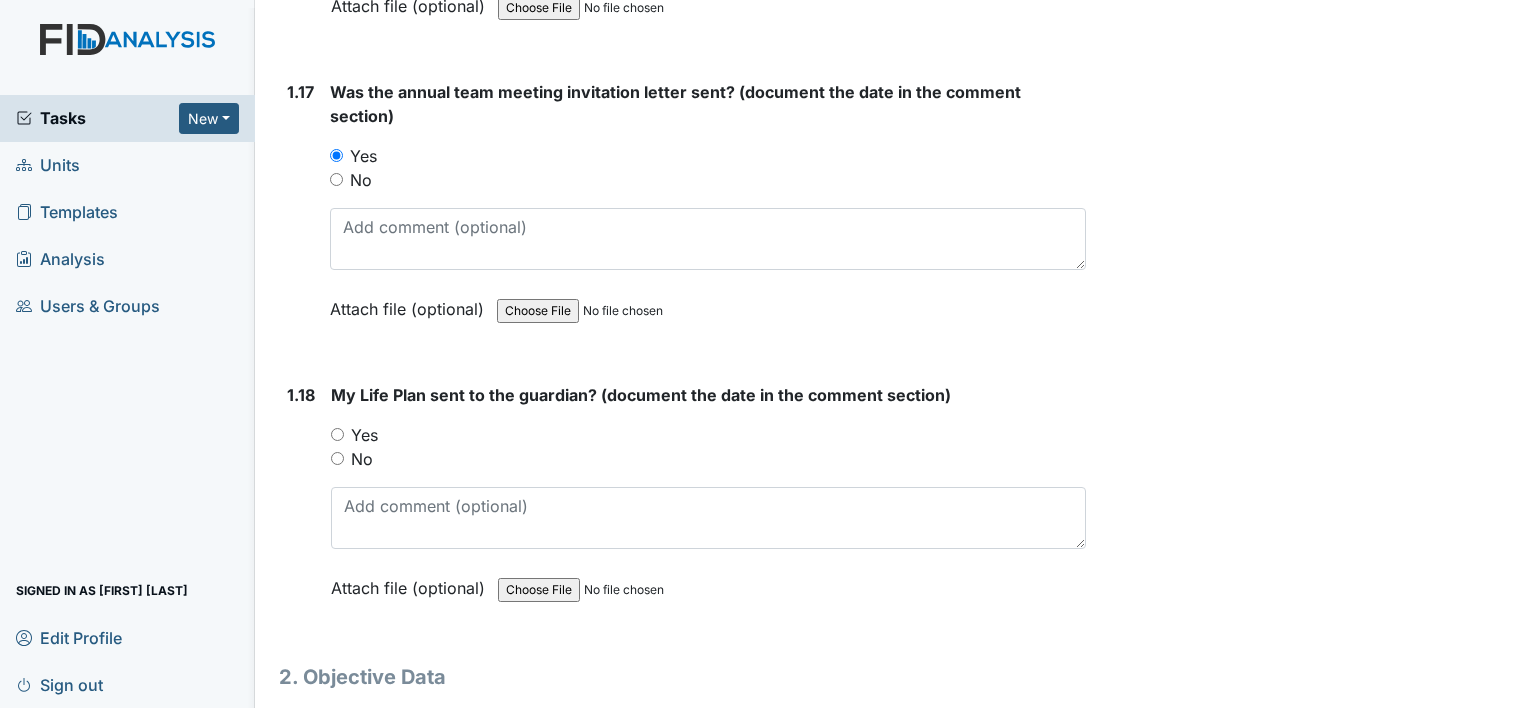 drag, startPoint x: 364, startPoint y: 159, endPoint x: 372, endPoint y: 190, distance: 32.01562 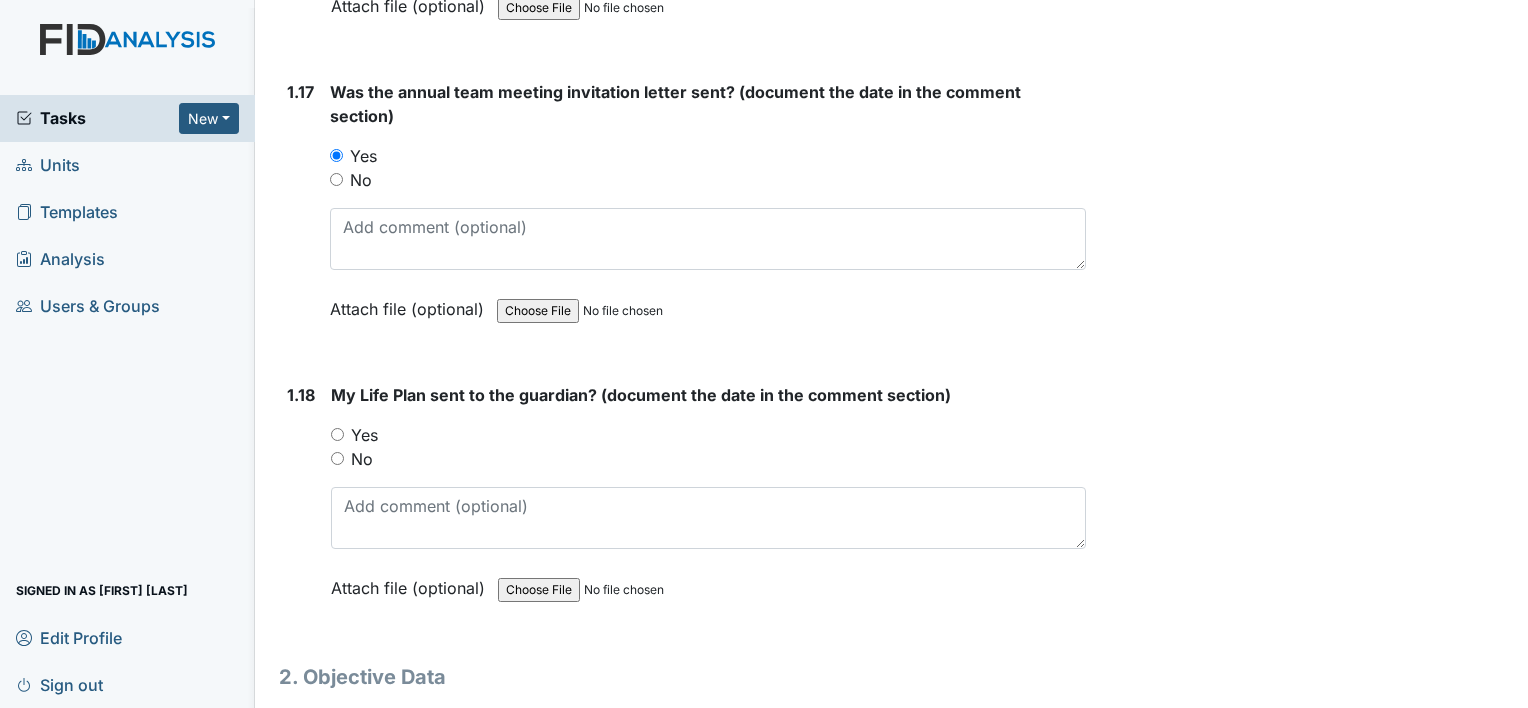 click on "No" at bounding box center [361, 180] 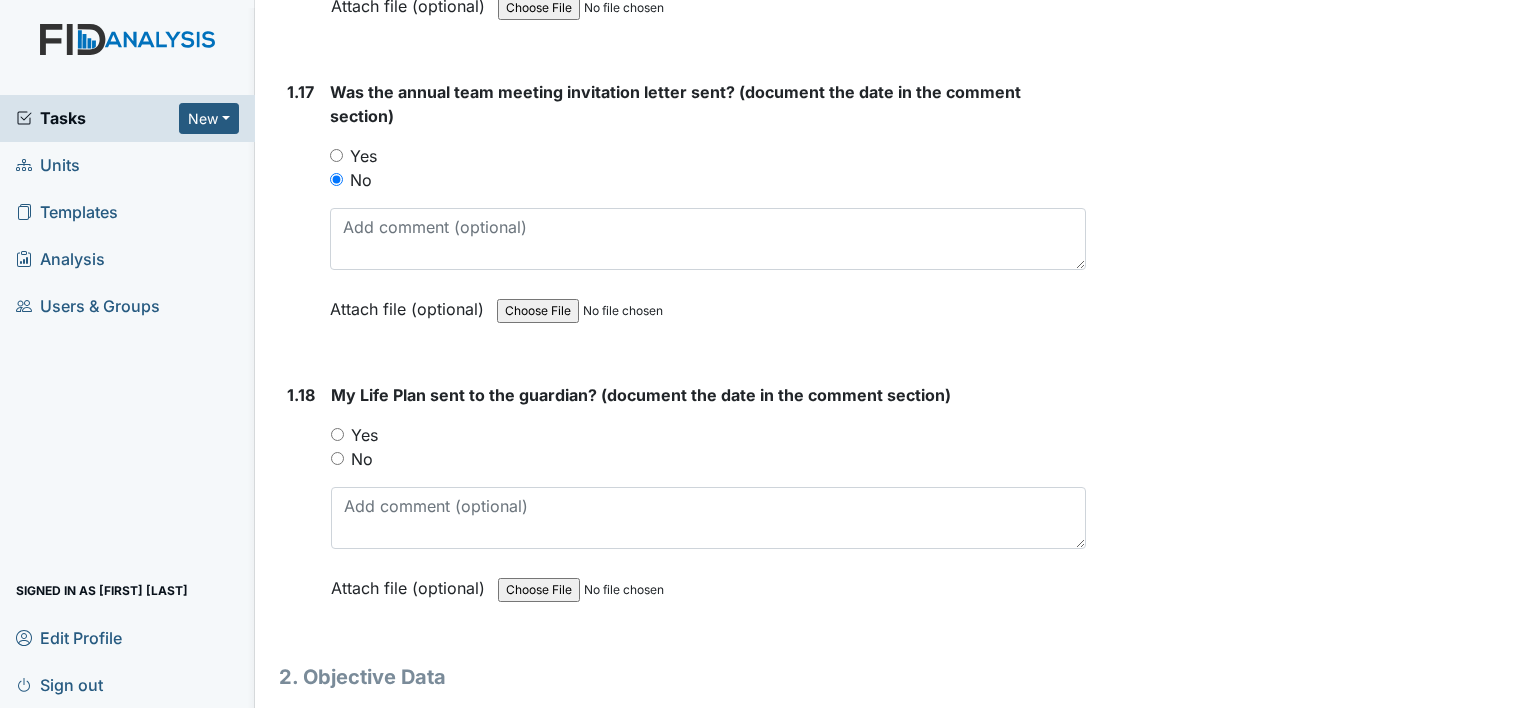 click on "No" at bounding box center (362, 459) 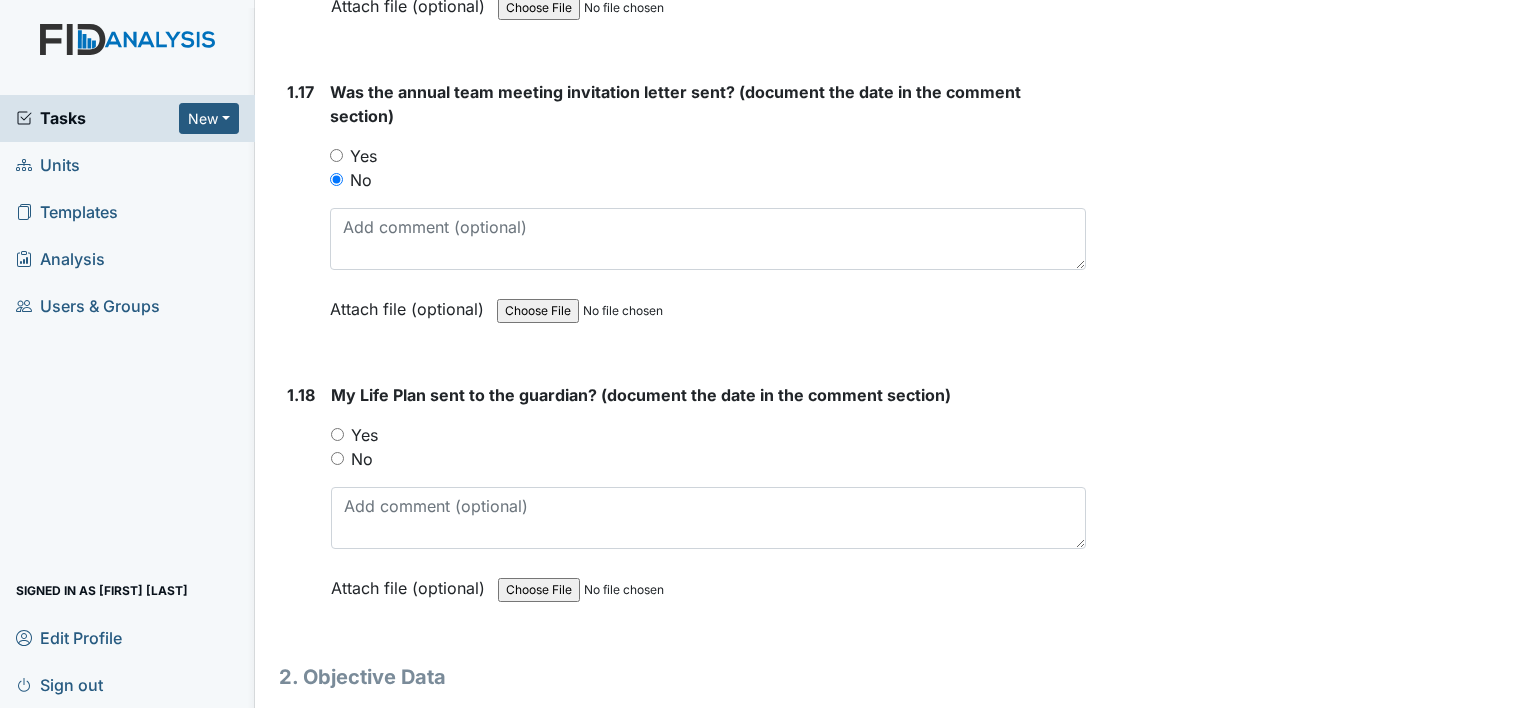 click on "No" at bounding box center (337, 458) 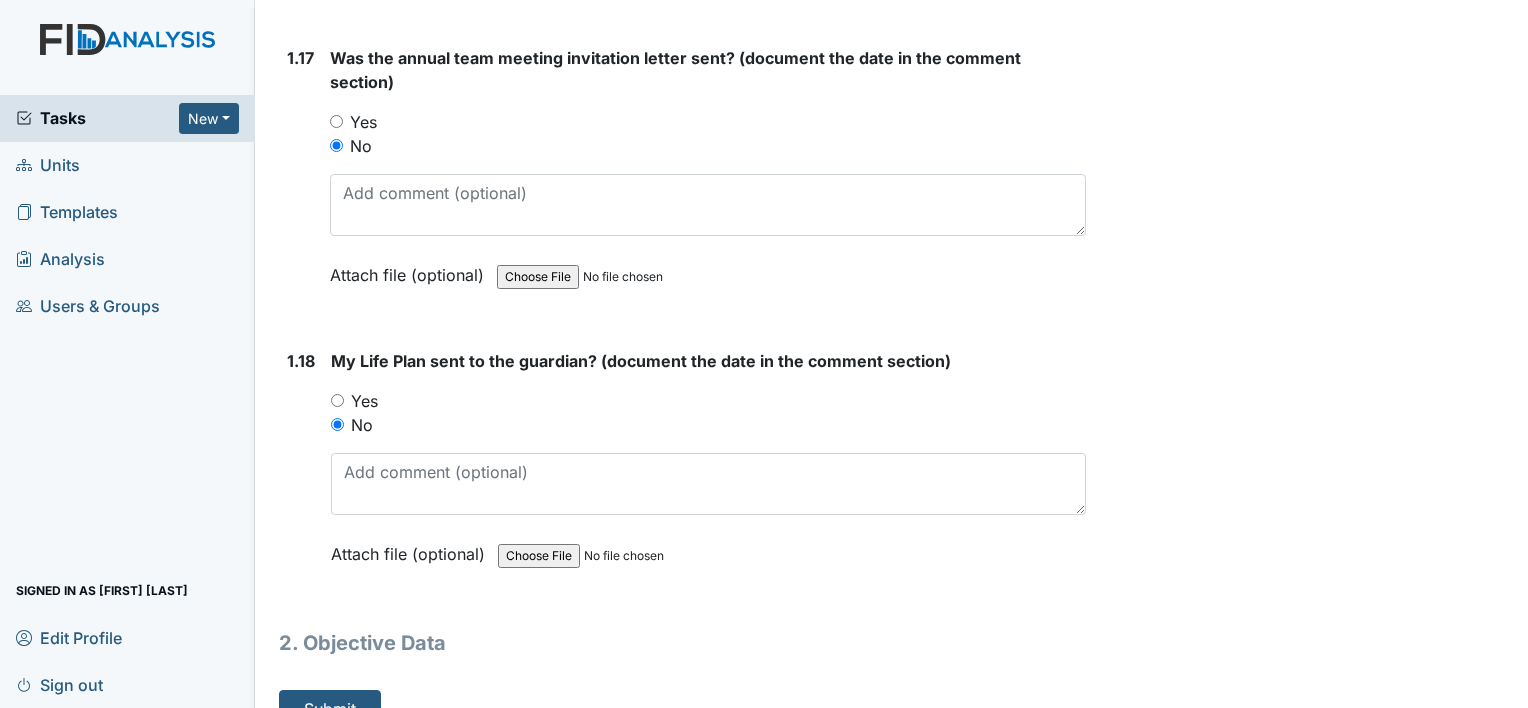 scroll, scrollTop: 4951, scrollLeft: 0, axis: vertical 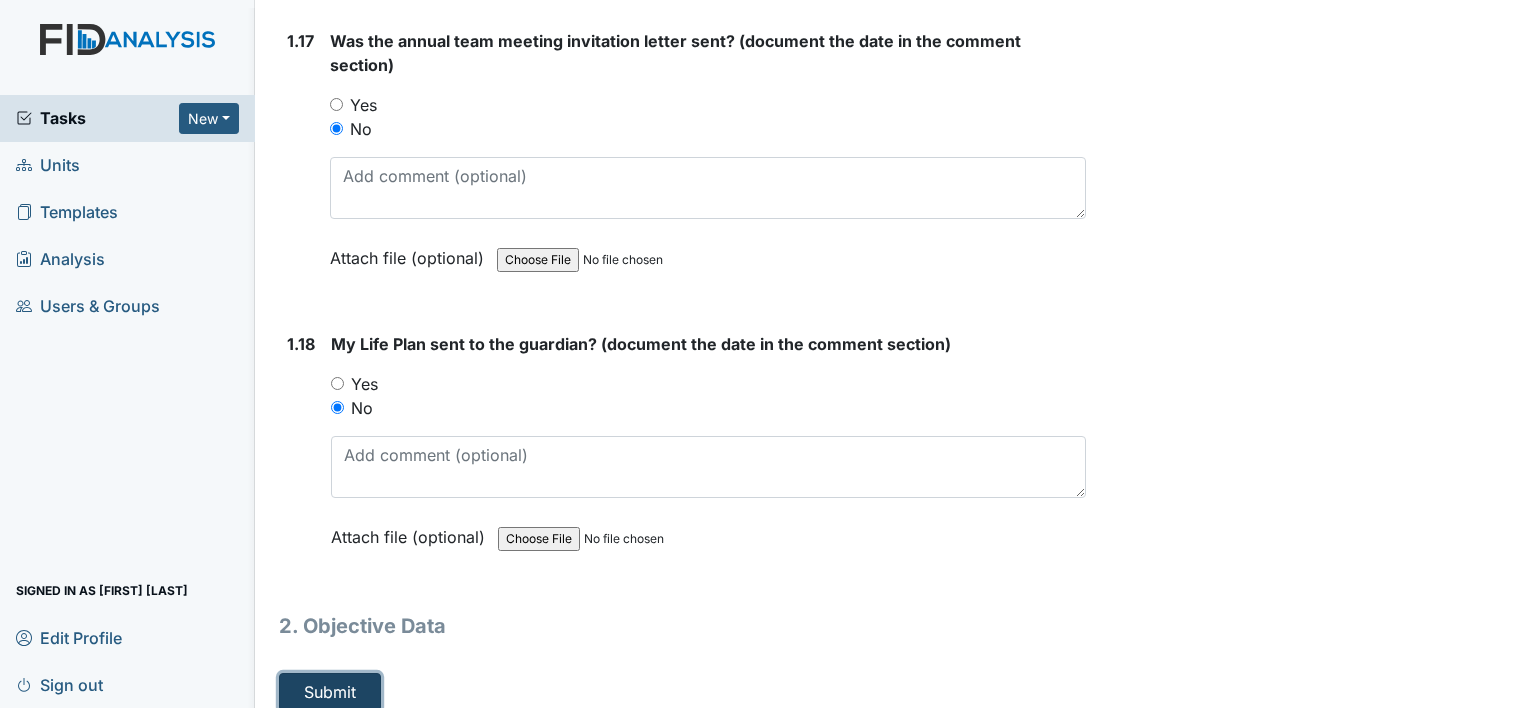 click on "Submit" at bounding box center (330, 692) 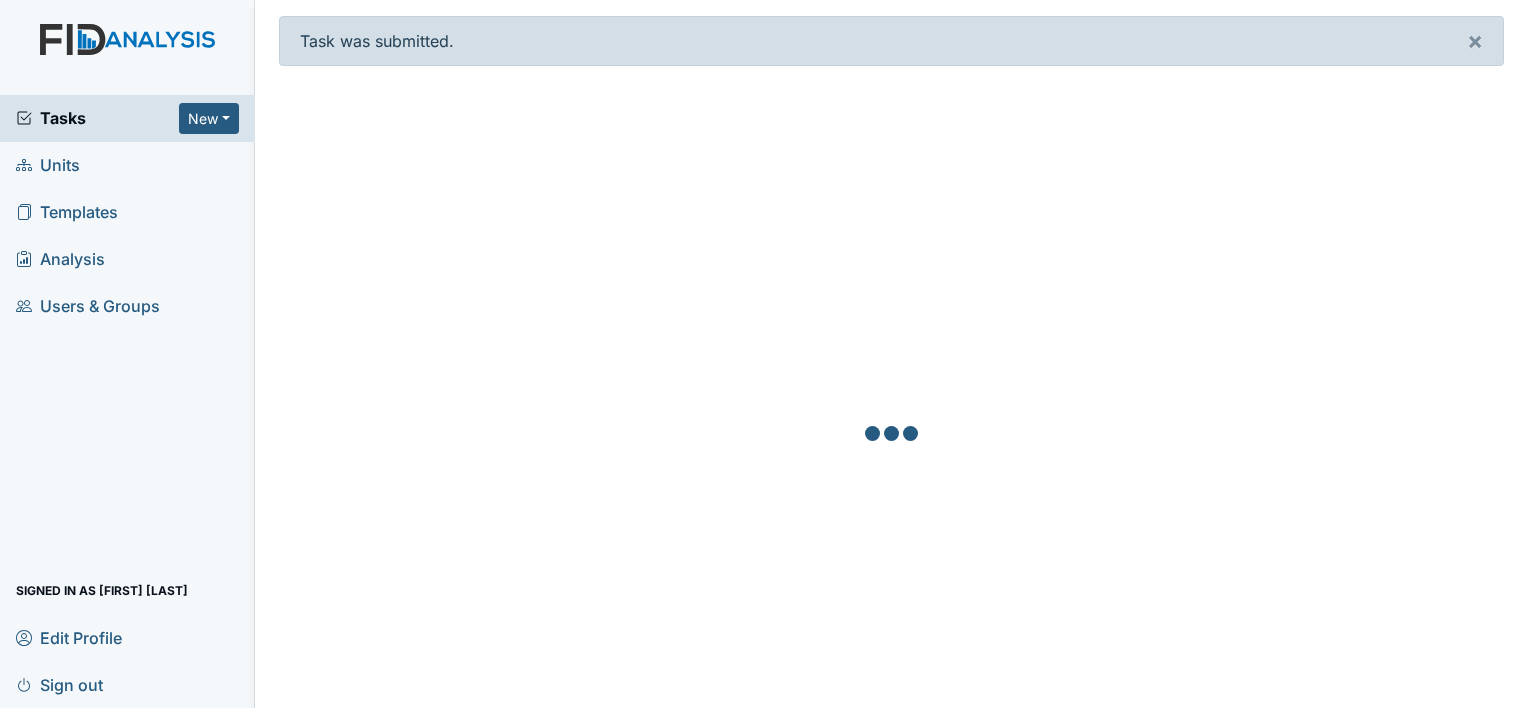 scroll, scrollTop: 0, scrollLeft: 0, axis: both 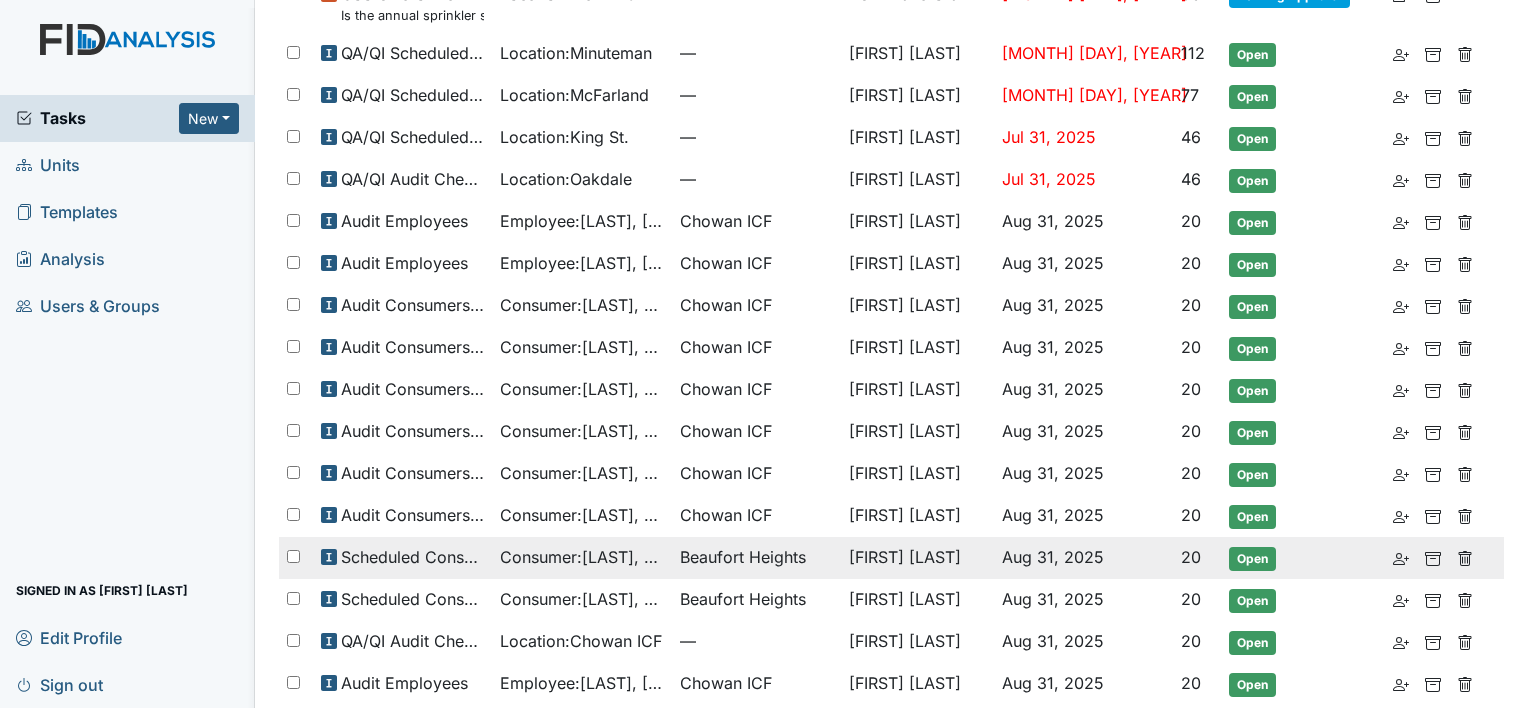 click on "Consumer :  [LAST], [FIRST]" at bounding box center [581, 557] 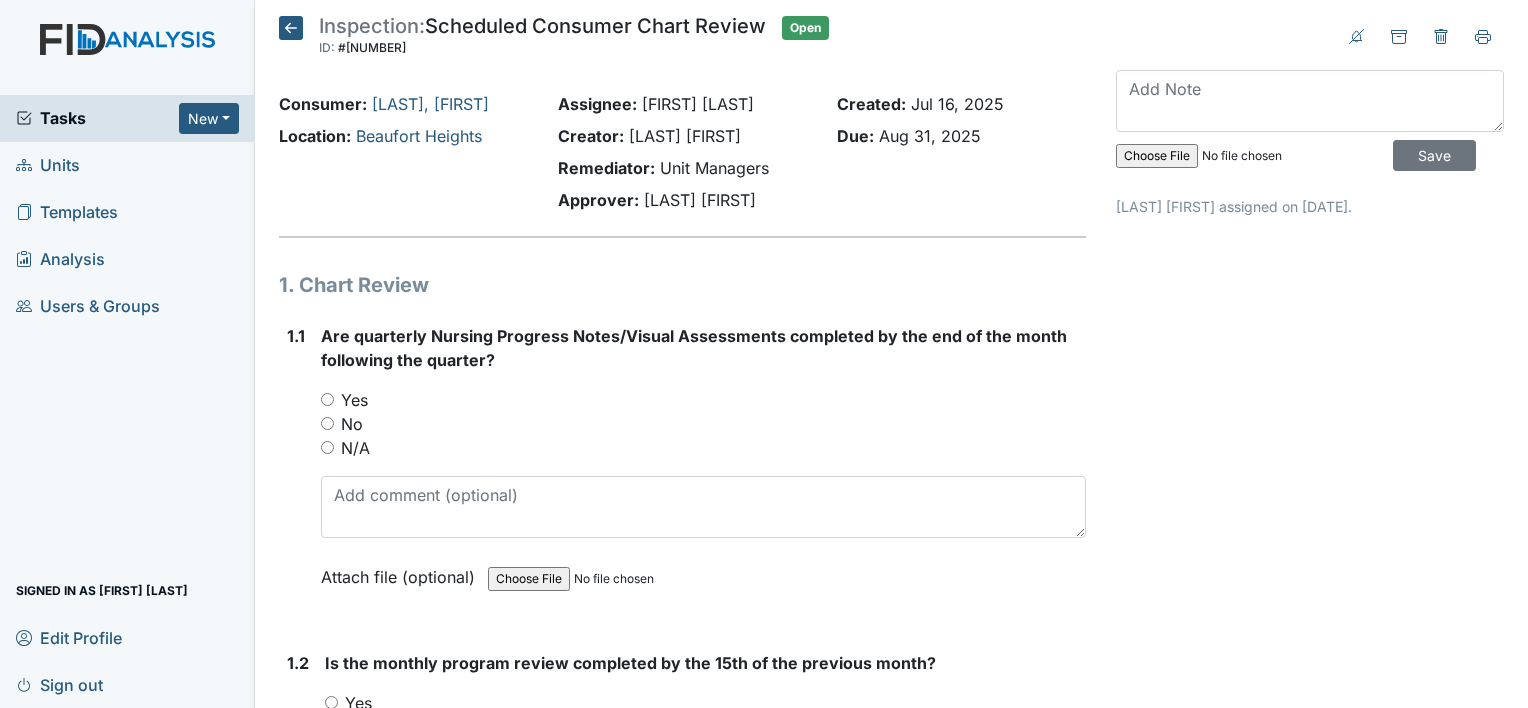 scroll, scrollTop: 0, scrollLeft: 0, axis: both 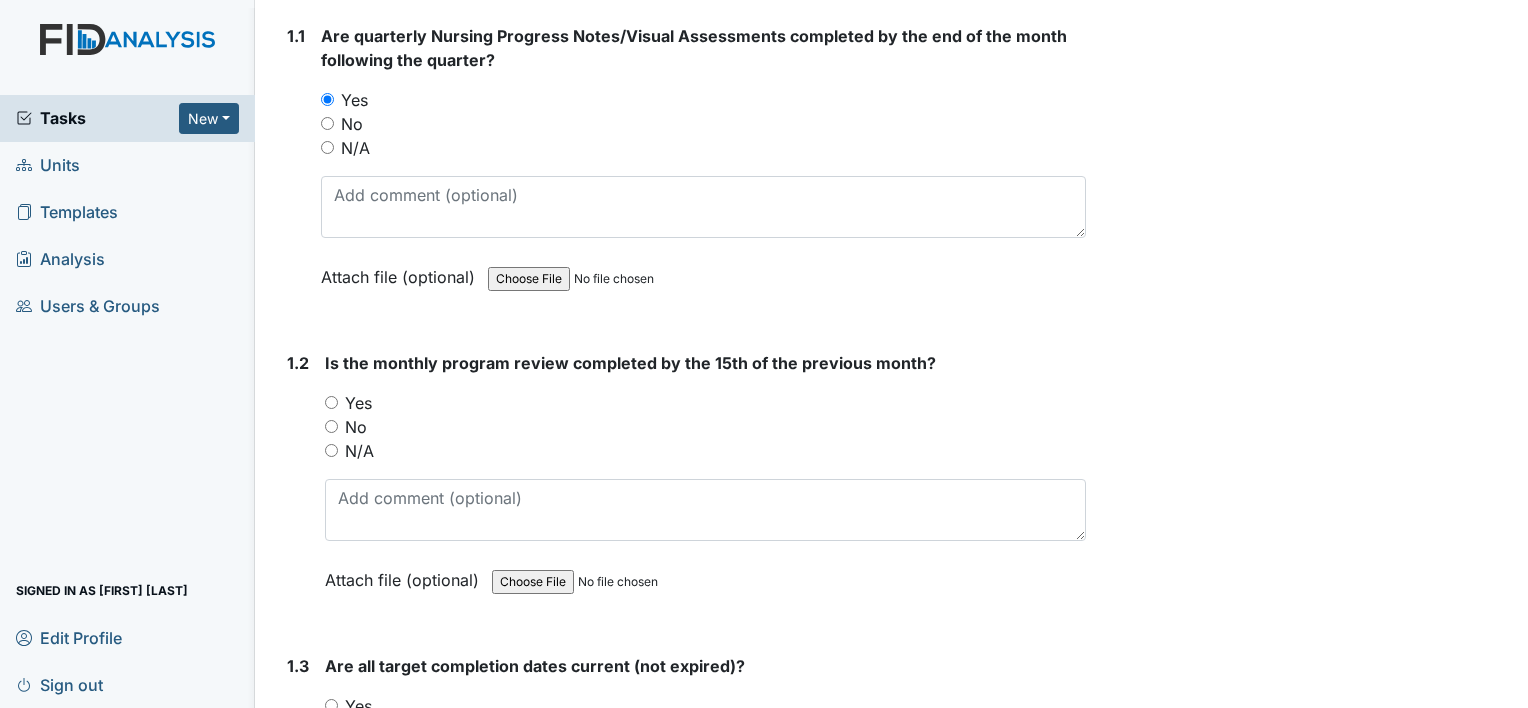 click on "Yes" at bounding box center [358, 403] 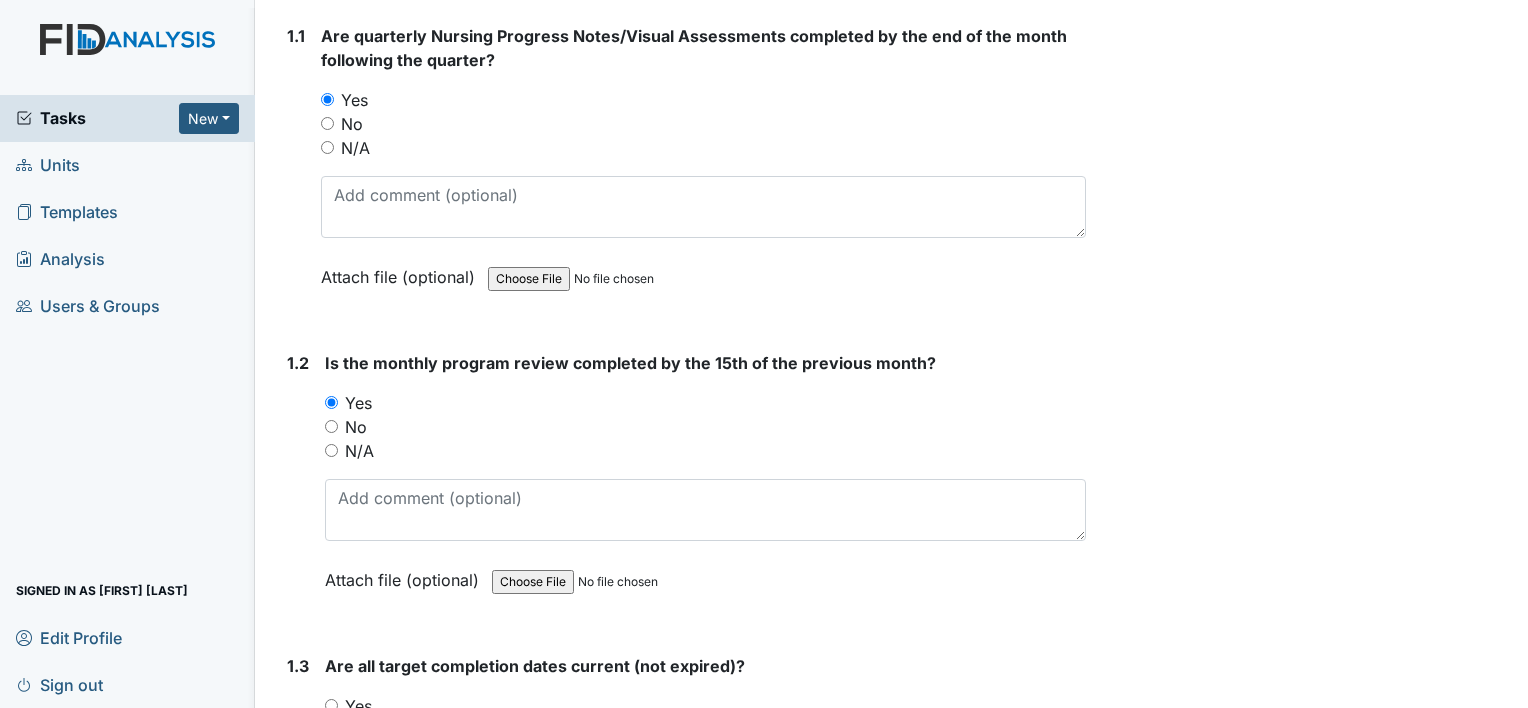 scroll, scrollTop: 400, scrollLeft: 0, axis: vertical 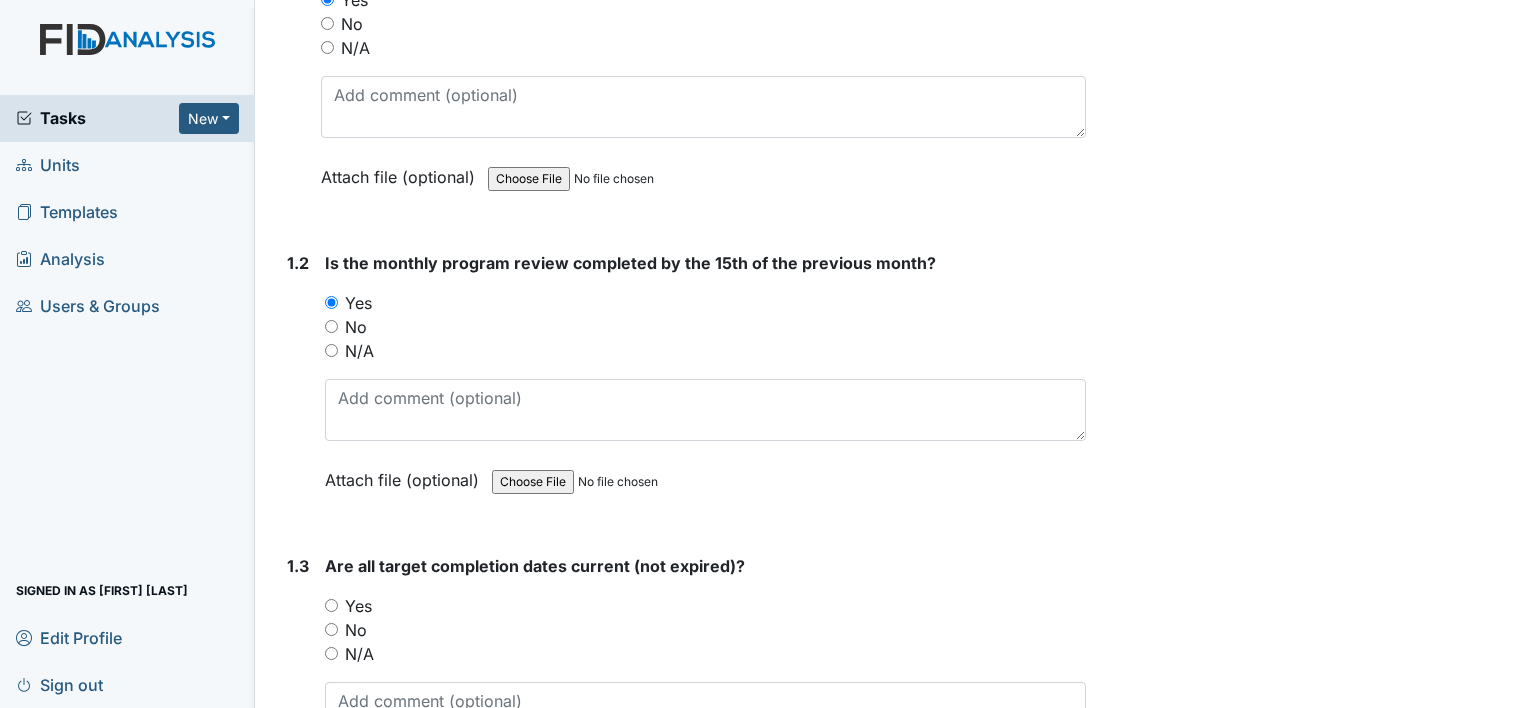 click on "Yes" at bounding box center [358, 606] 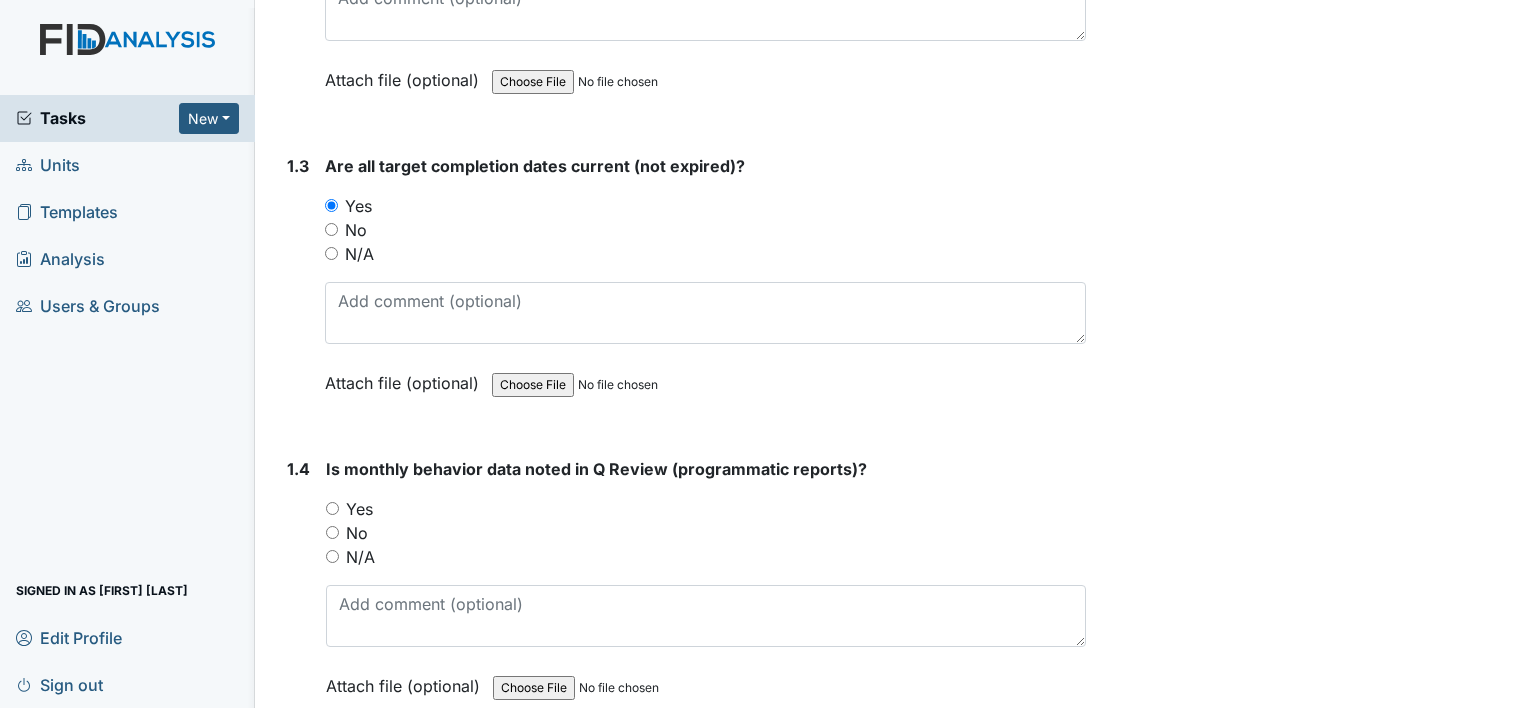 click on "Yes" at bounding box center (359, 509) 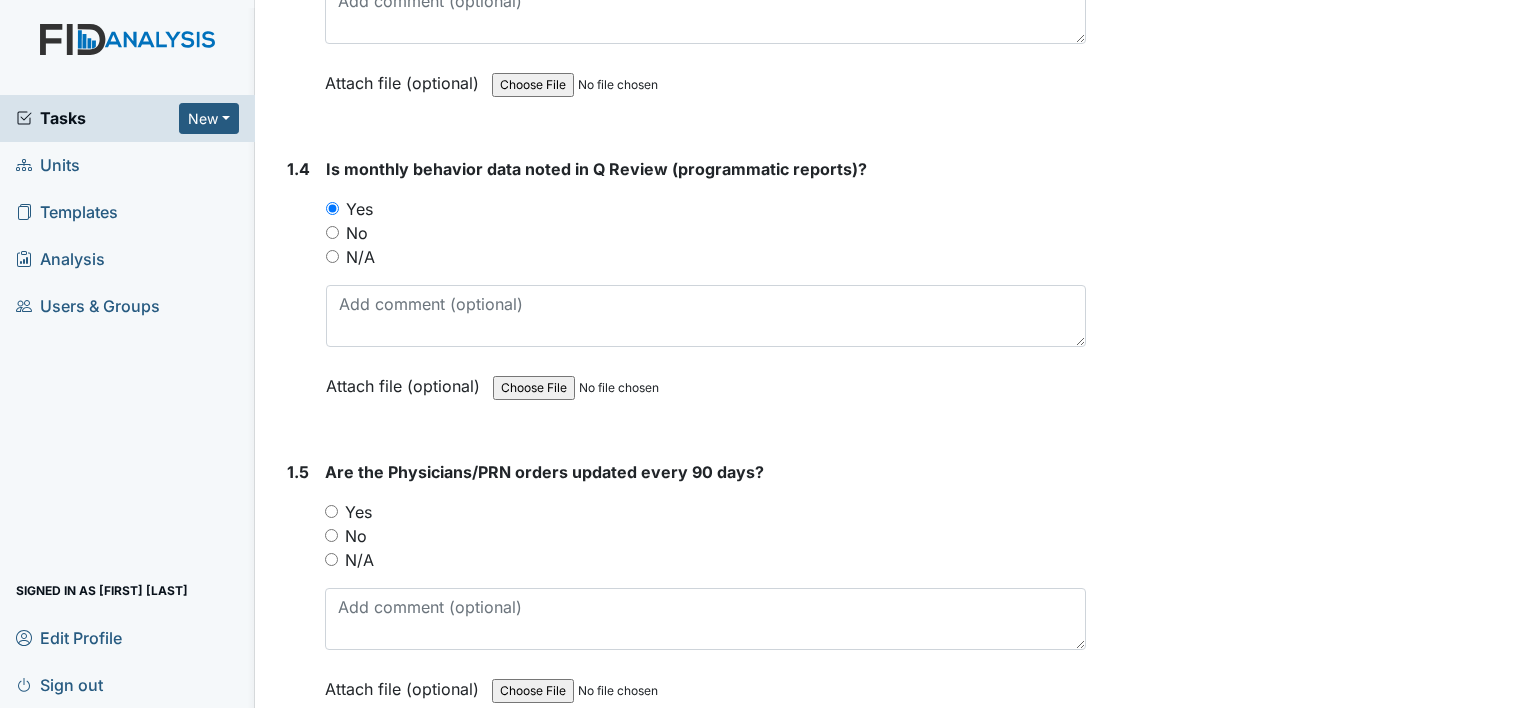 click on "Yes" at bounding box center [358, 512] 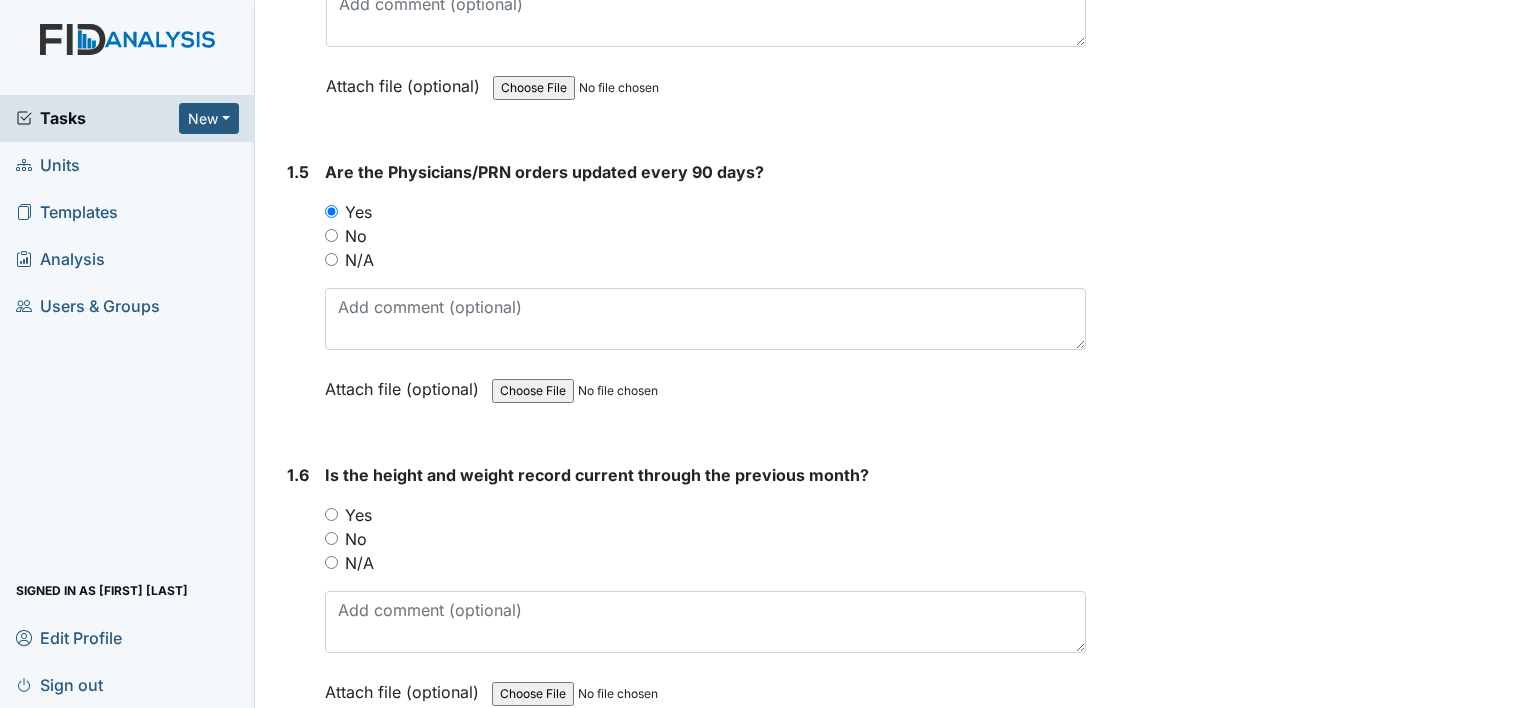 click on "Yes" at bounding box center (358, 515) 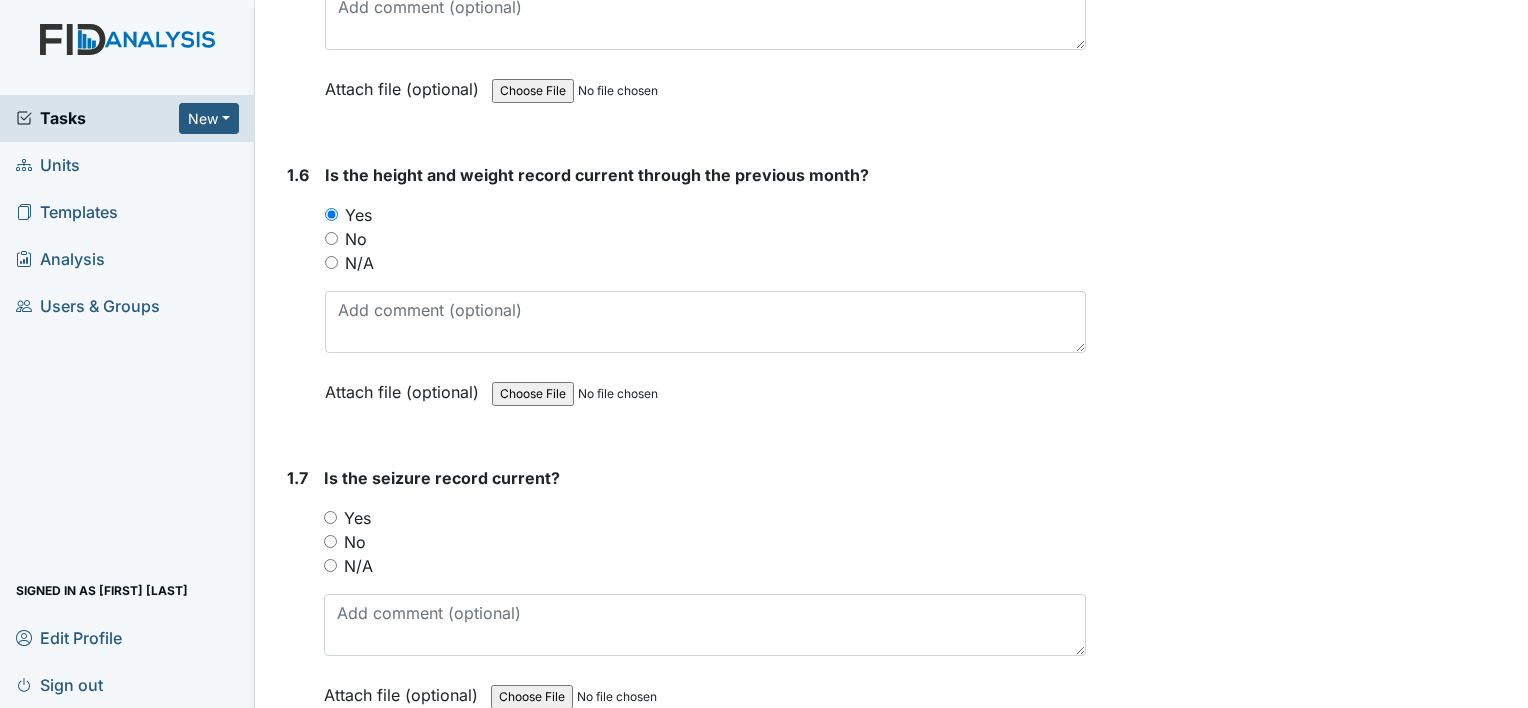 click on "Yes" at bounding box center [357, 518] 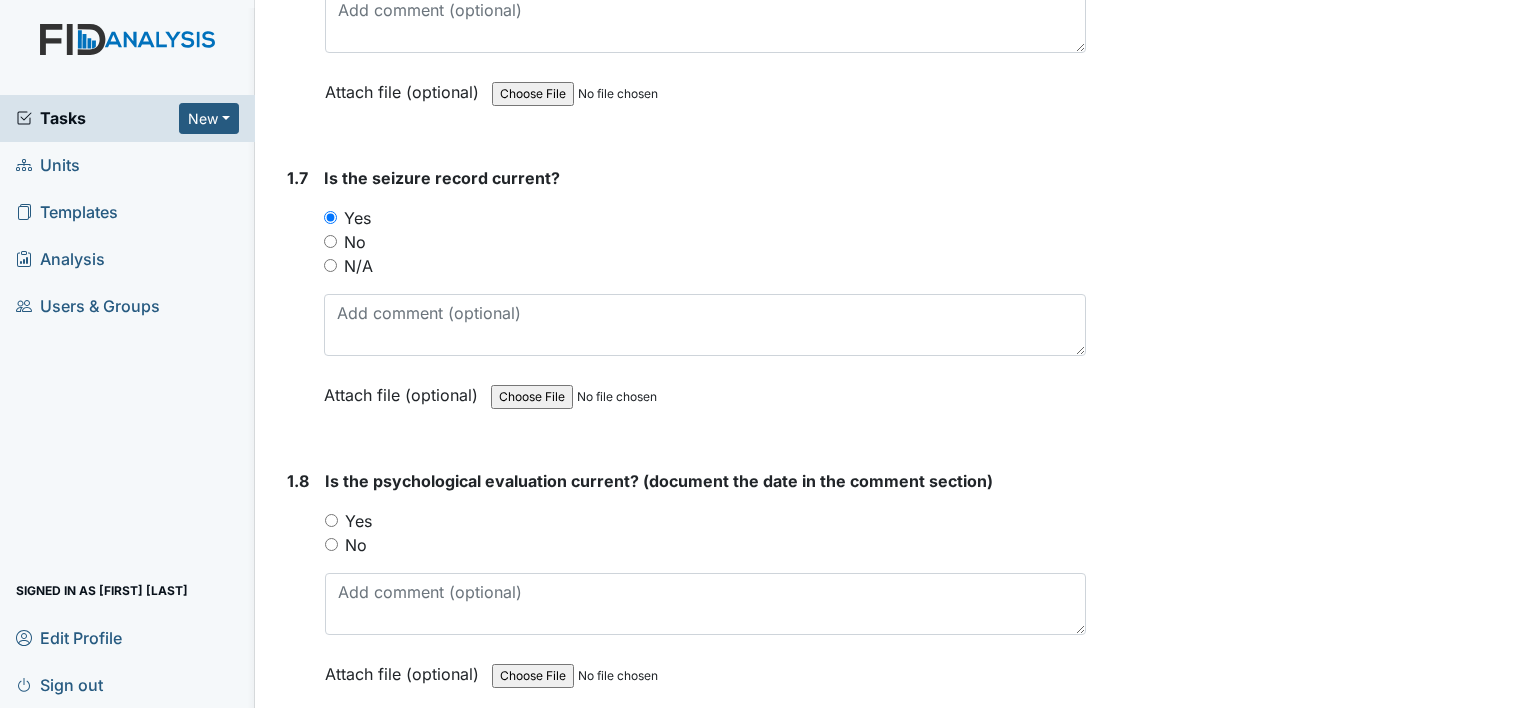 click on "Yes" at bounding box center (358, 521) 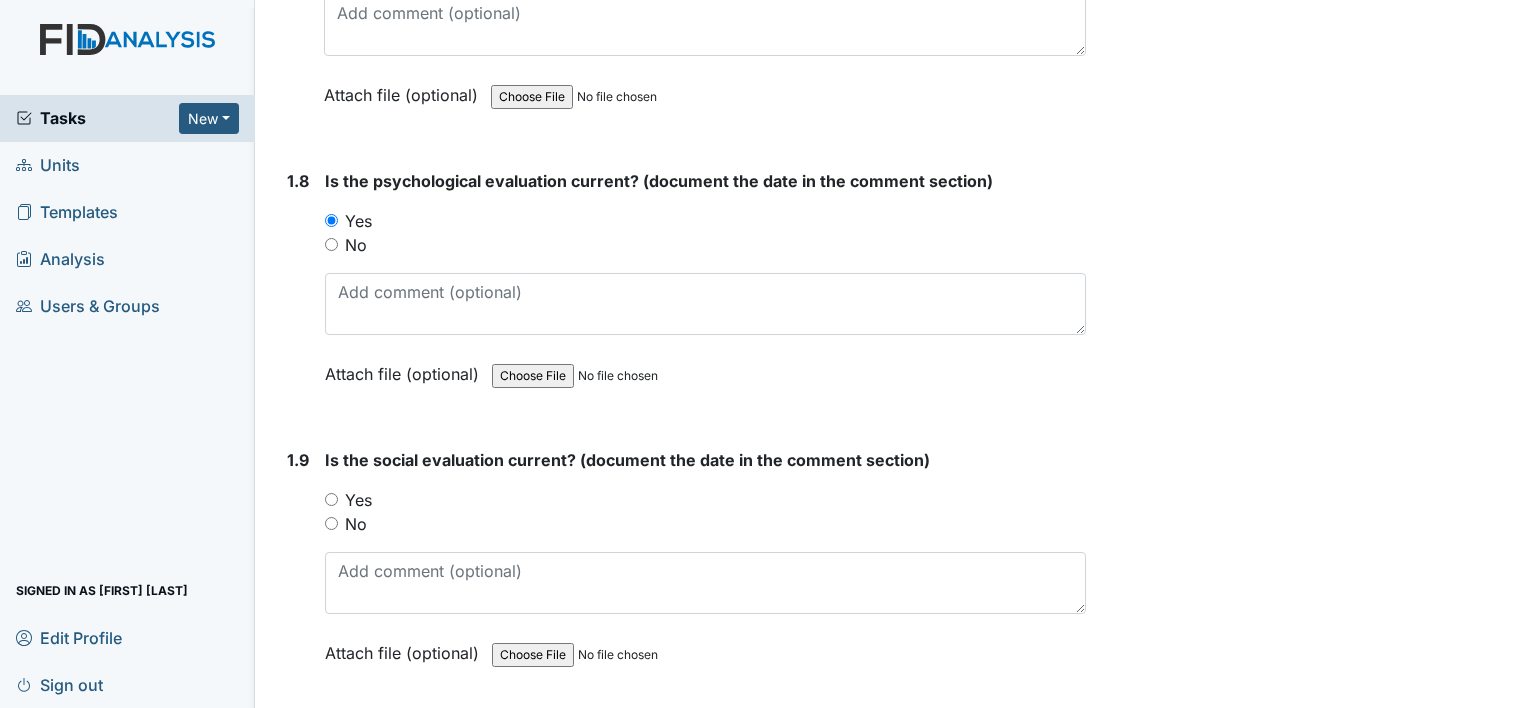 click on "Yes" at bounding box center [358, 500] 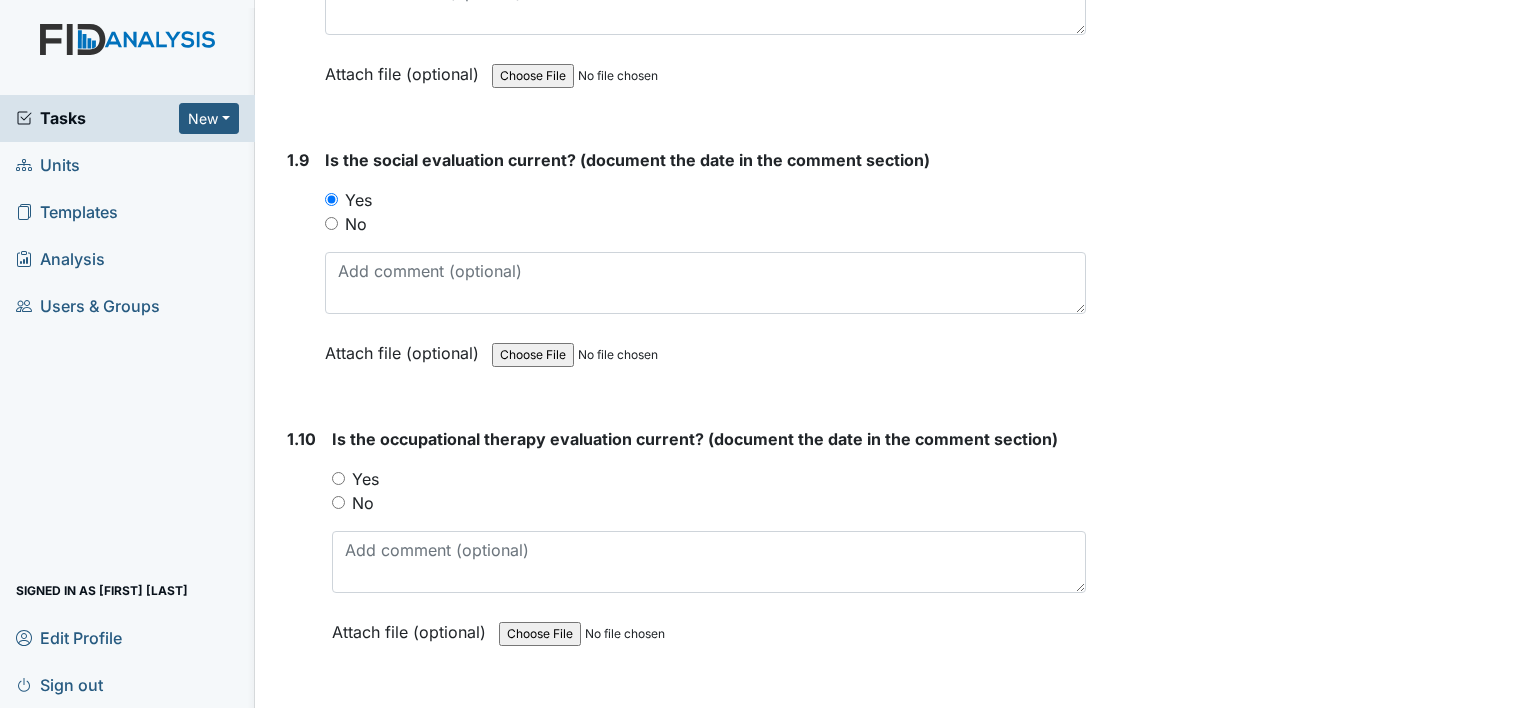 click on "Yes" at bounding box center [365, 479] 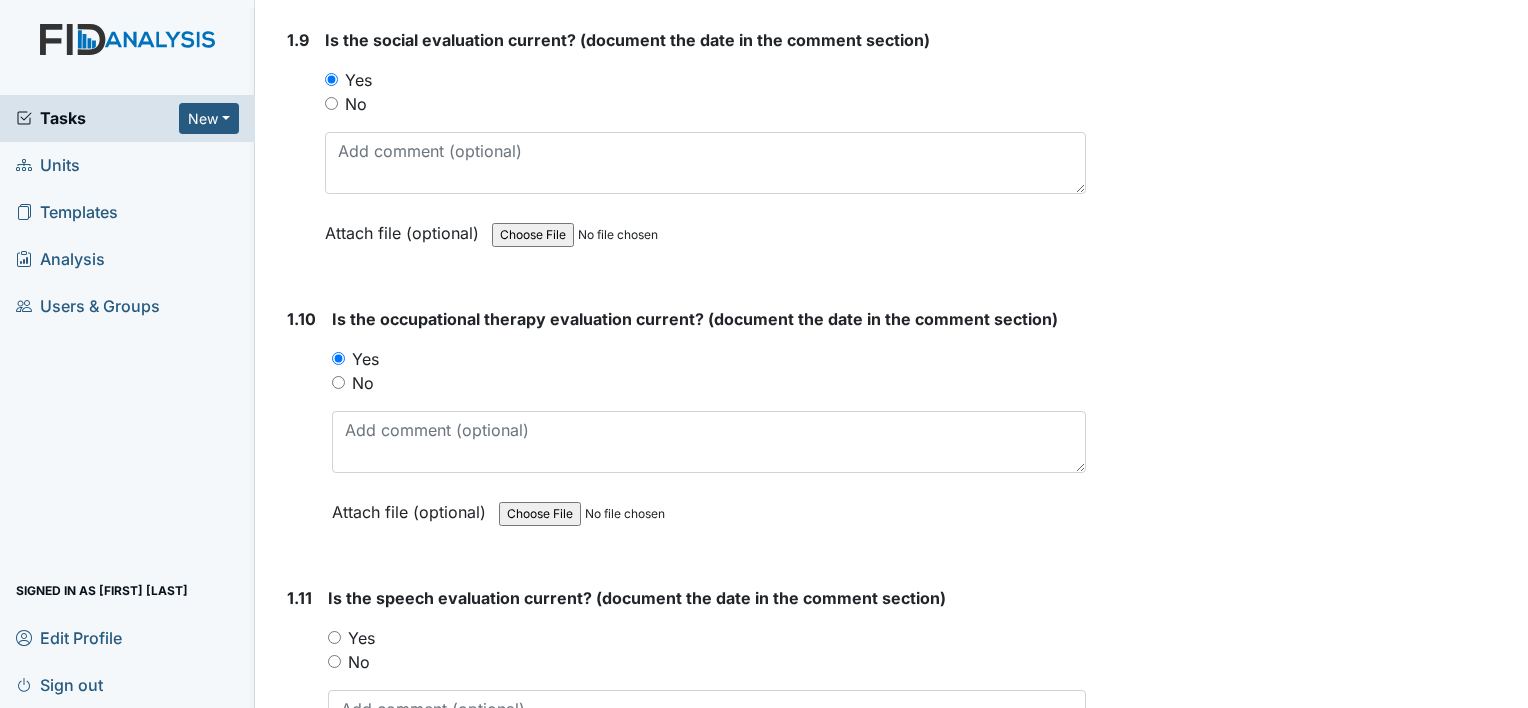 scroll, scrollTop: 2900, scrollLeft: 0, axis: vertical 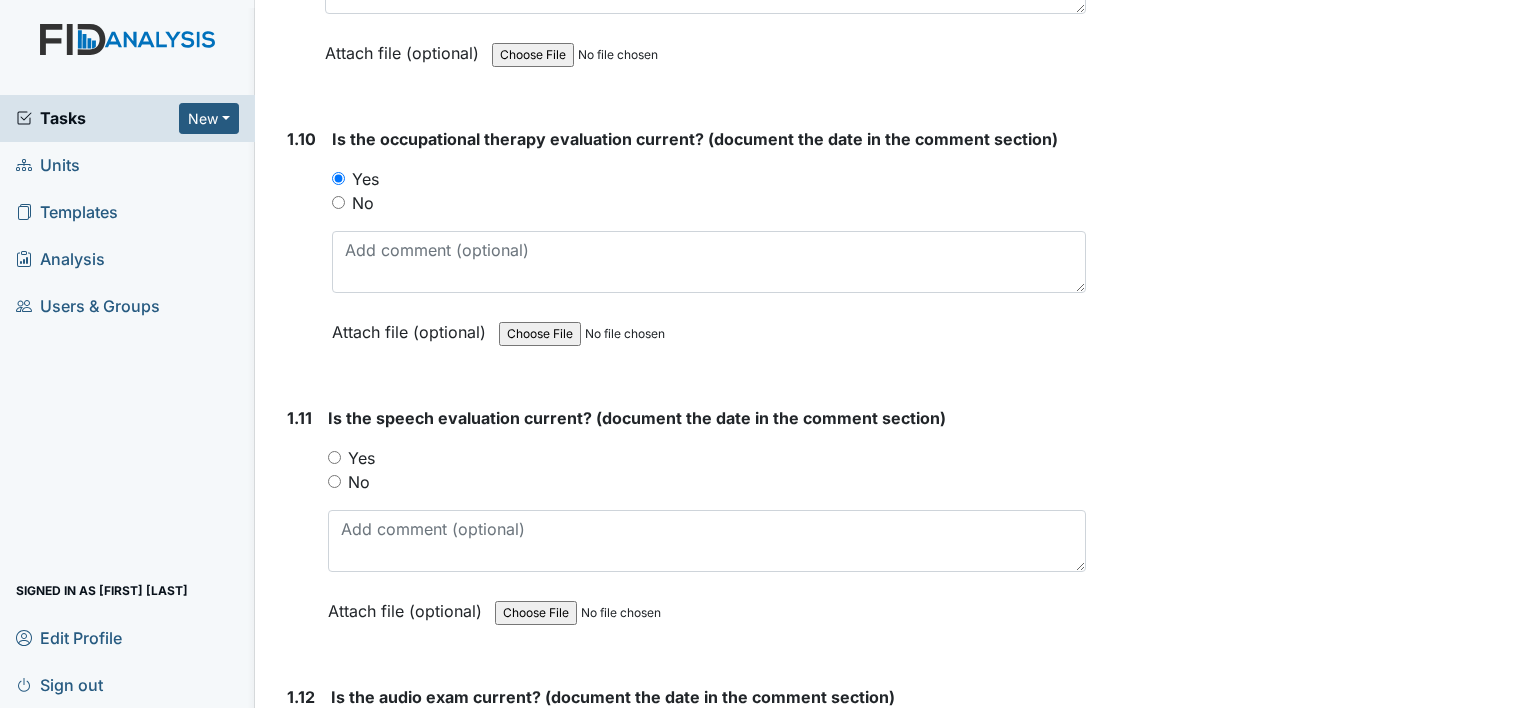 click on "Yes" at bounding box center (361, 458) 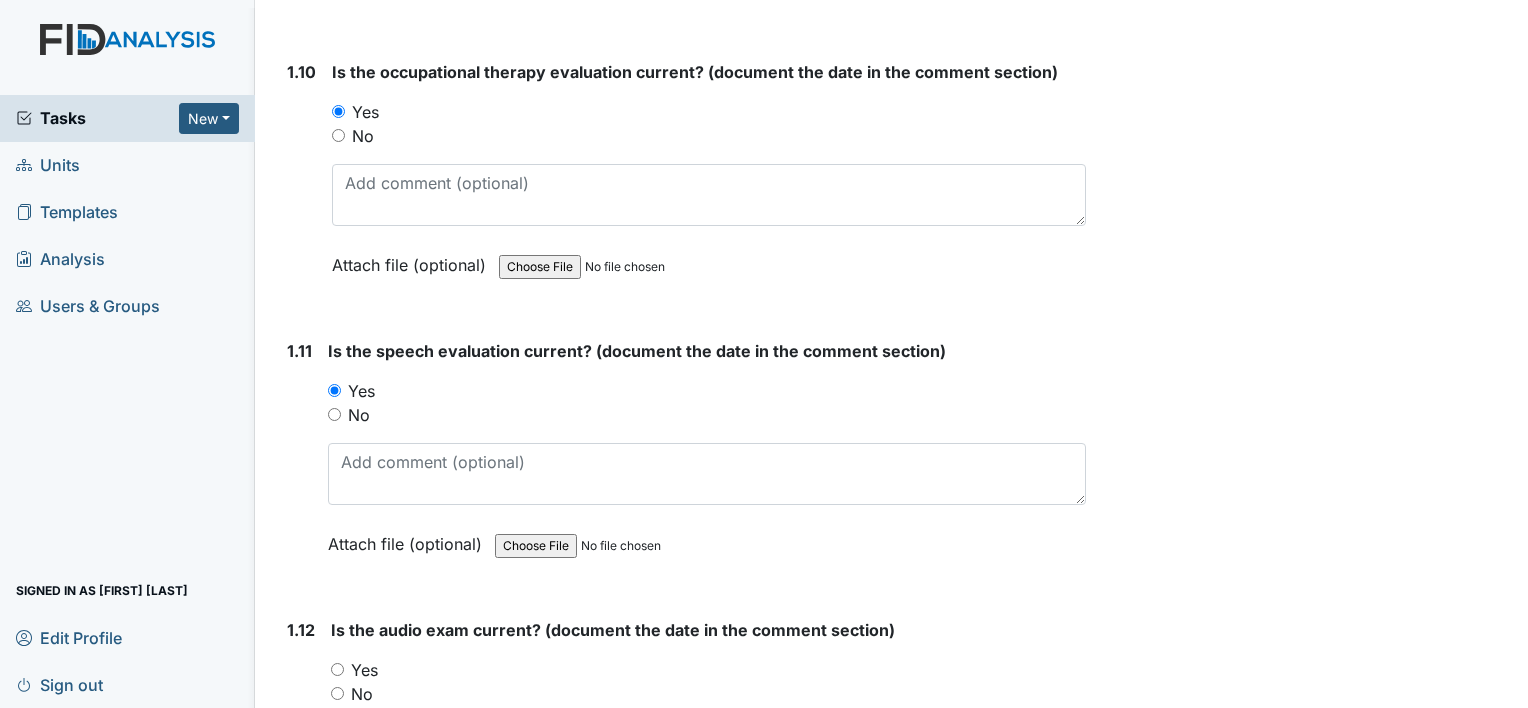 scroll, scrollTop: 3100, scrollLeft: 0, axis: vertical 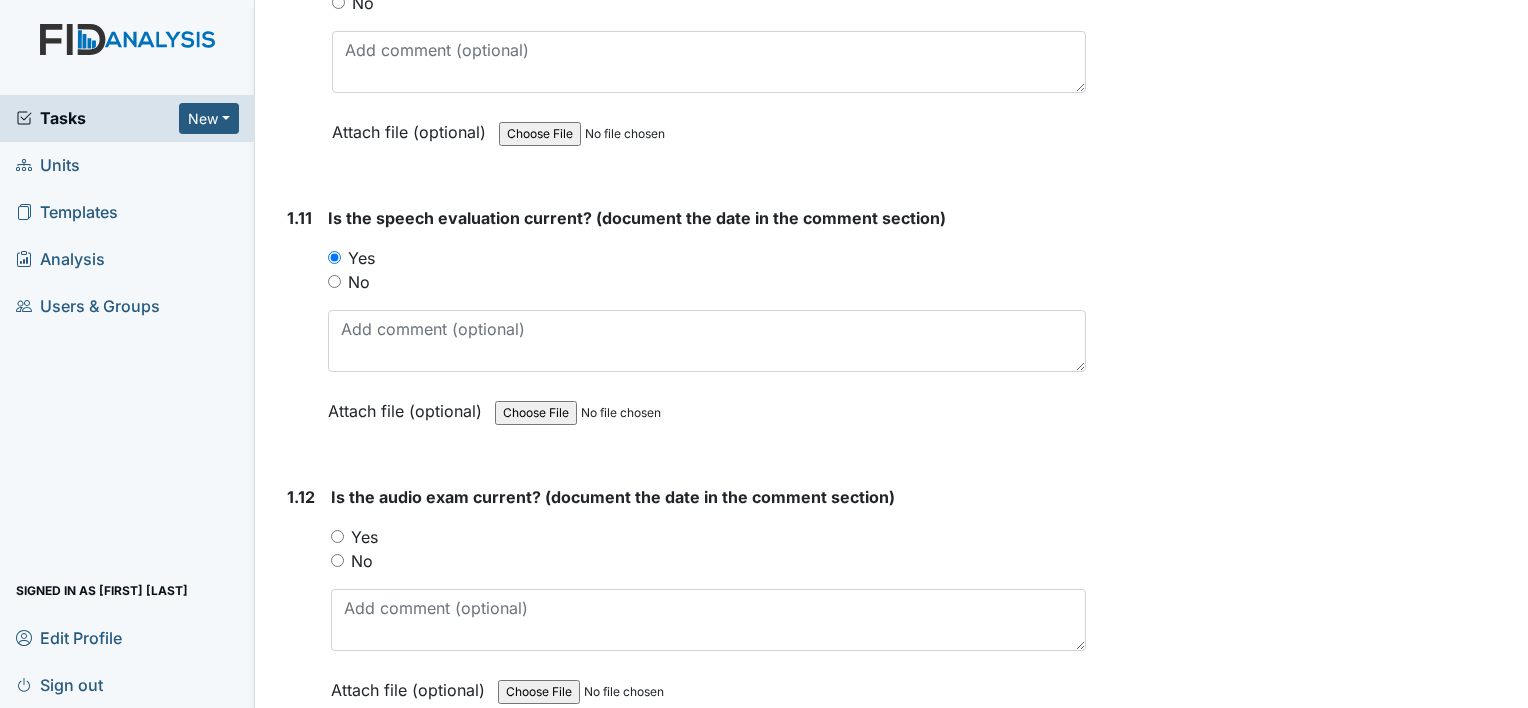 click on "Yes" at bounding box center [364, 537] 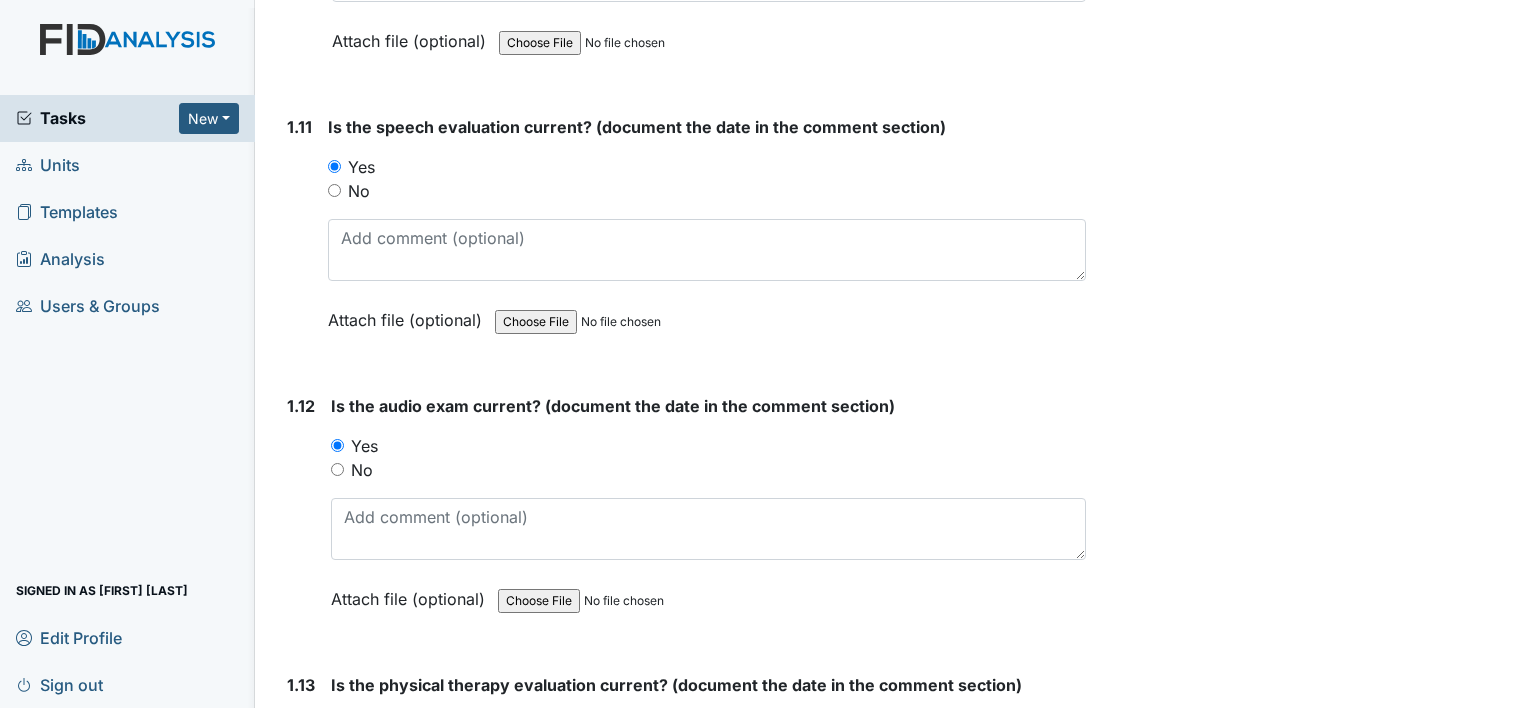 scroll, scrollTop: 3500, scrollLeft: 0, axis: vertical 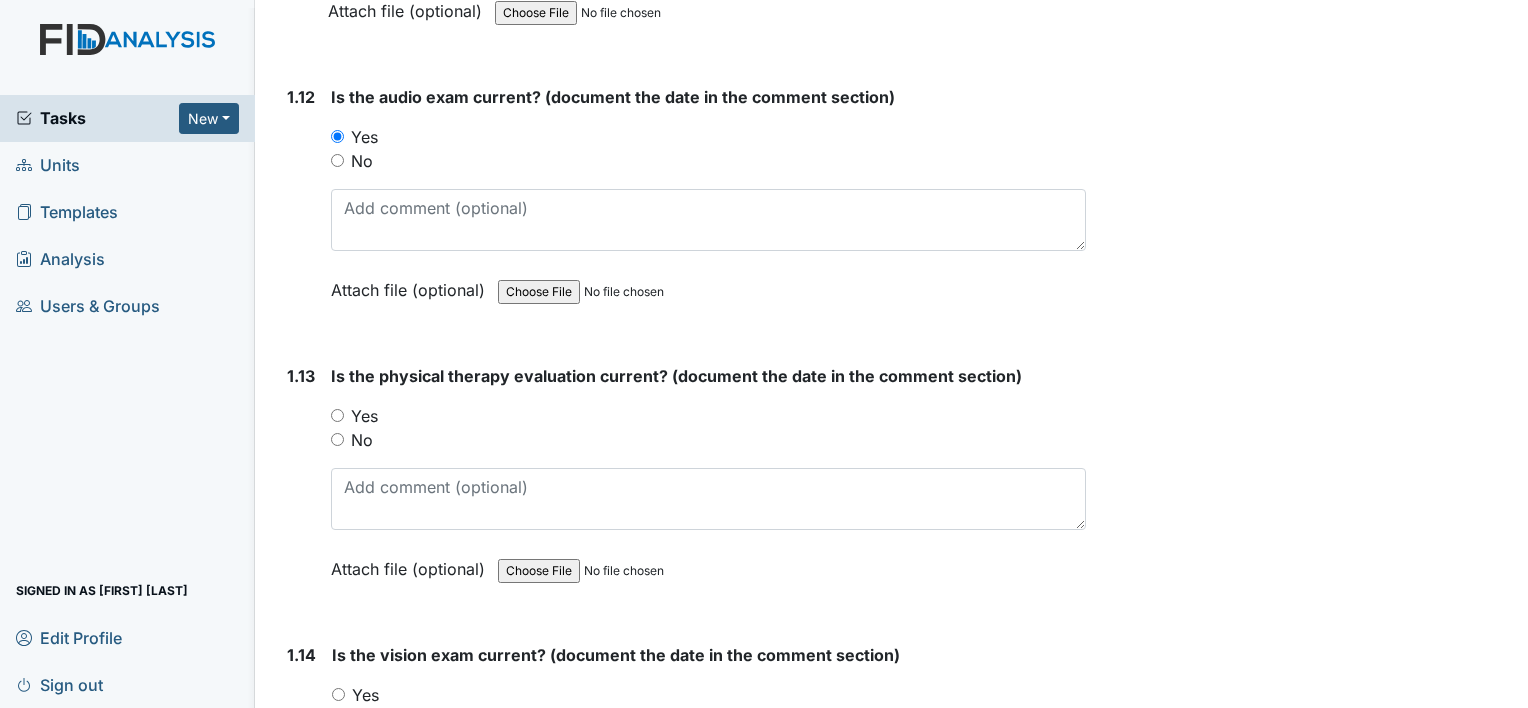click on "Yes" at bounding box center [364, 416] 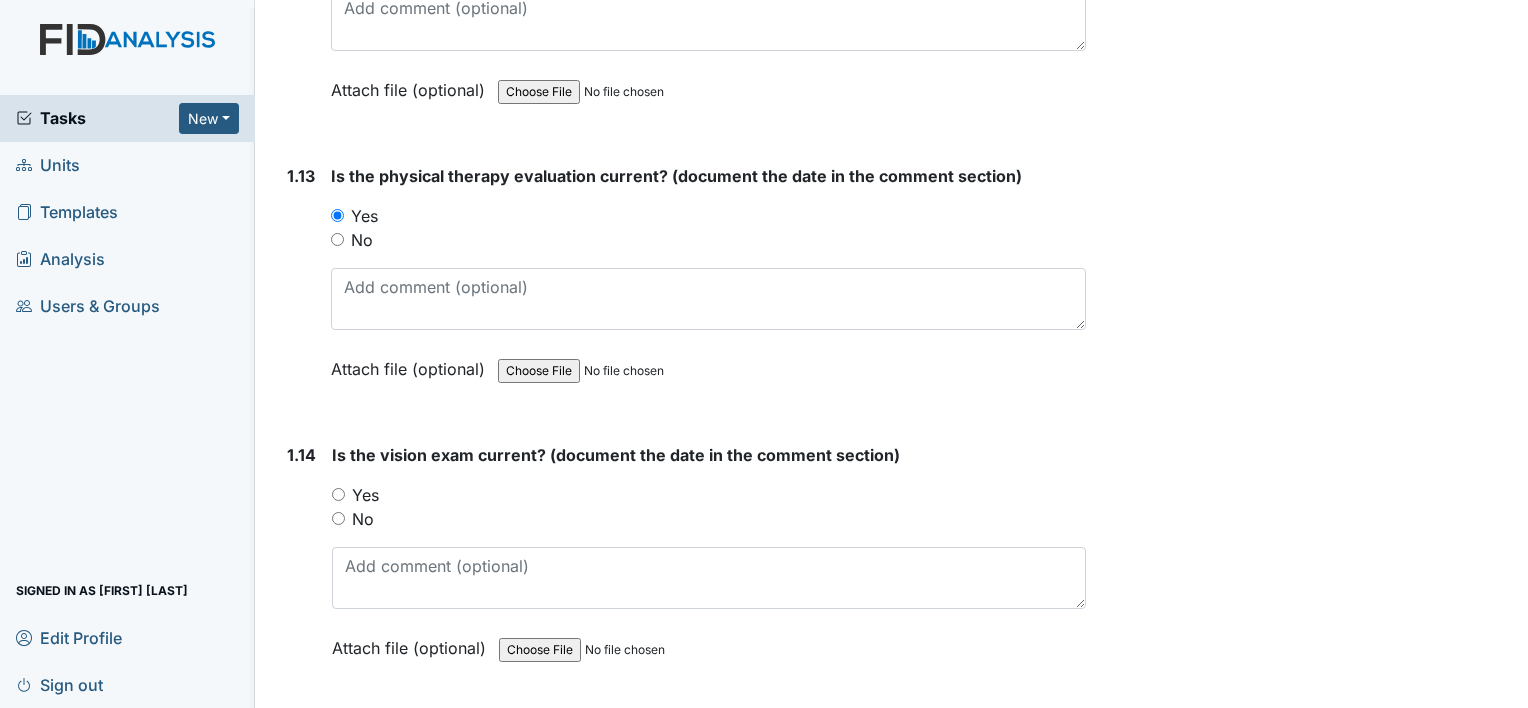 click on "Yes" at bounding box center (365, 495) 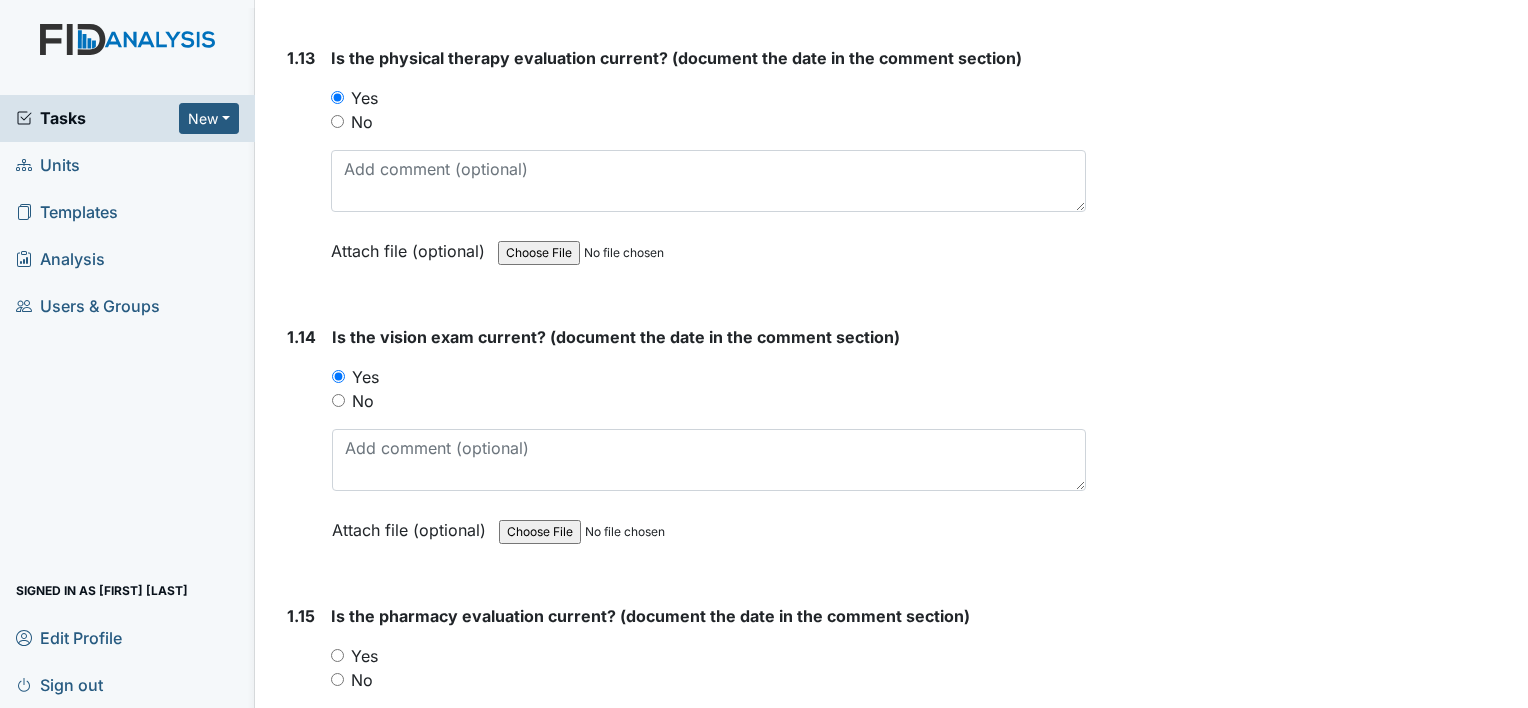 scroll, scrollTop: 3900, scrollLeft: 0, axis: vertical 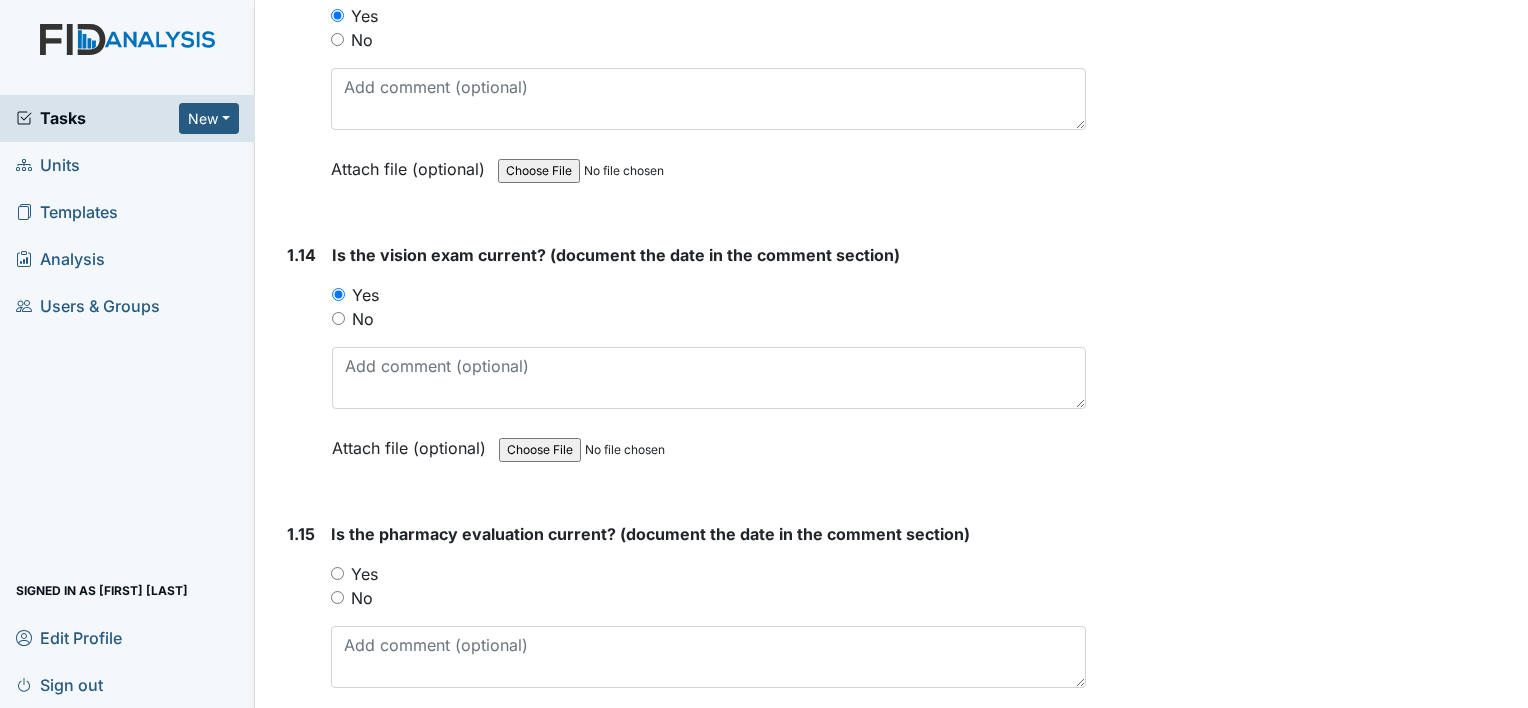 click on "Yes" at bounding box center (364, 574) 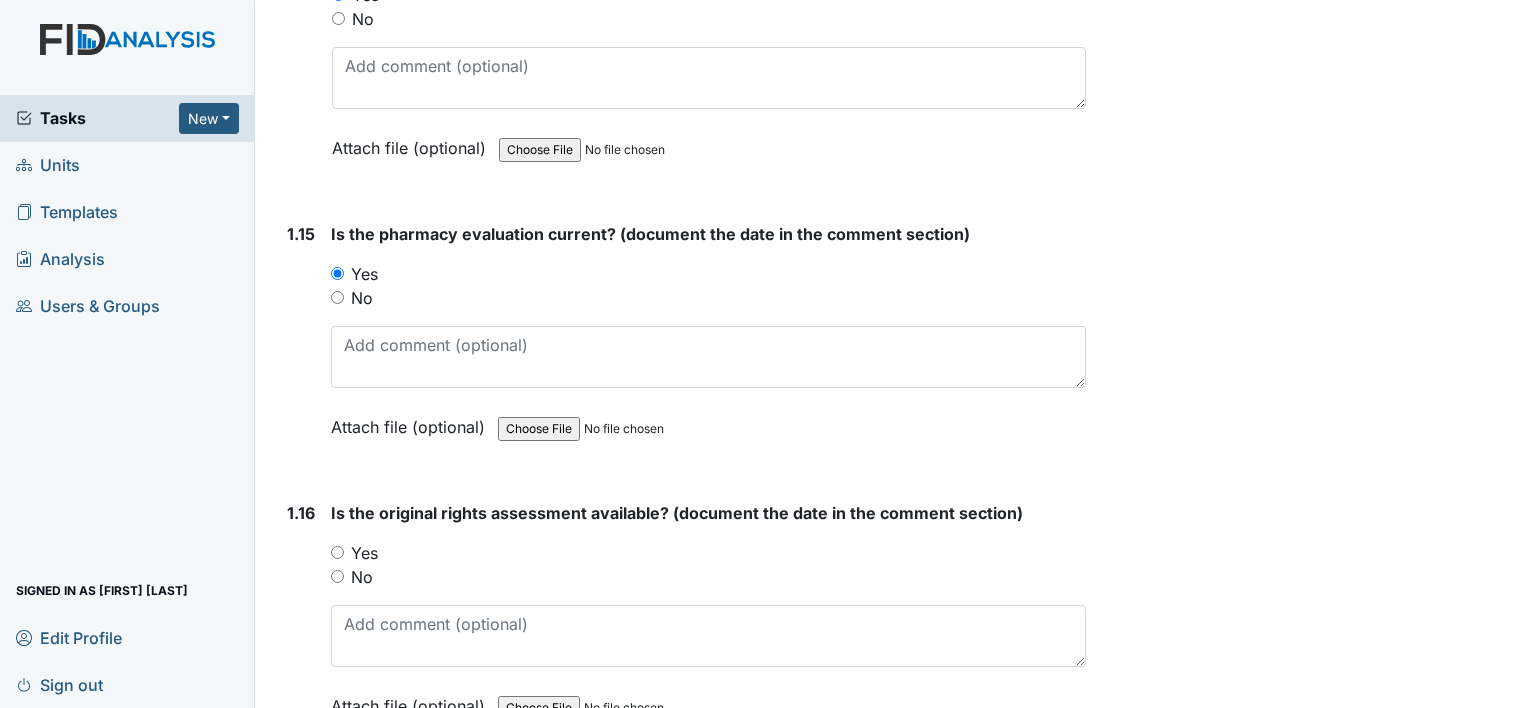 click on "Yes" at bounding box center [708, 553] 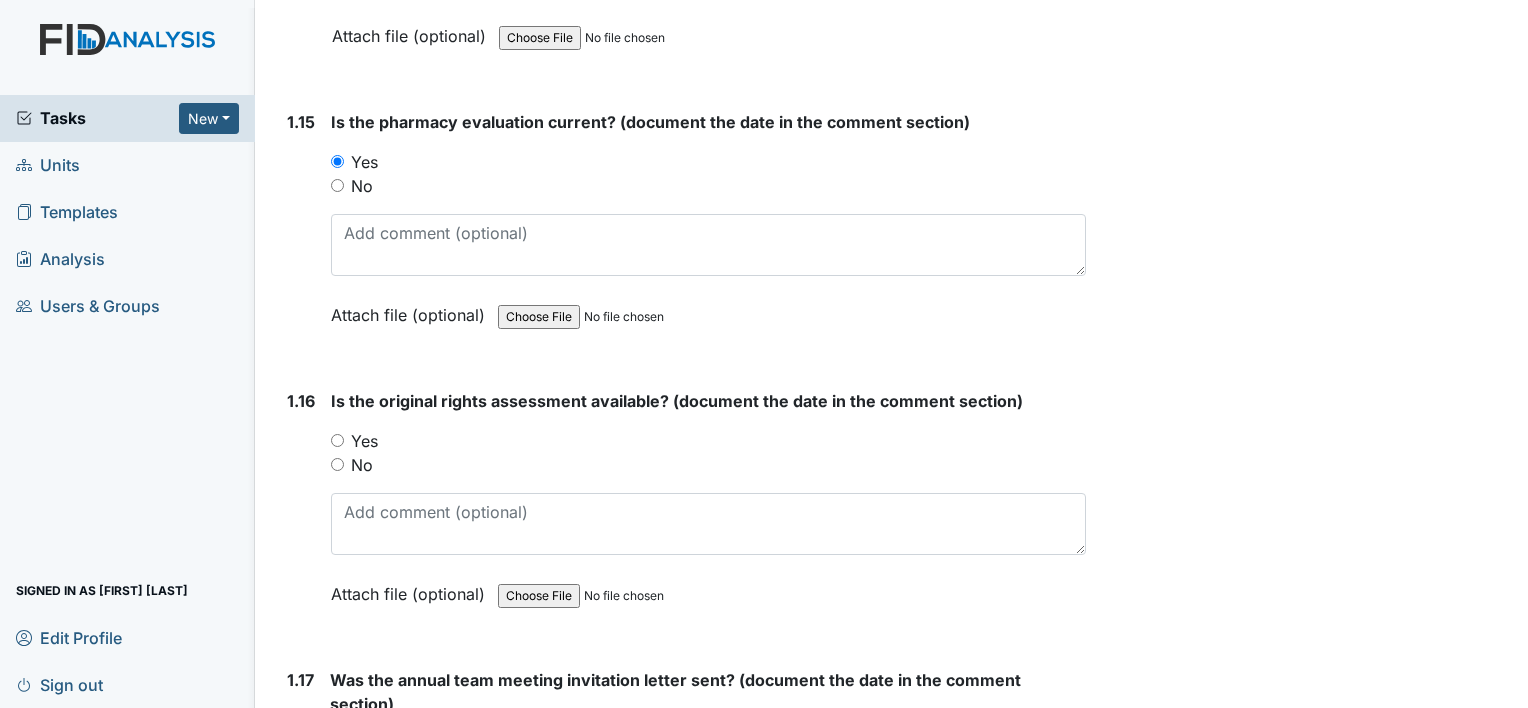 scroll, scrollTop: 4500, scrollLeft: 0, axis: vertical 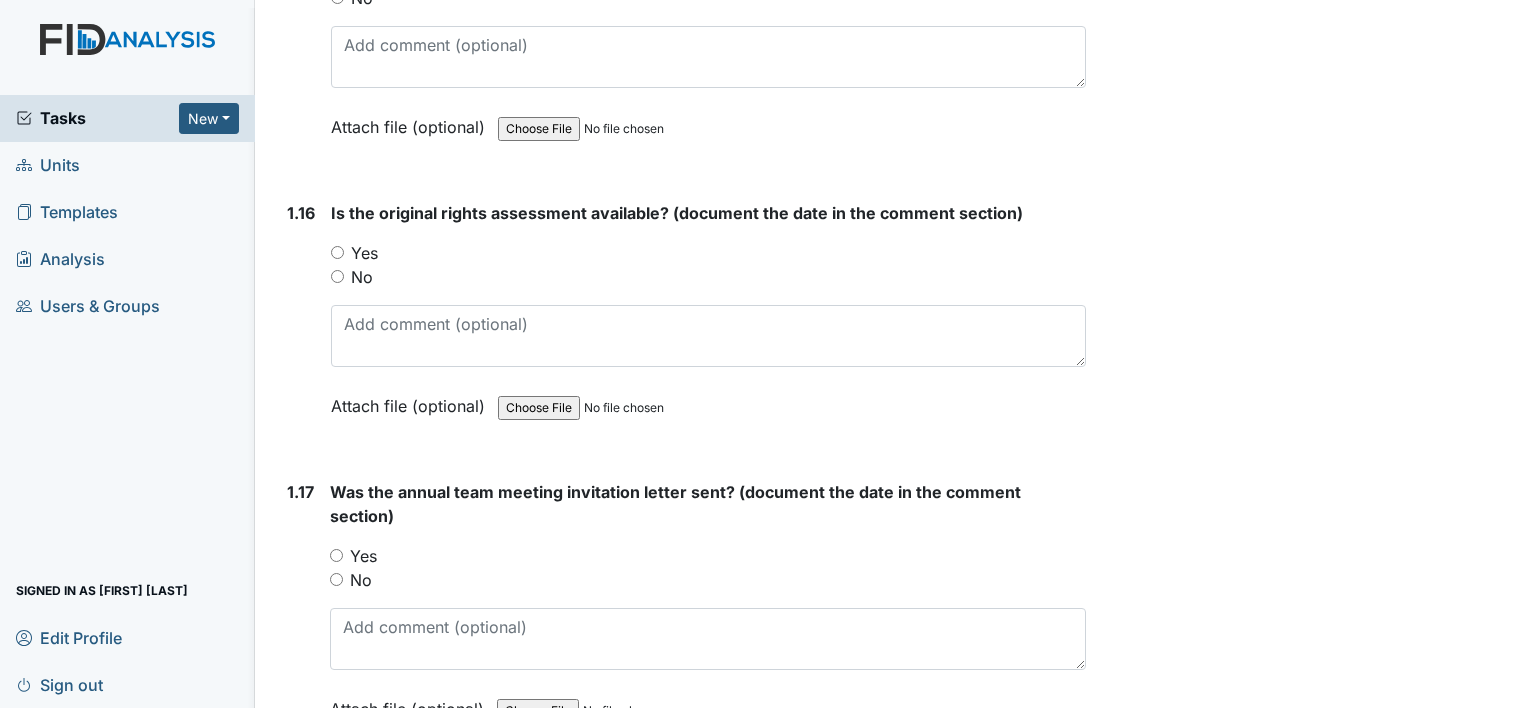 click on "Yes" at bounding box center [364, 253] 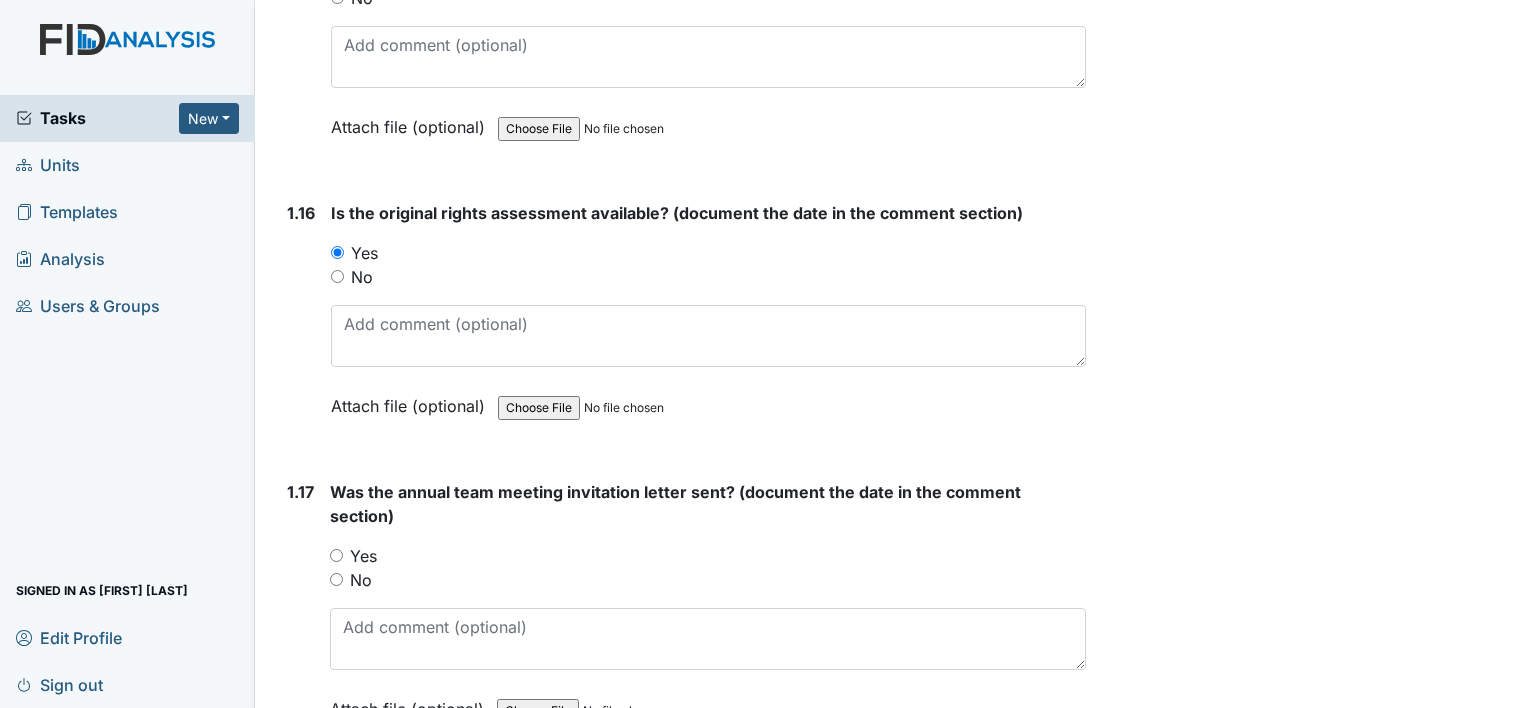 click on "No" at bounding box center [361, 580] 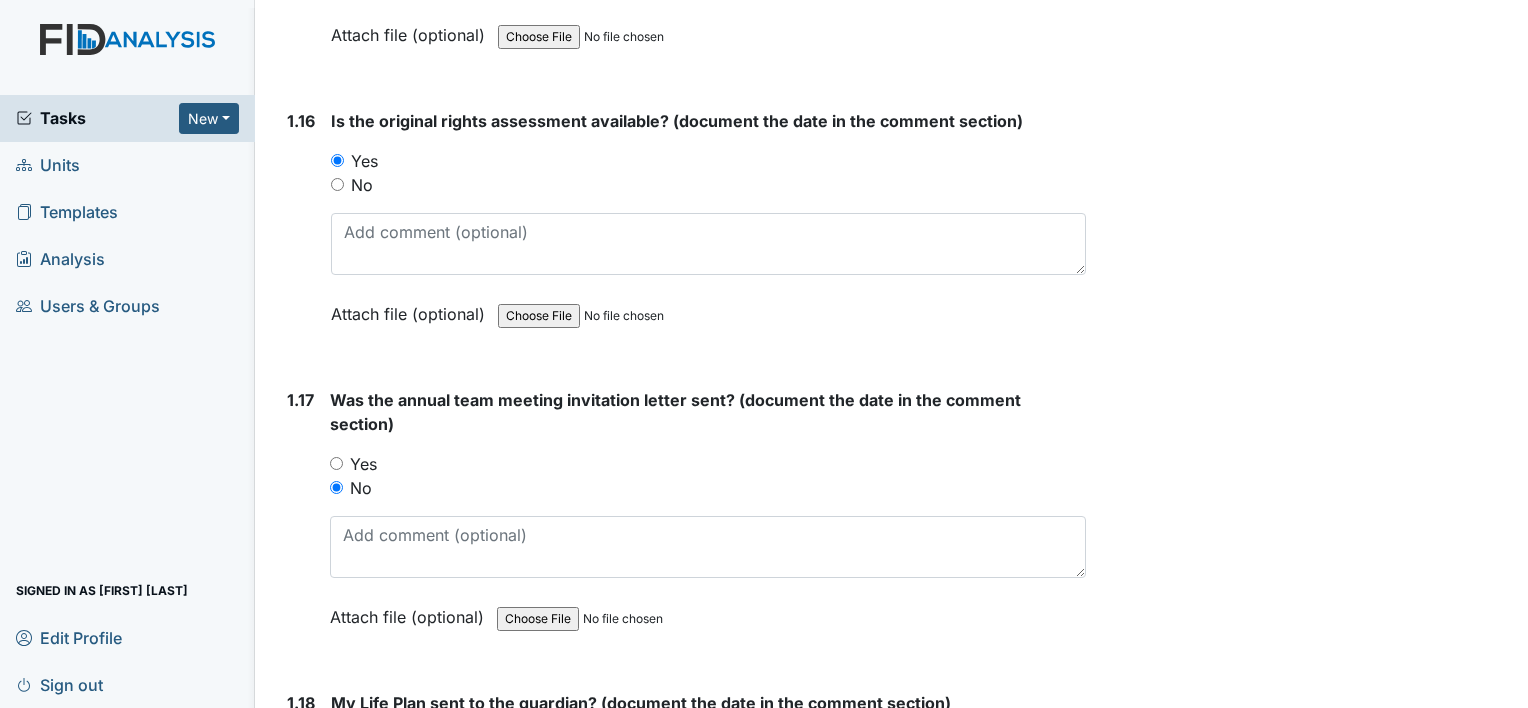 scroll, scrollTop: 4700, scrollLeft: 0, axis: vertical 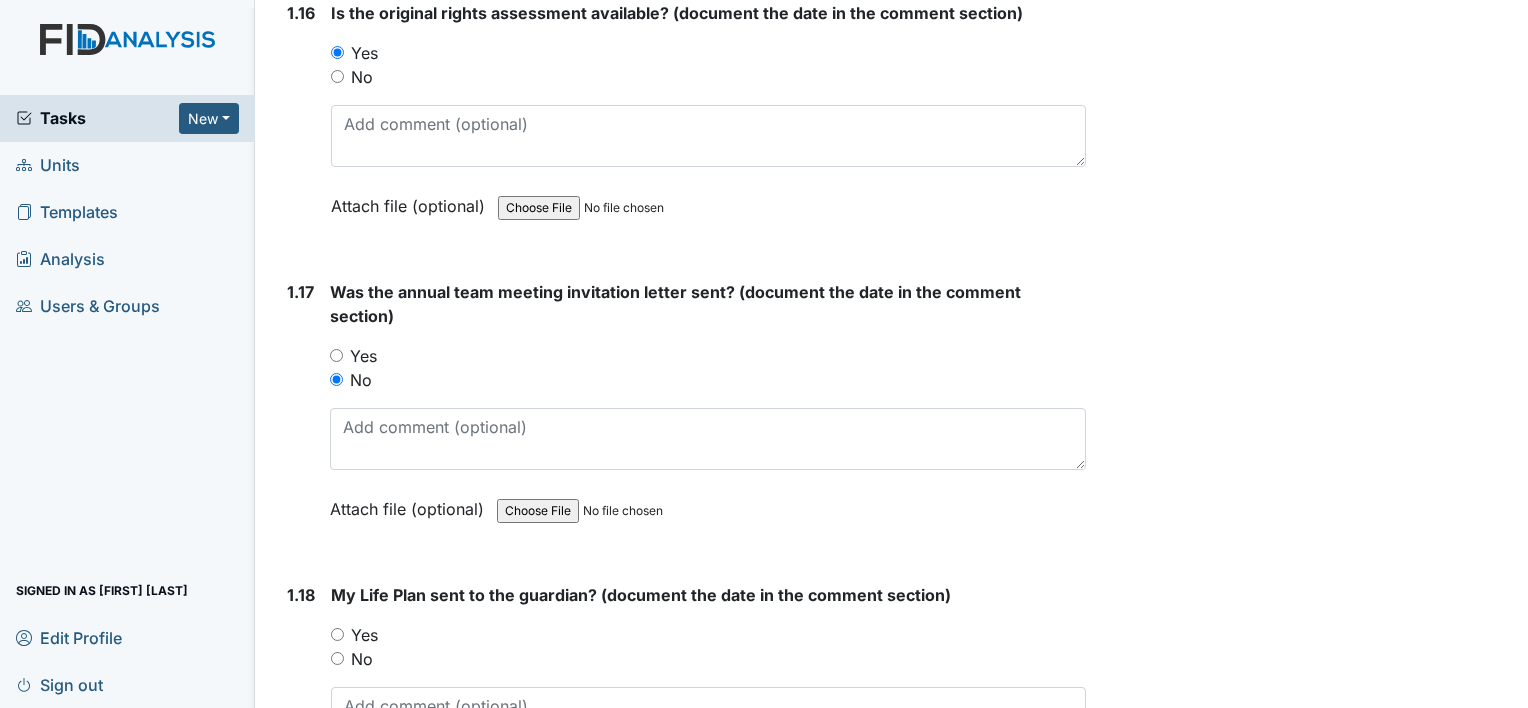 click on "No" at bounding box center [362, 659] 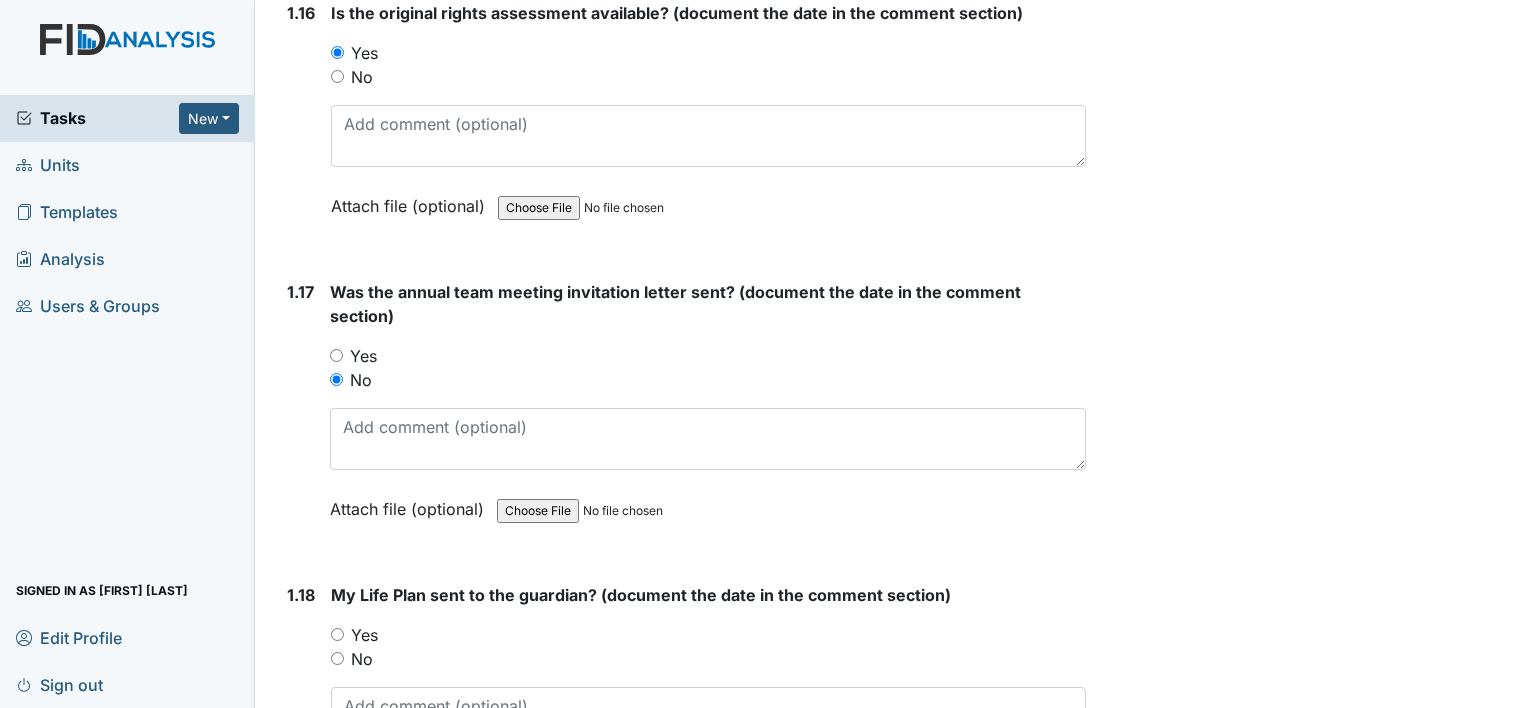 click on "No" at bounding box center [337, 658] 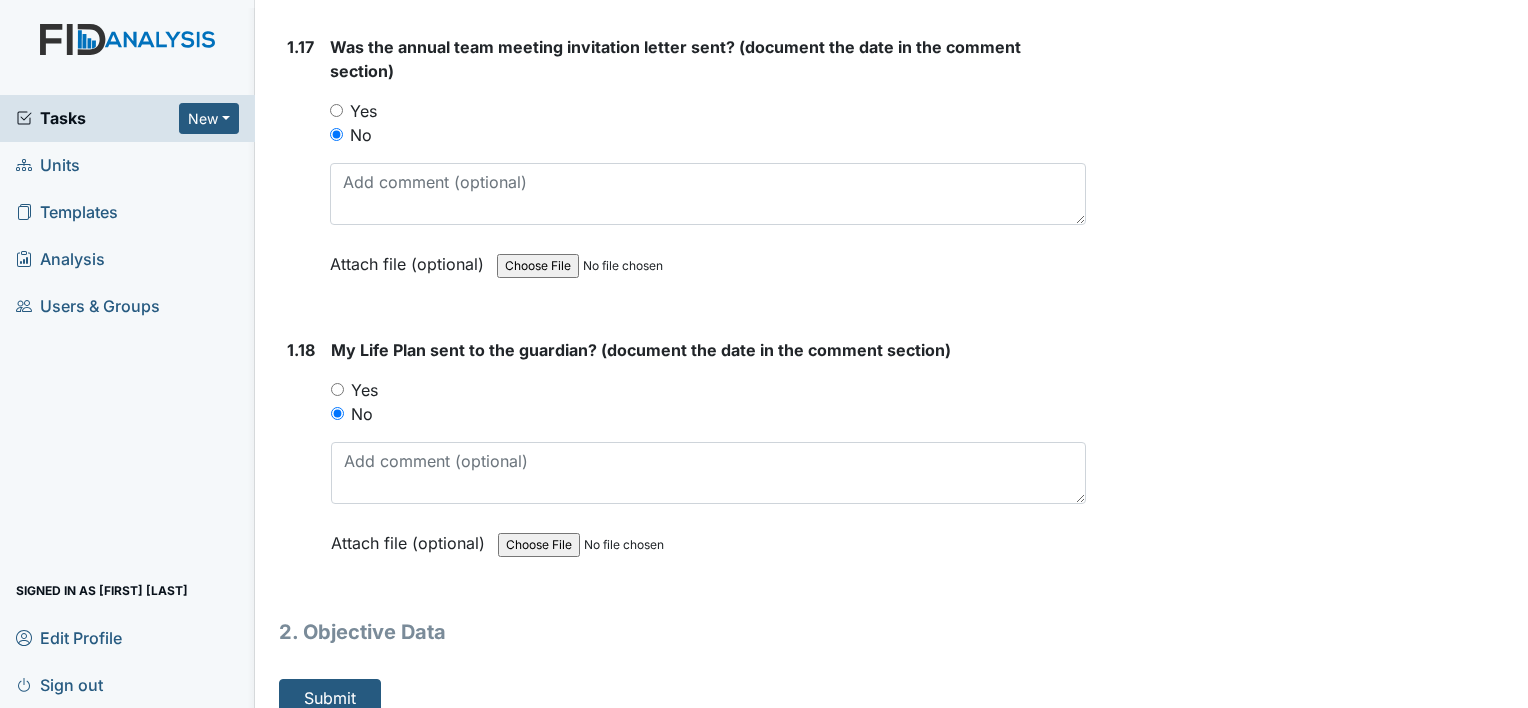 scroll, scrollTop: 4951, scrollLeft: 0, axis: vertical 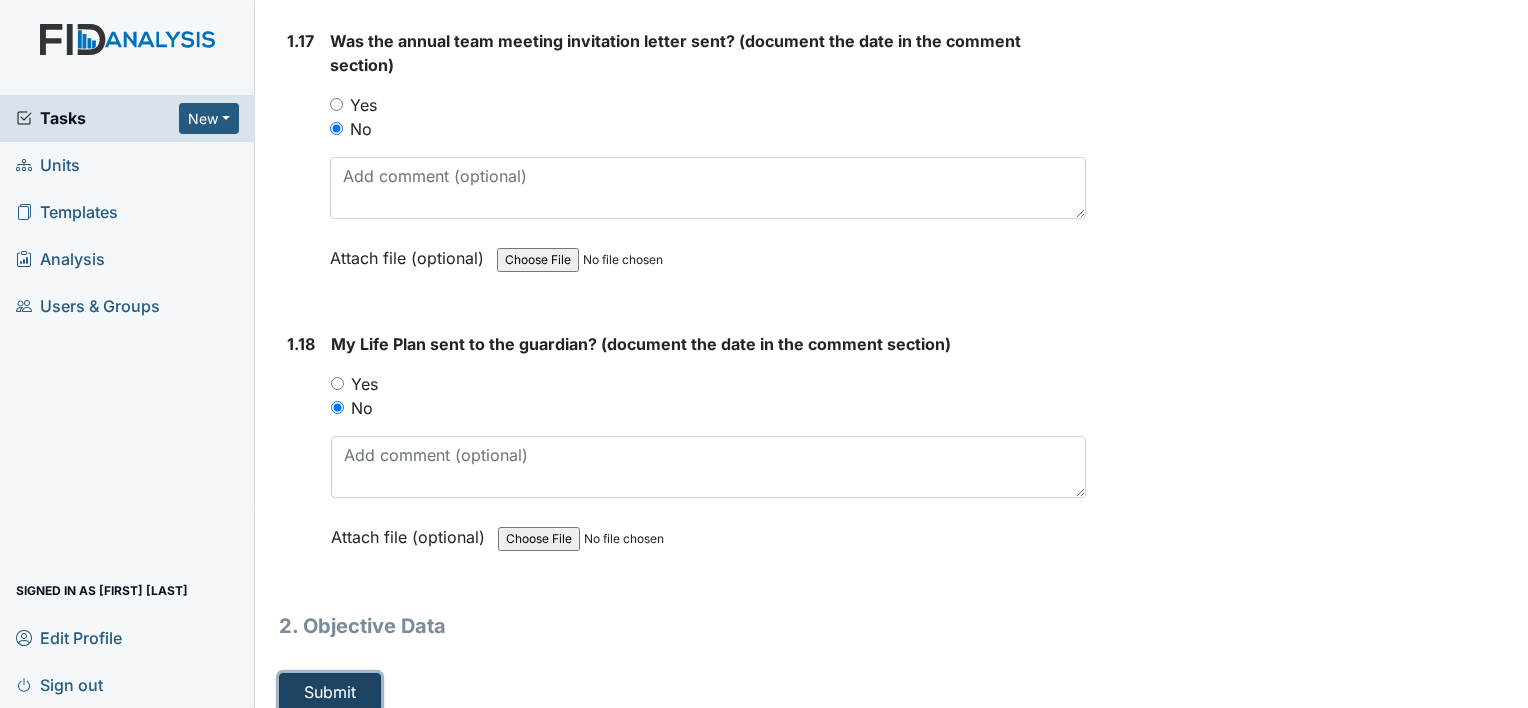 click on "Submit" at bounding box center [330, 692] 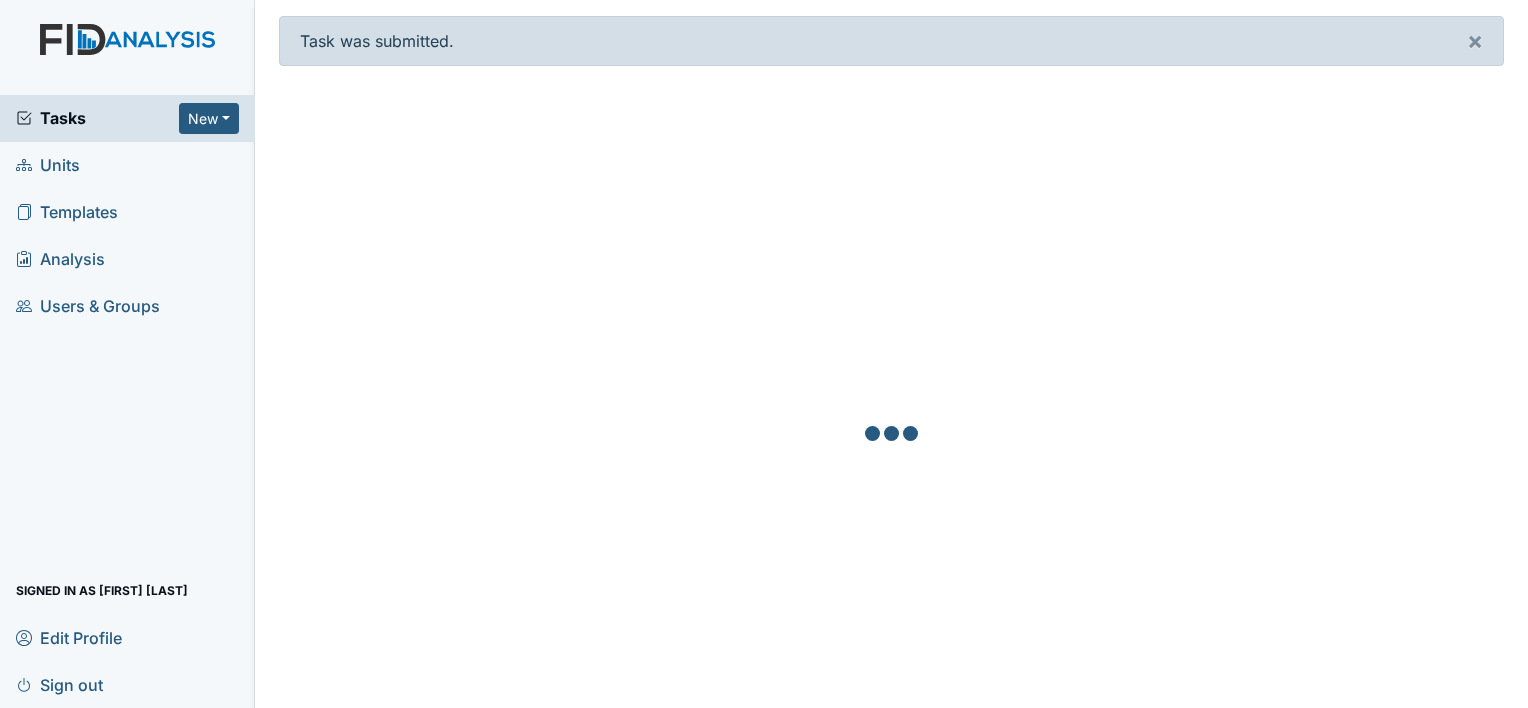 scroll, scrollTop: 0, scrollLeft: 0, axis: both 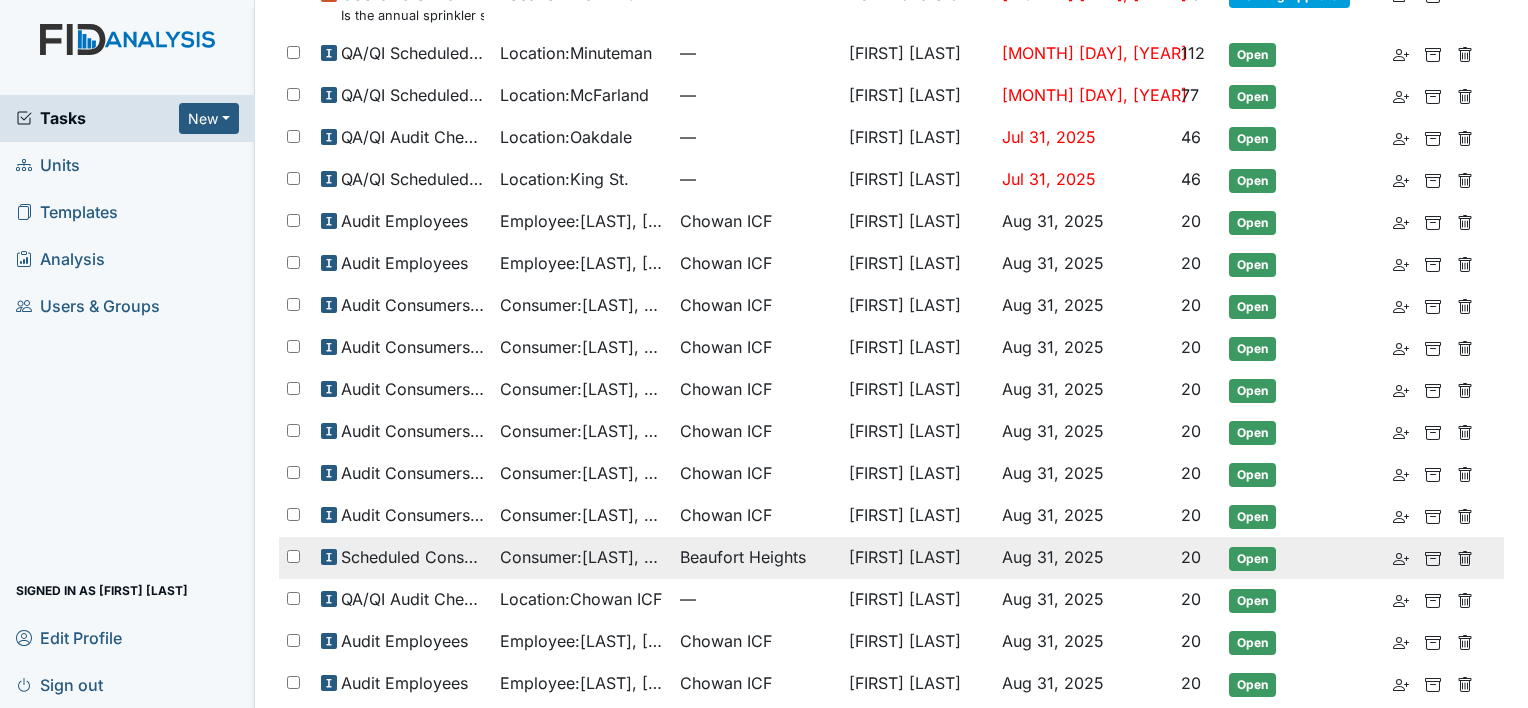 click on "Scheduled Consumer Chart Review" at bounding box center [412, 557] 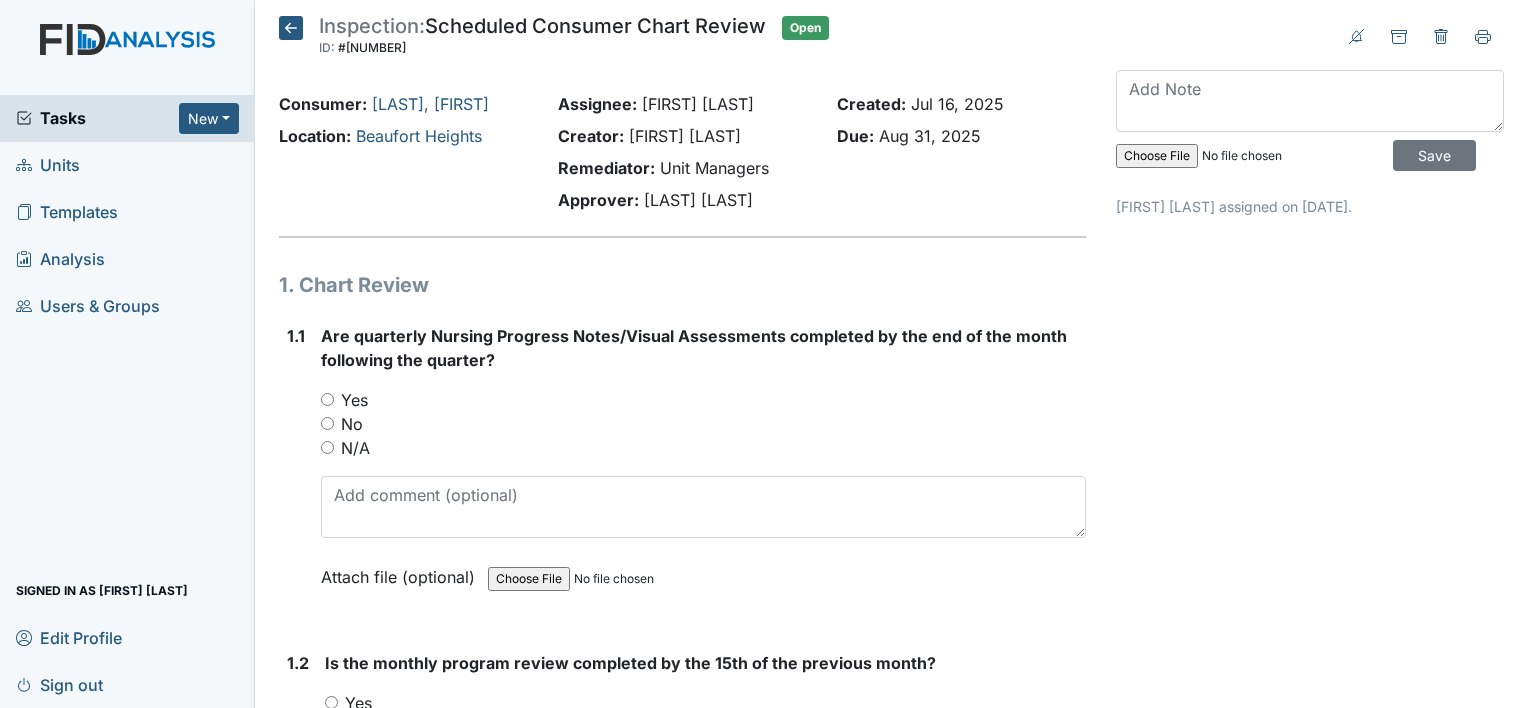 scroll, scrollTop: 0, scrollLeft: 0, axis: both 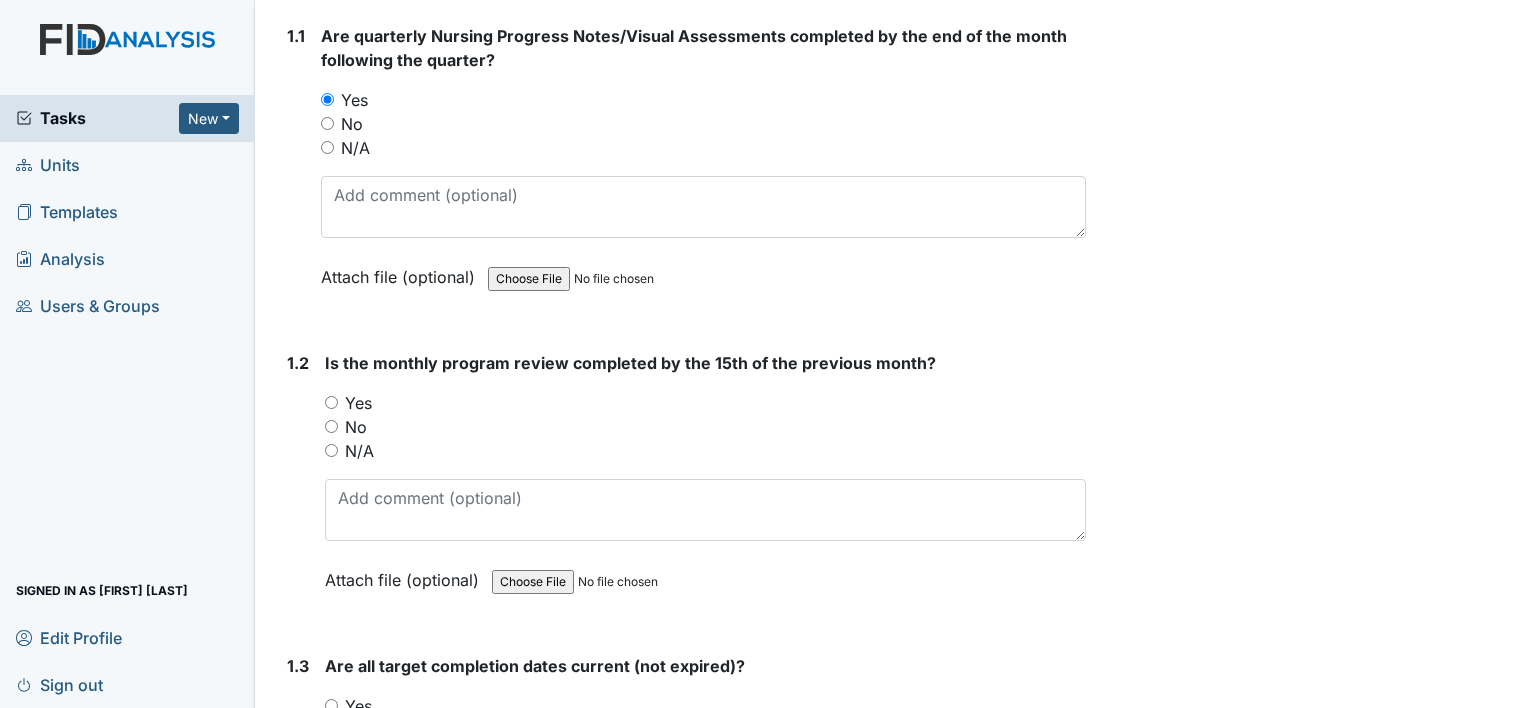 click on "Yes" at bounding box center (358, 403) 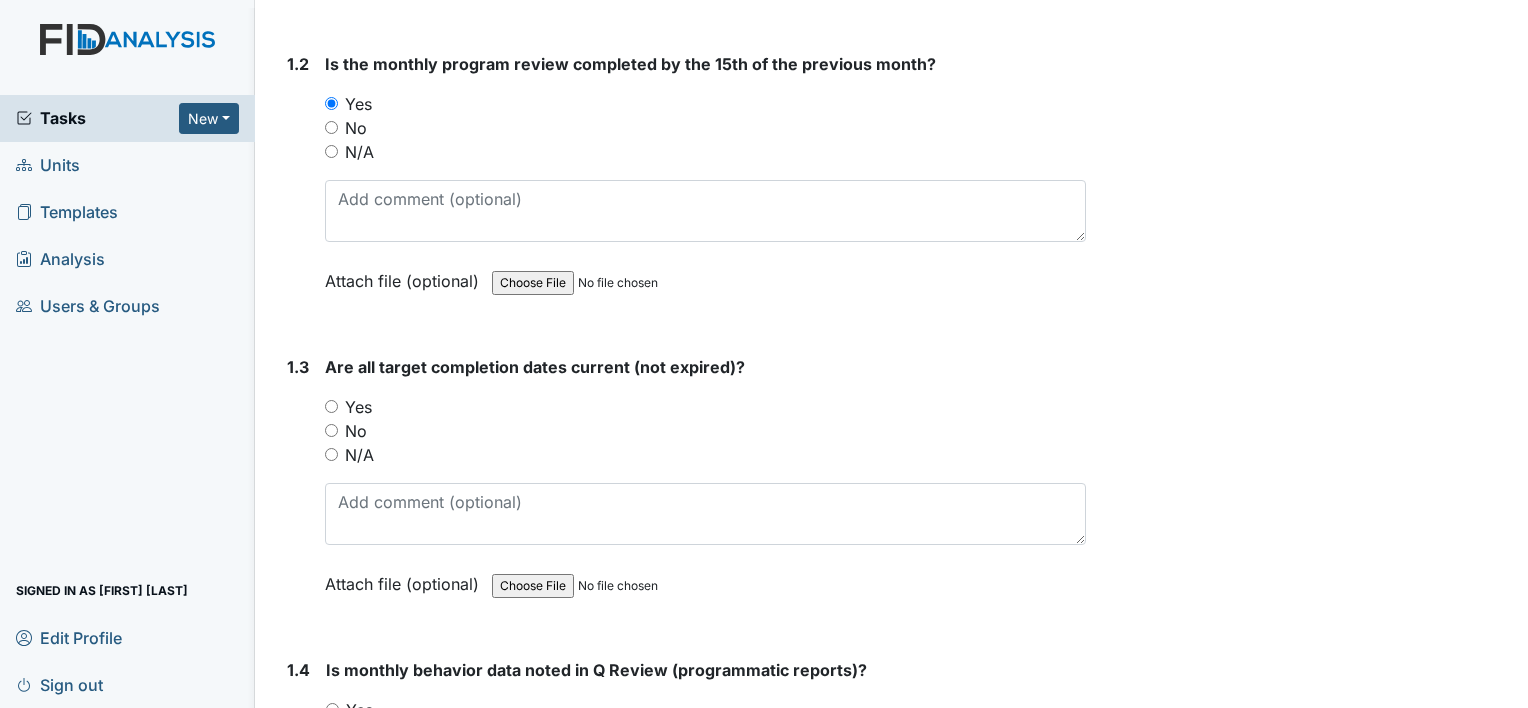 scroll, scrollTop: 700, scrollLeft: 0, axis: vertical 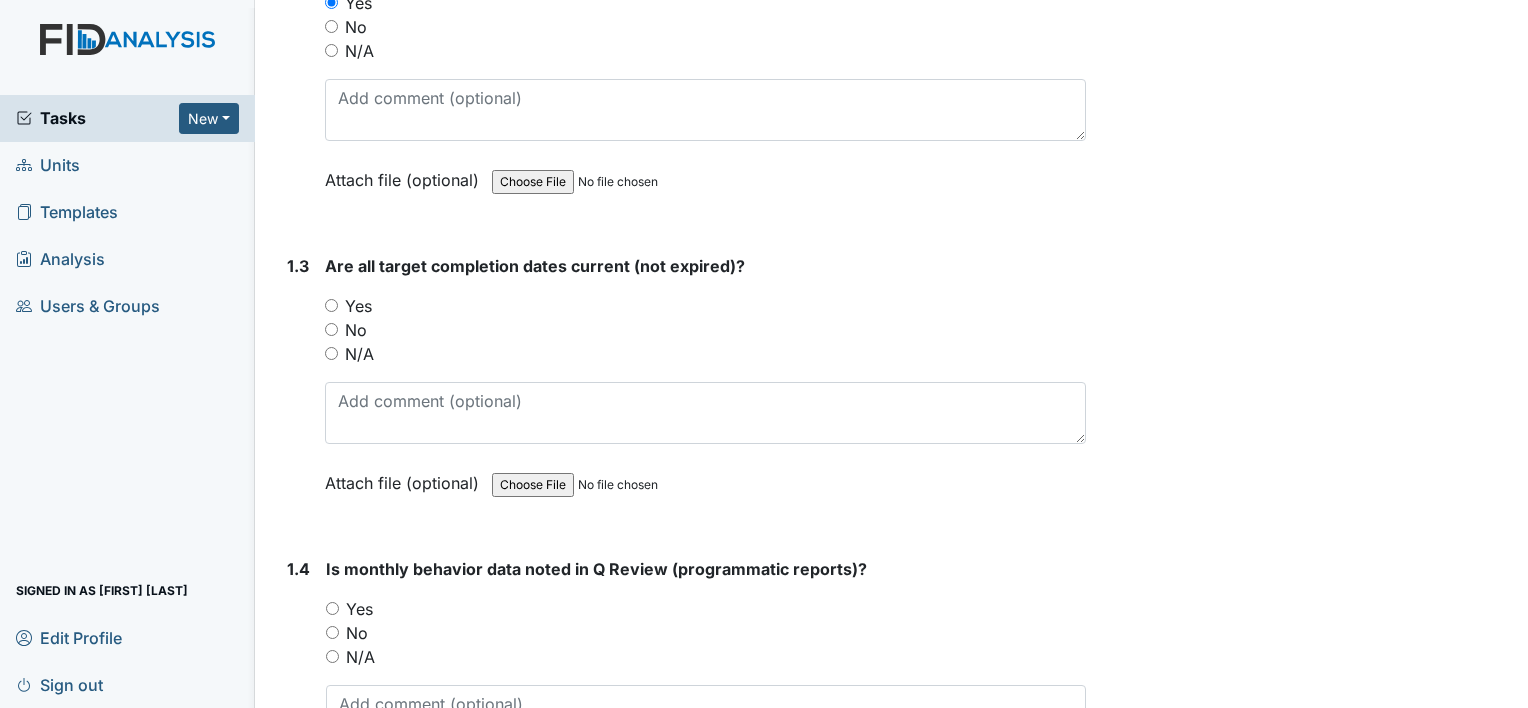 click on "Yes" at bounding box center [358, 306] 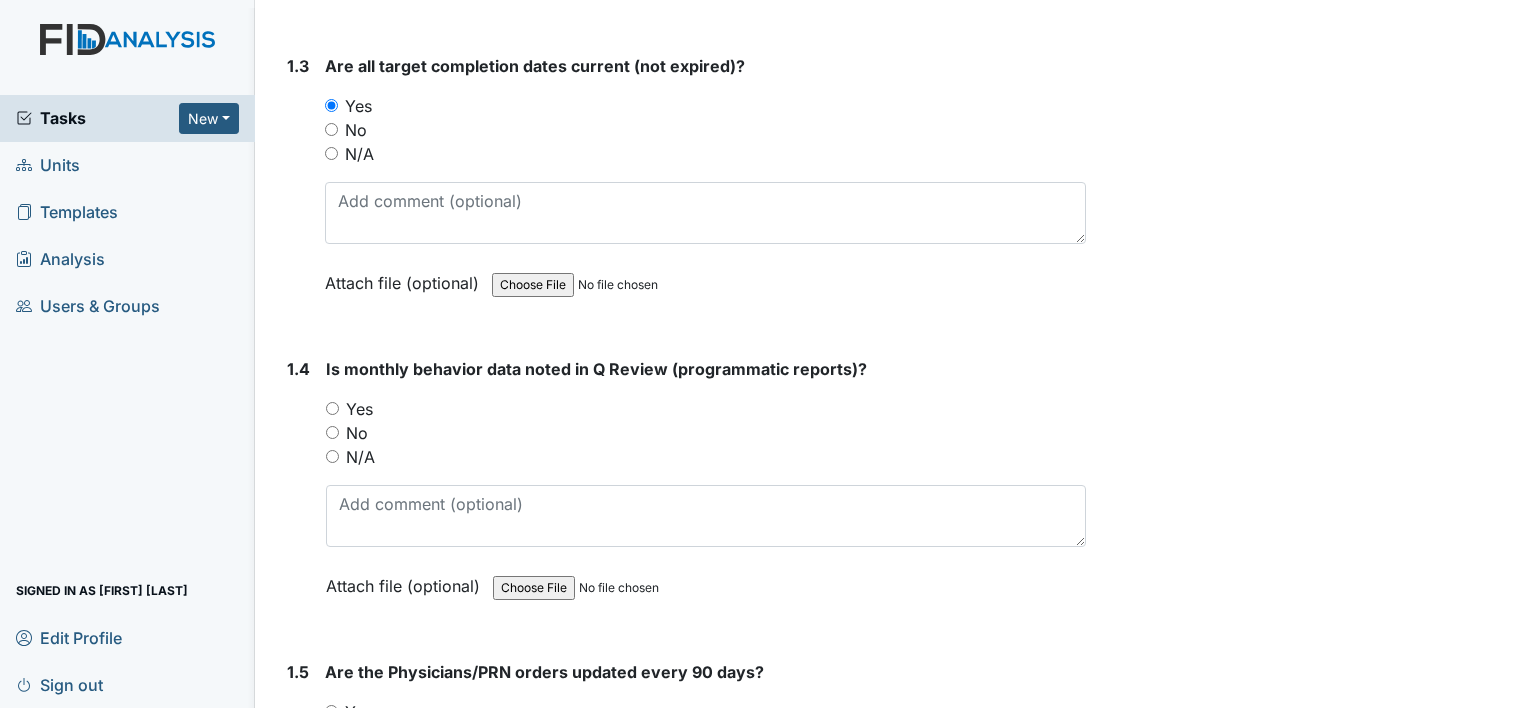click on "Yes" at bounding box center (359, 409) 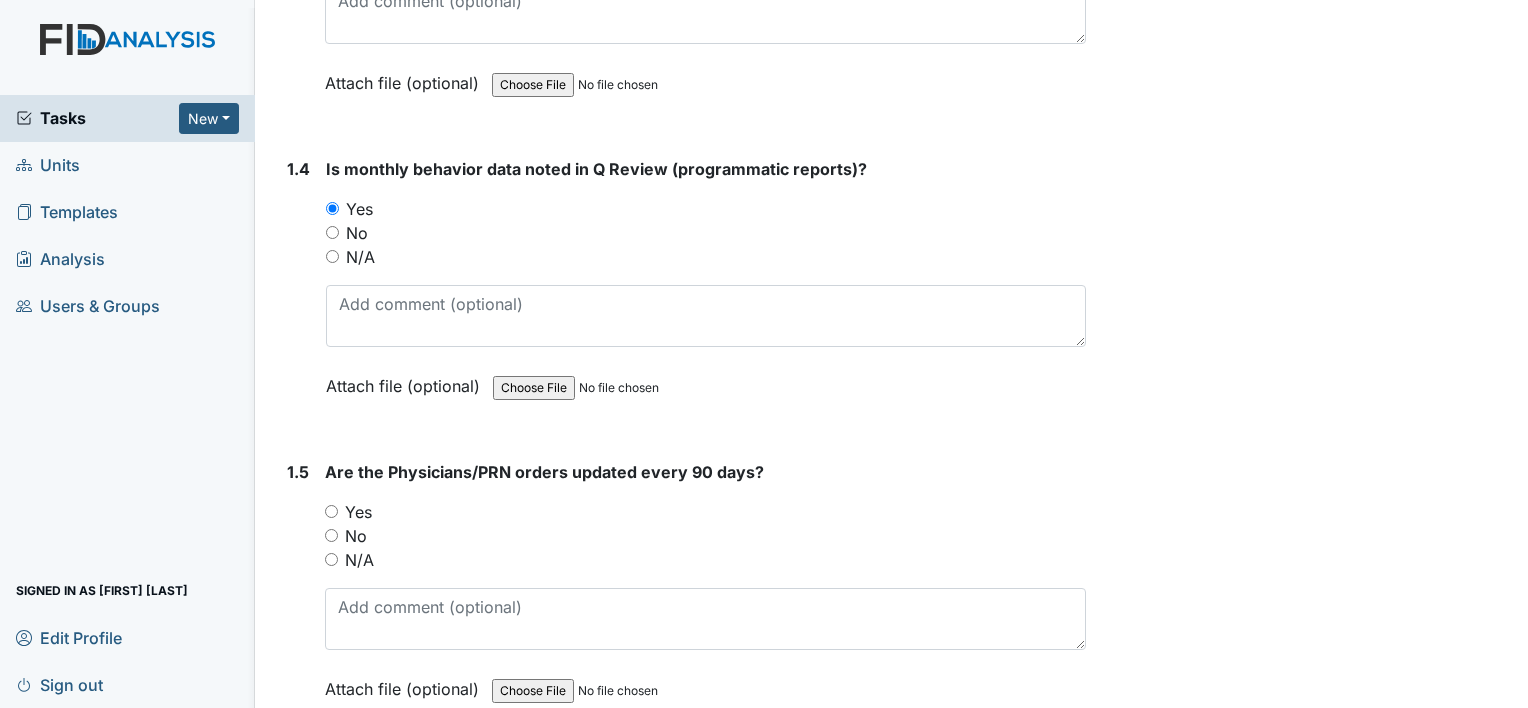 click on "Yes" at bounding box center [358, 512] 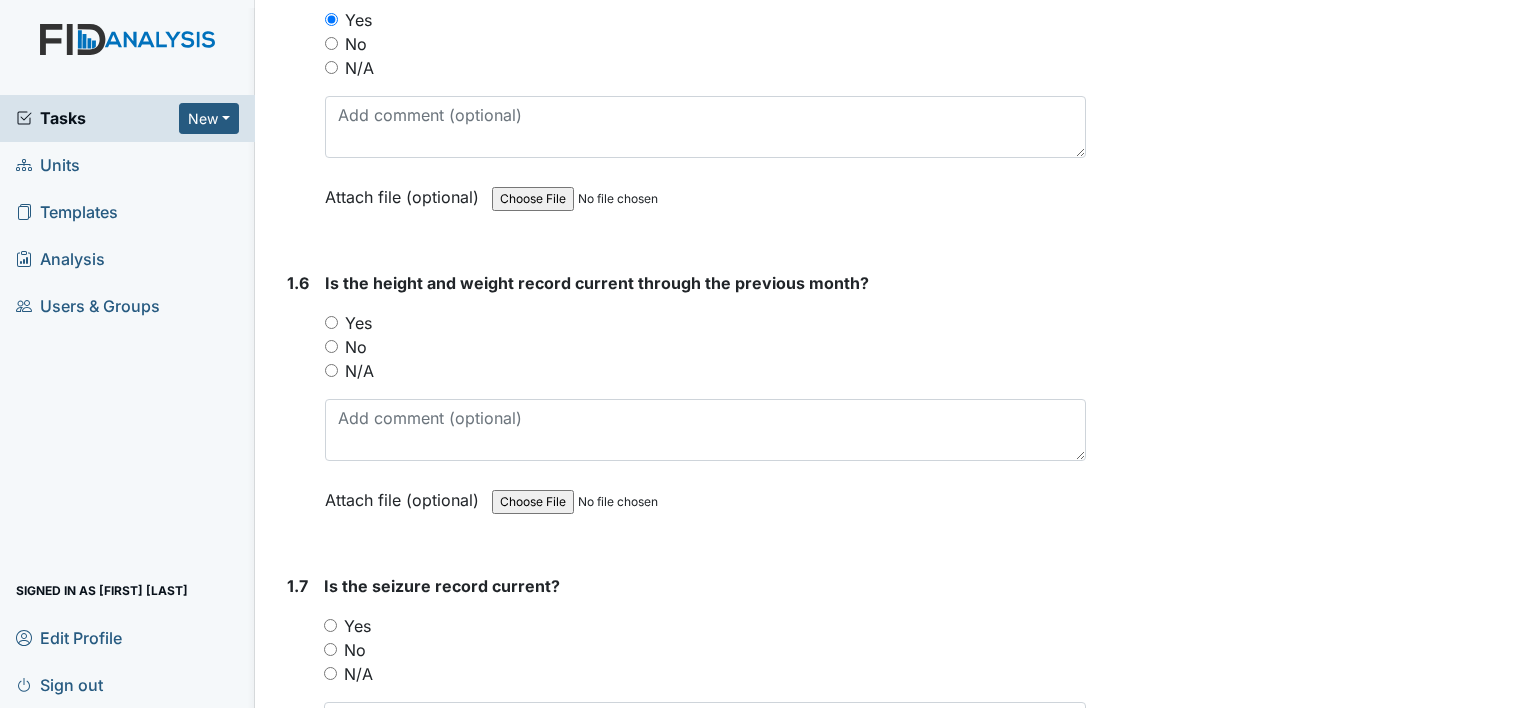 scroll, scrollTop: 1600, scrollLeft: 0, axis: vertical 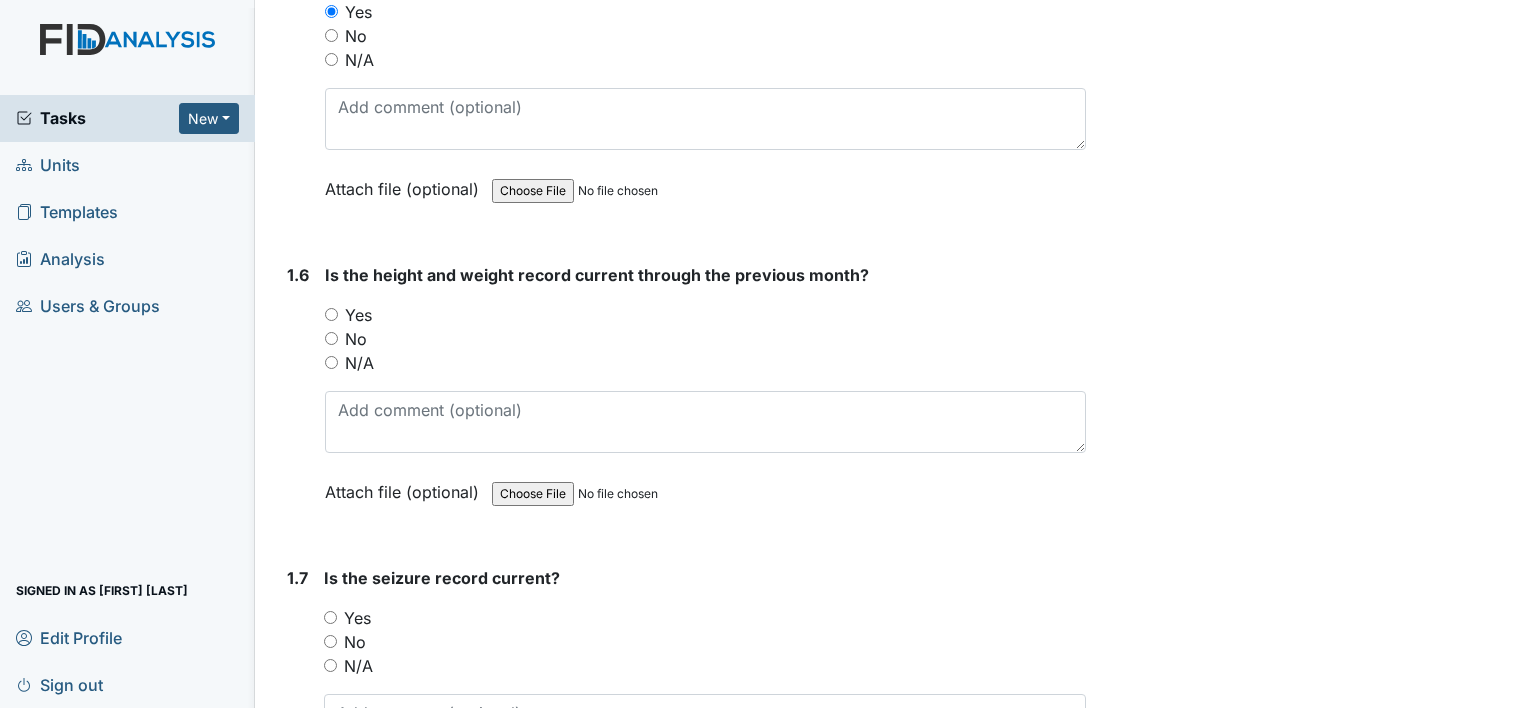 click on "Yes" at bounding box center (358, 315) 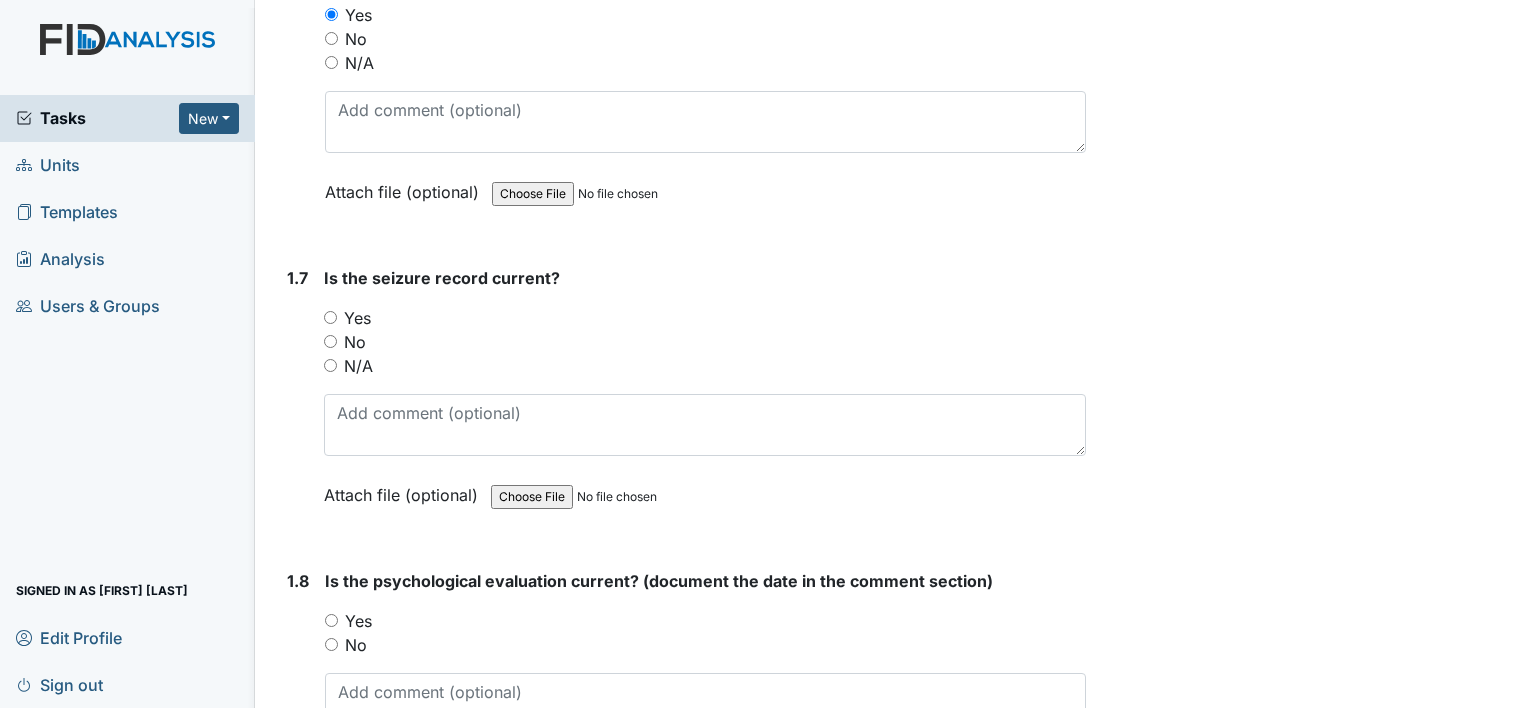 click on "N/A" at bounding box center (358, 366) 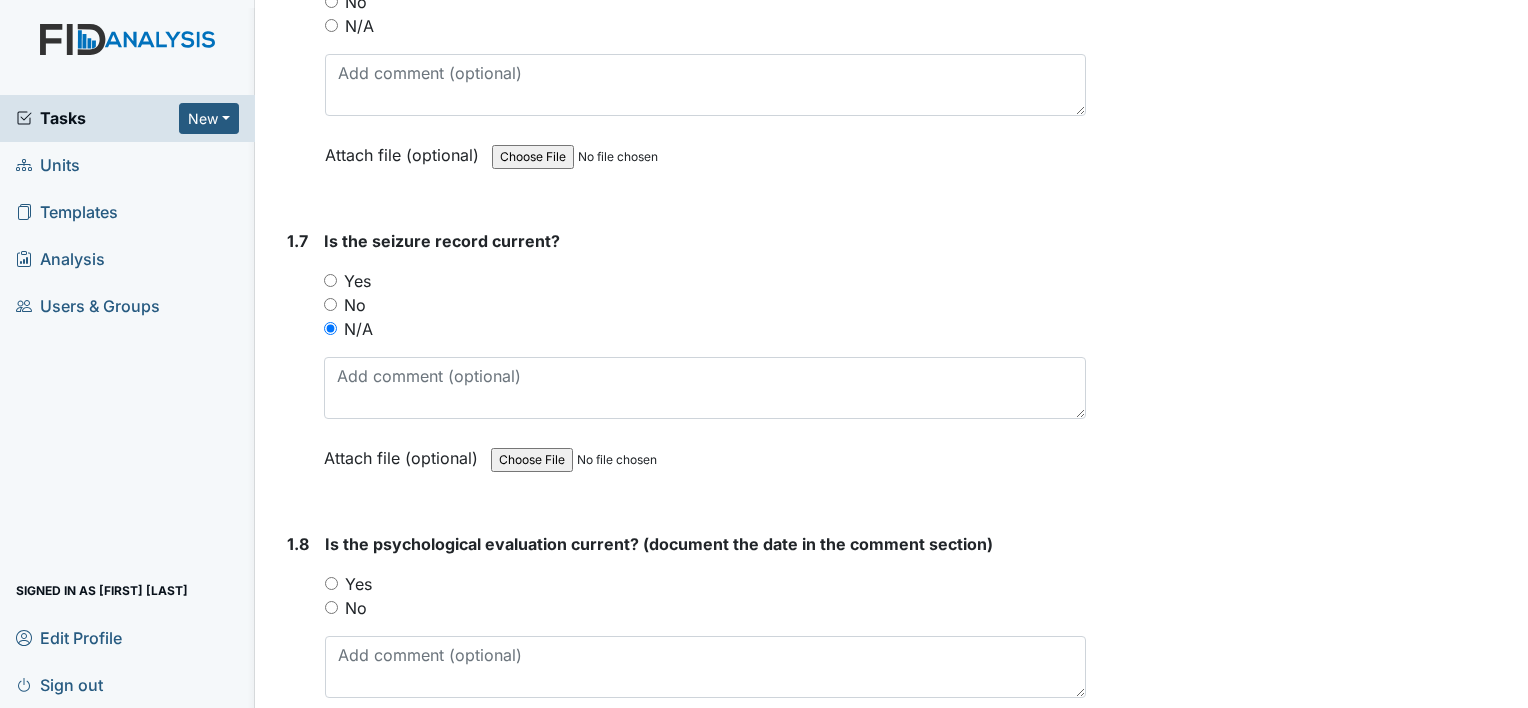 scroll, scrollTop: 2300, scrollLeft: 0, axis: vertical 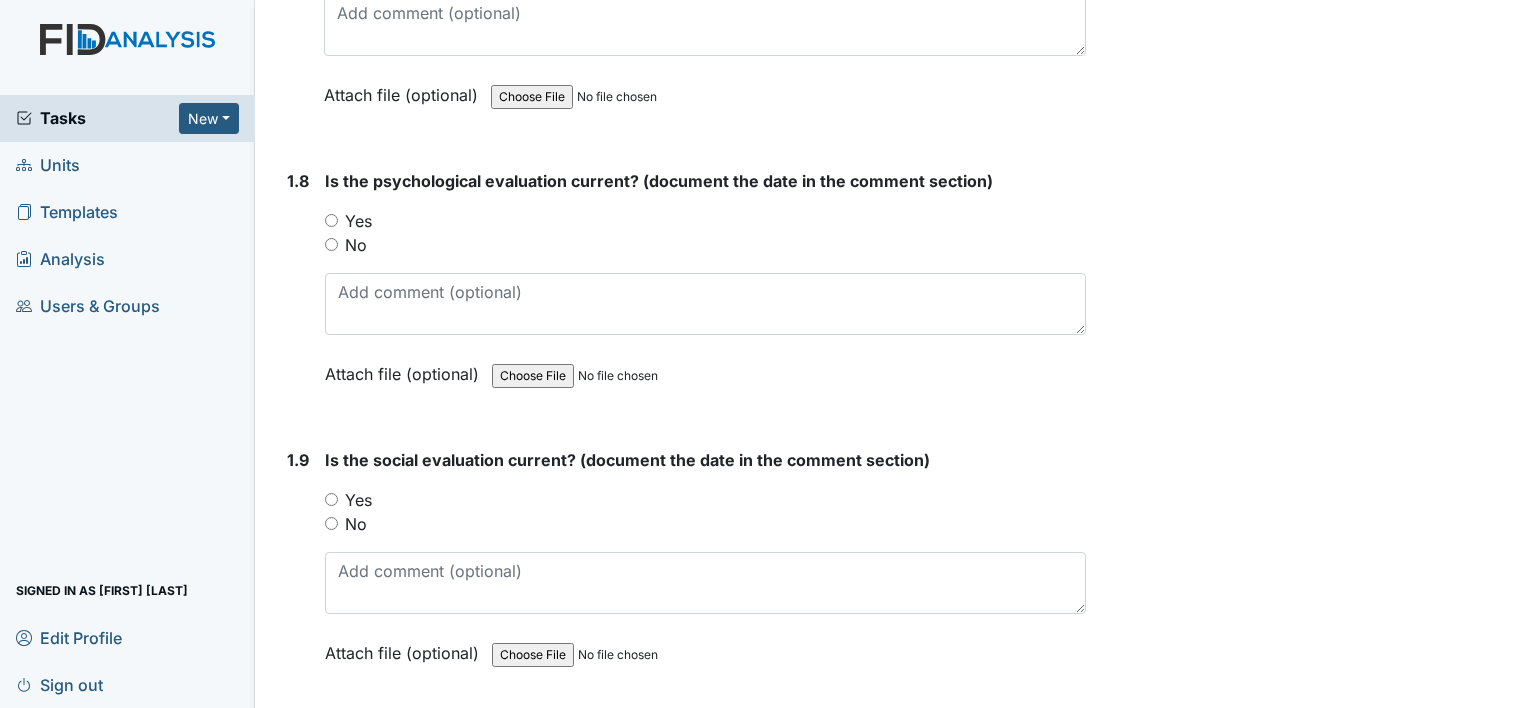 click on "Yes" at bounding box center [358, 221] 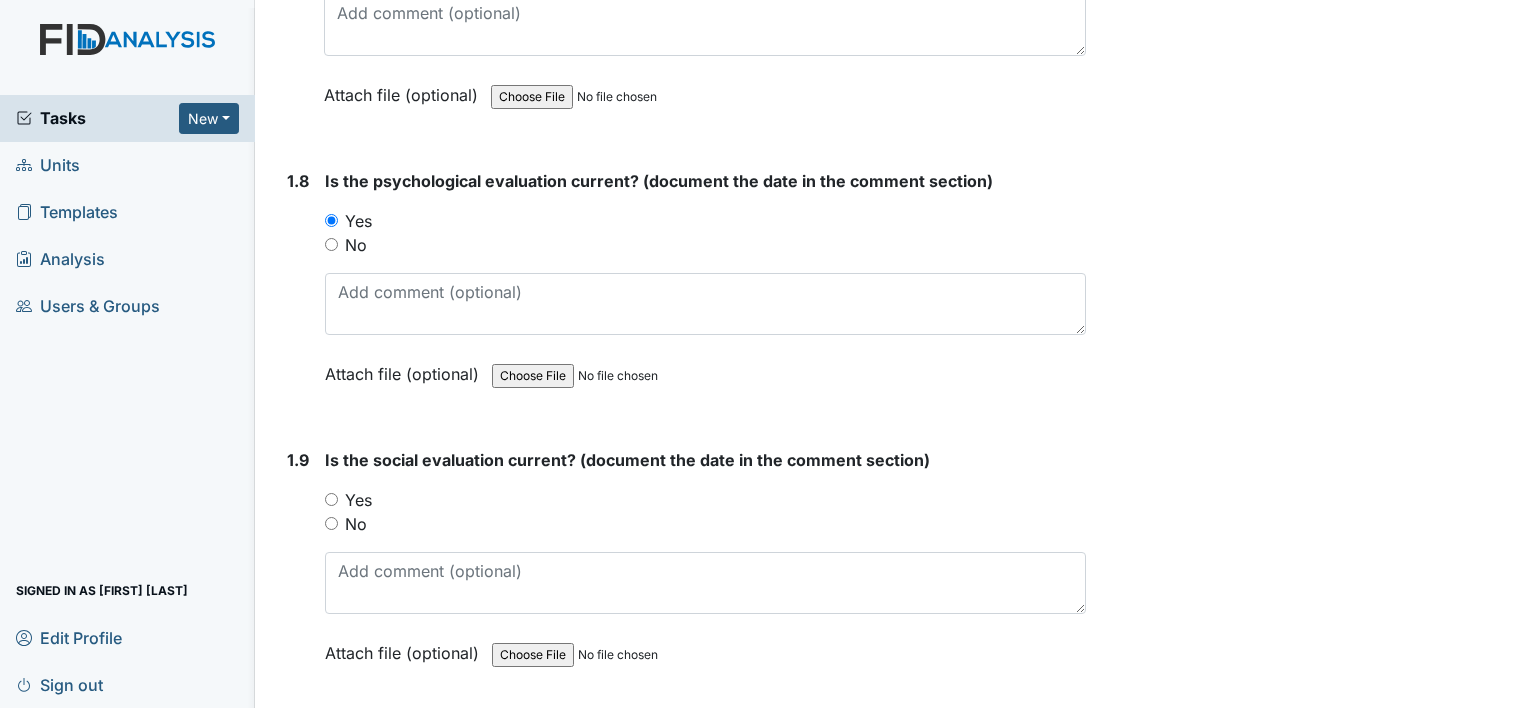 click on "Yes" at bounding box center (358, 500) 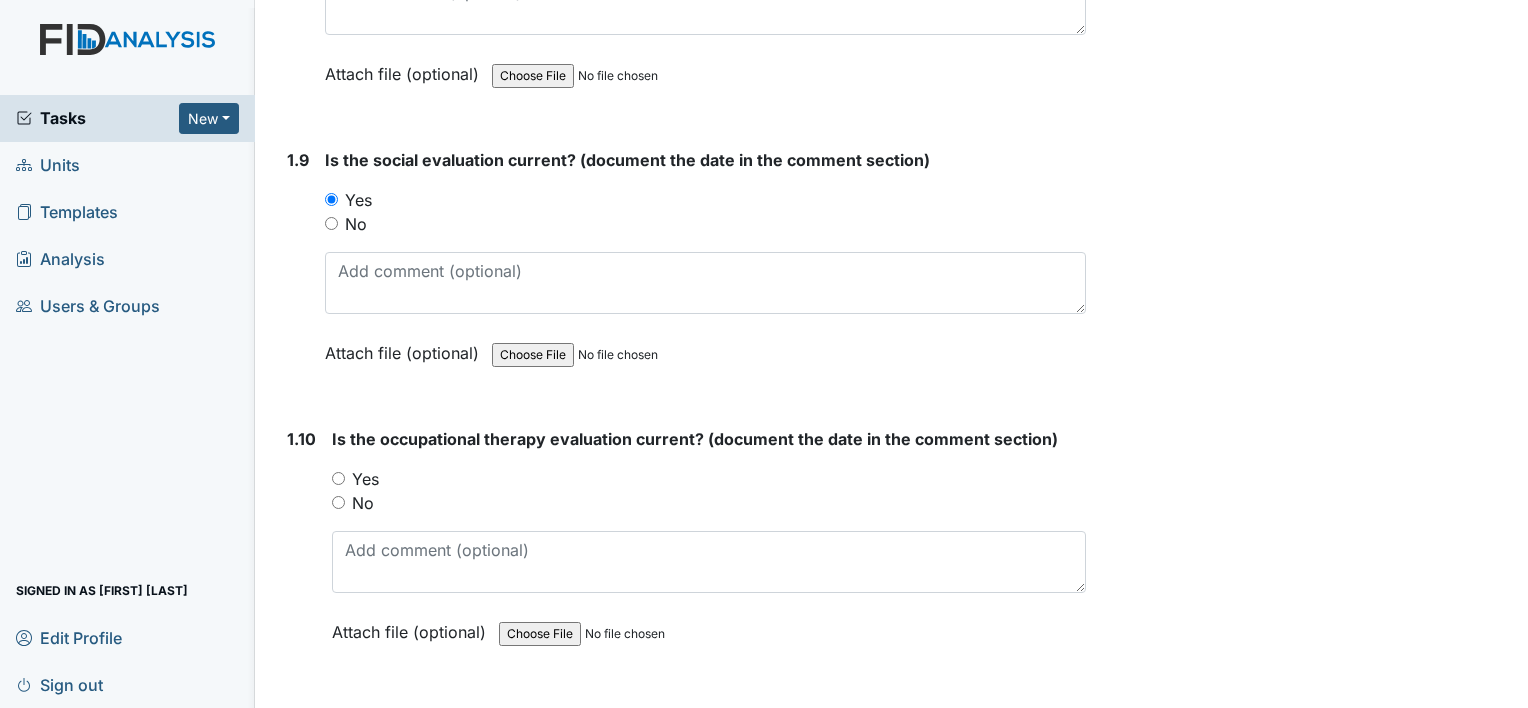 click on "Yes" at bounding box center [365, 479] 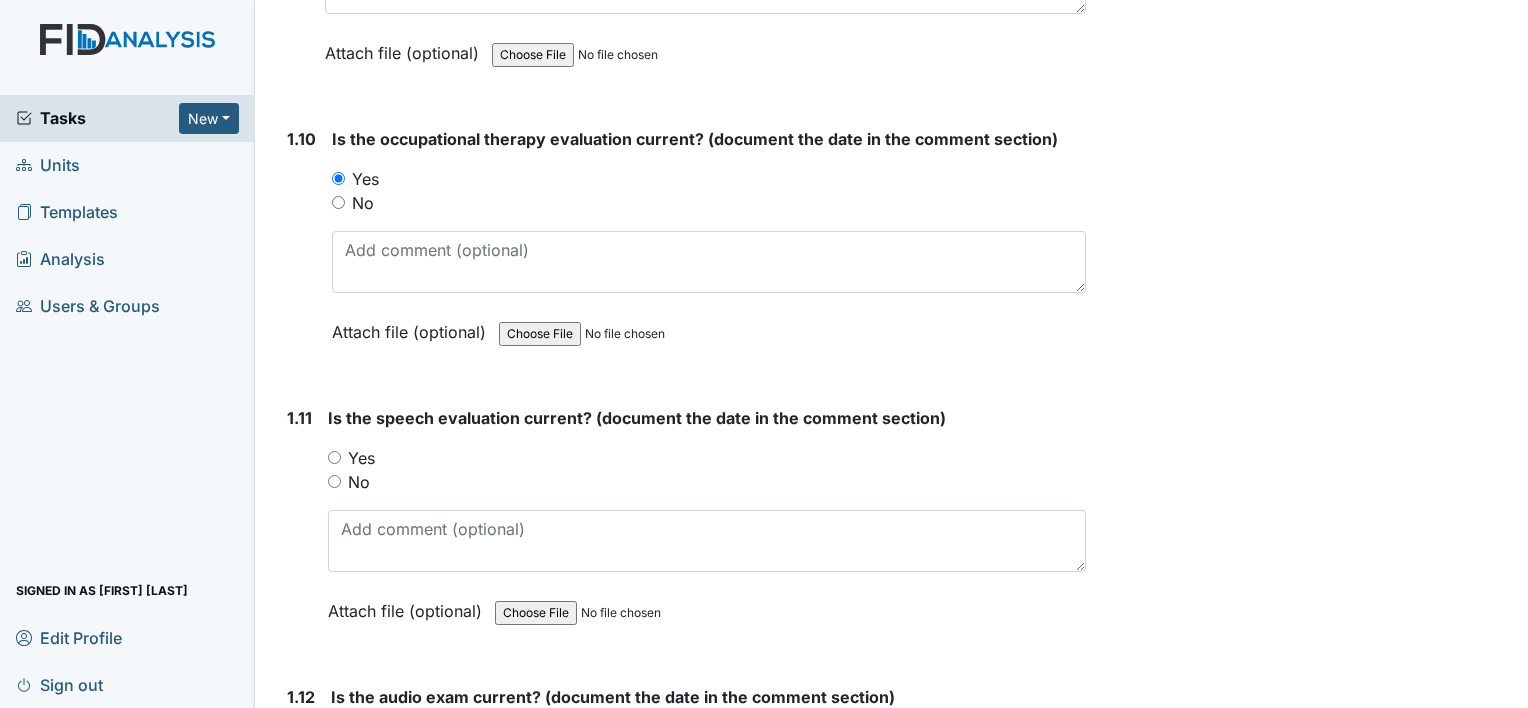 click on "Yes" at bounding box center [361, 458] 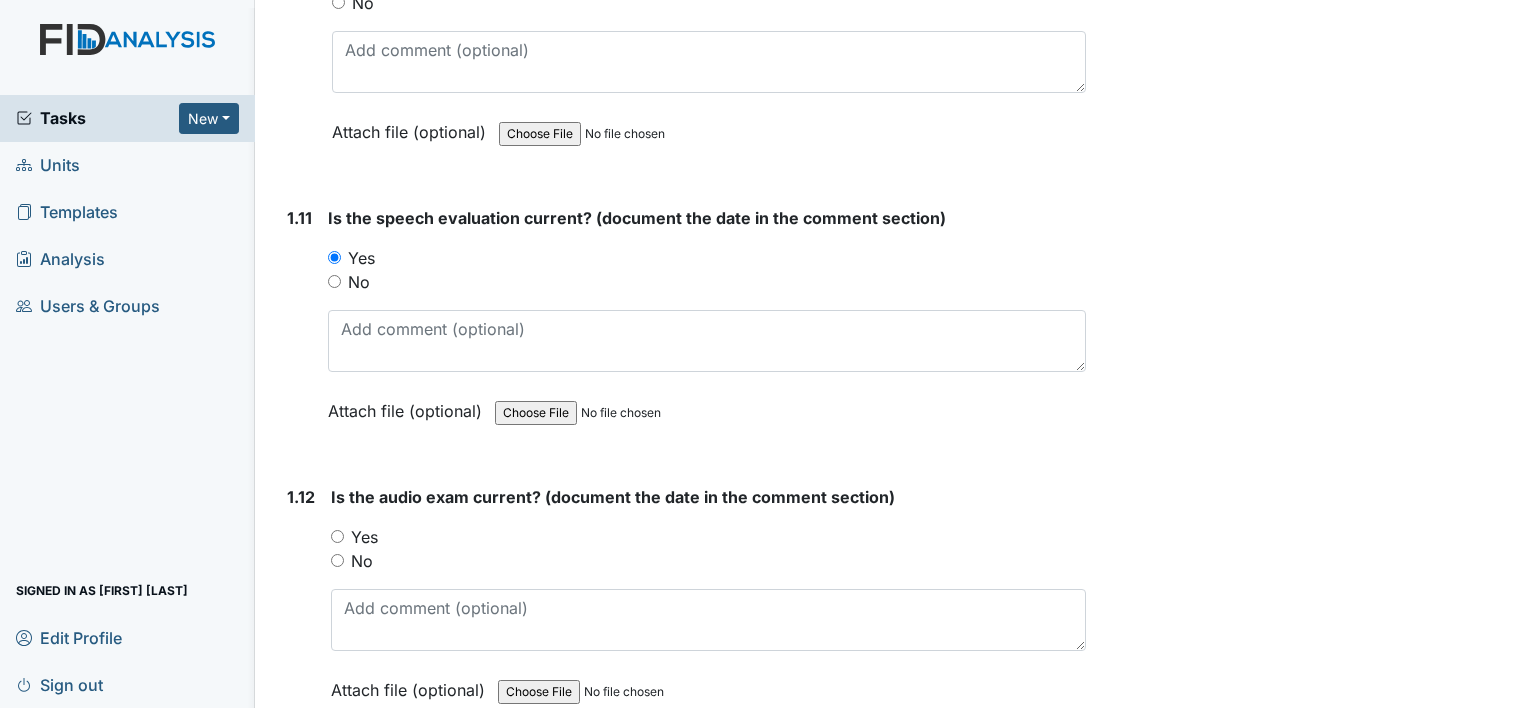 drag, startPoint x: 366, startPoint y: 516, endPoint x: 402, endPoint y: 514, distance: 36.05551 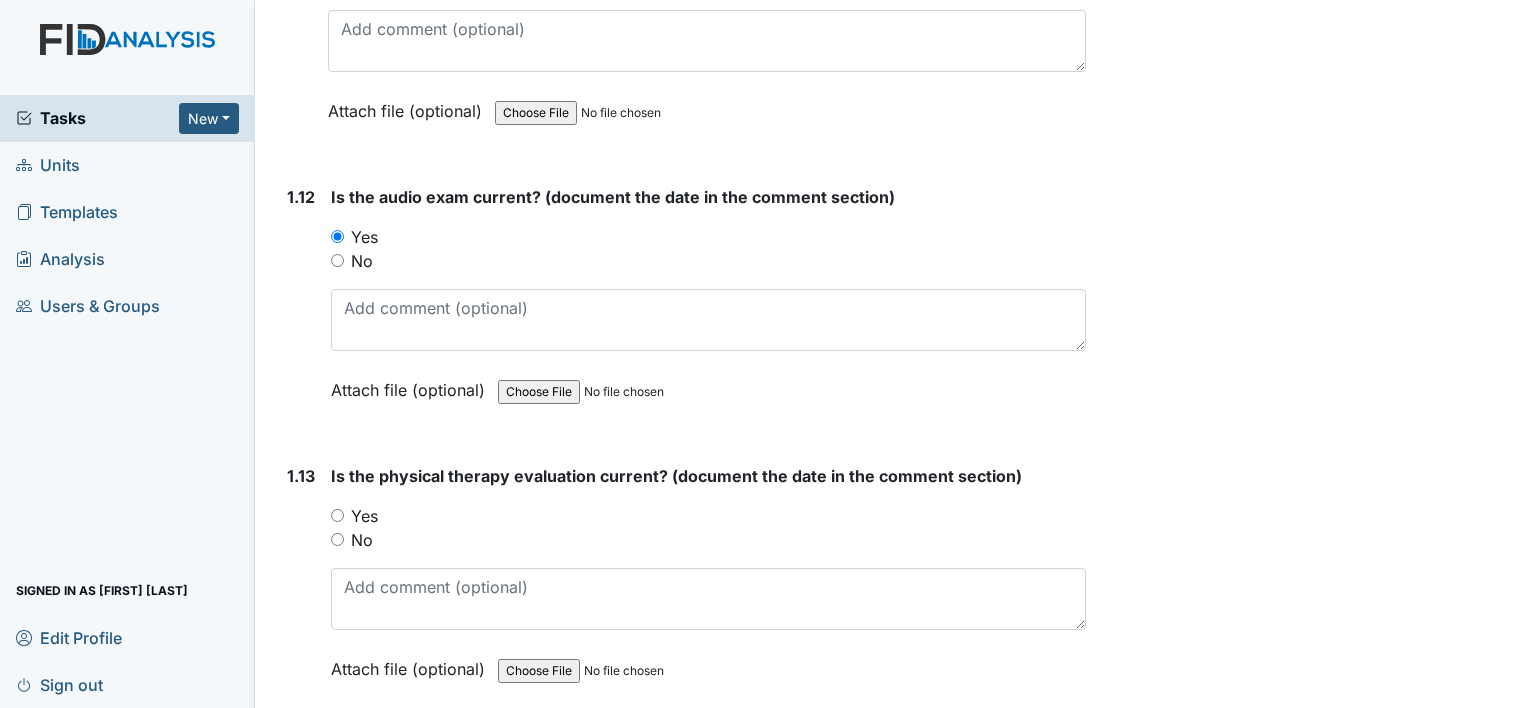 click on "Yes" at bounding box center [708, 516] 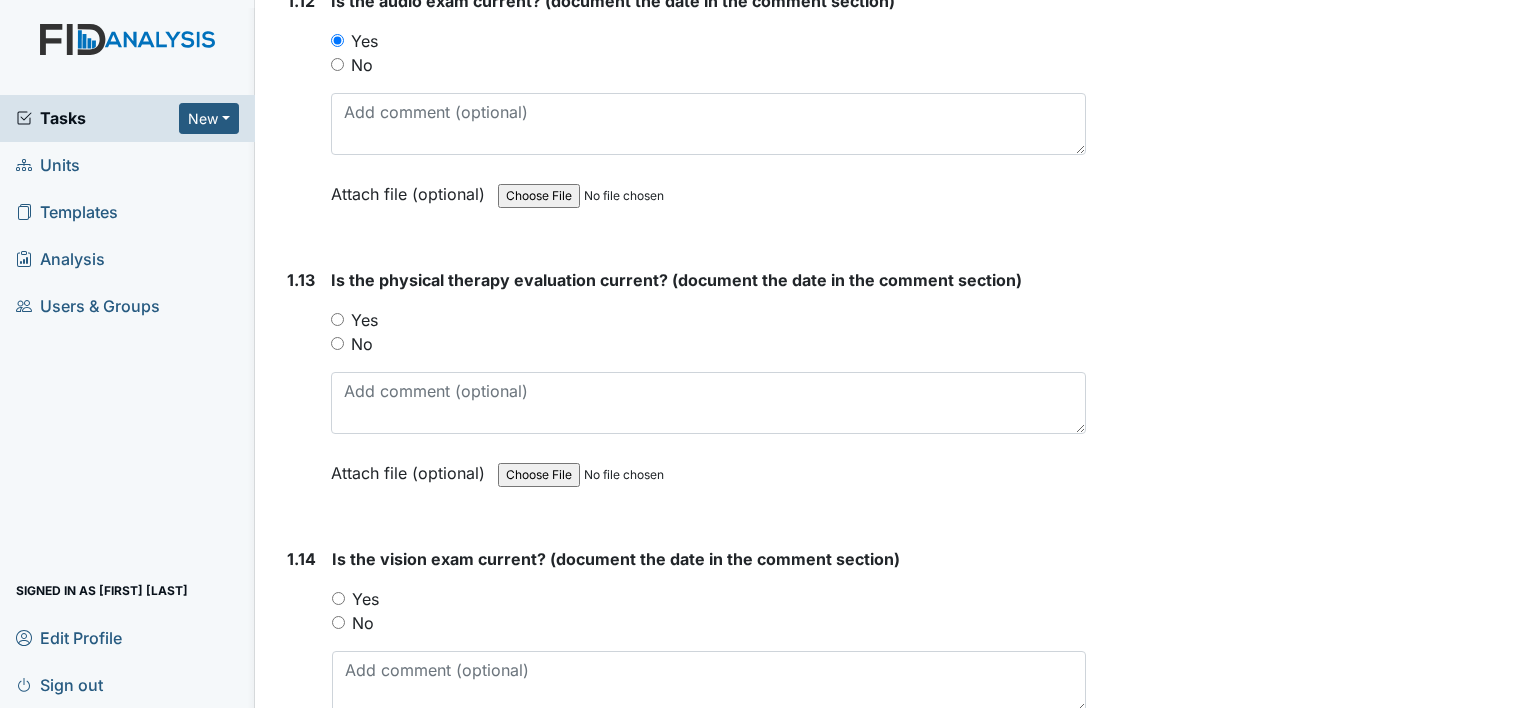 scroll, scrollTop: 3600, scrollLeft: 0, axis: vertical 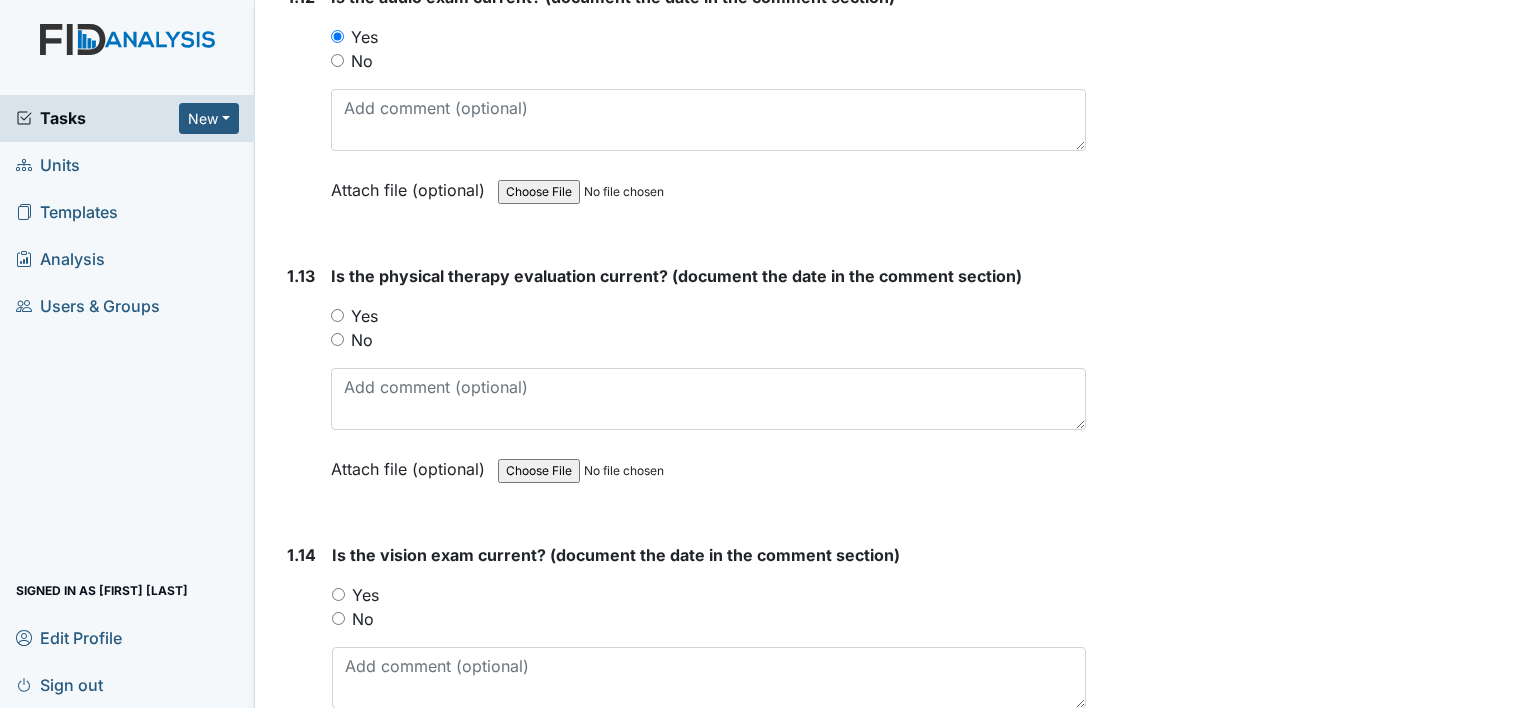 click on "Yes" at bounding box center [364, 316] 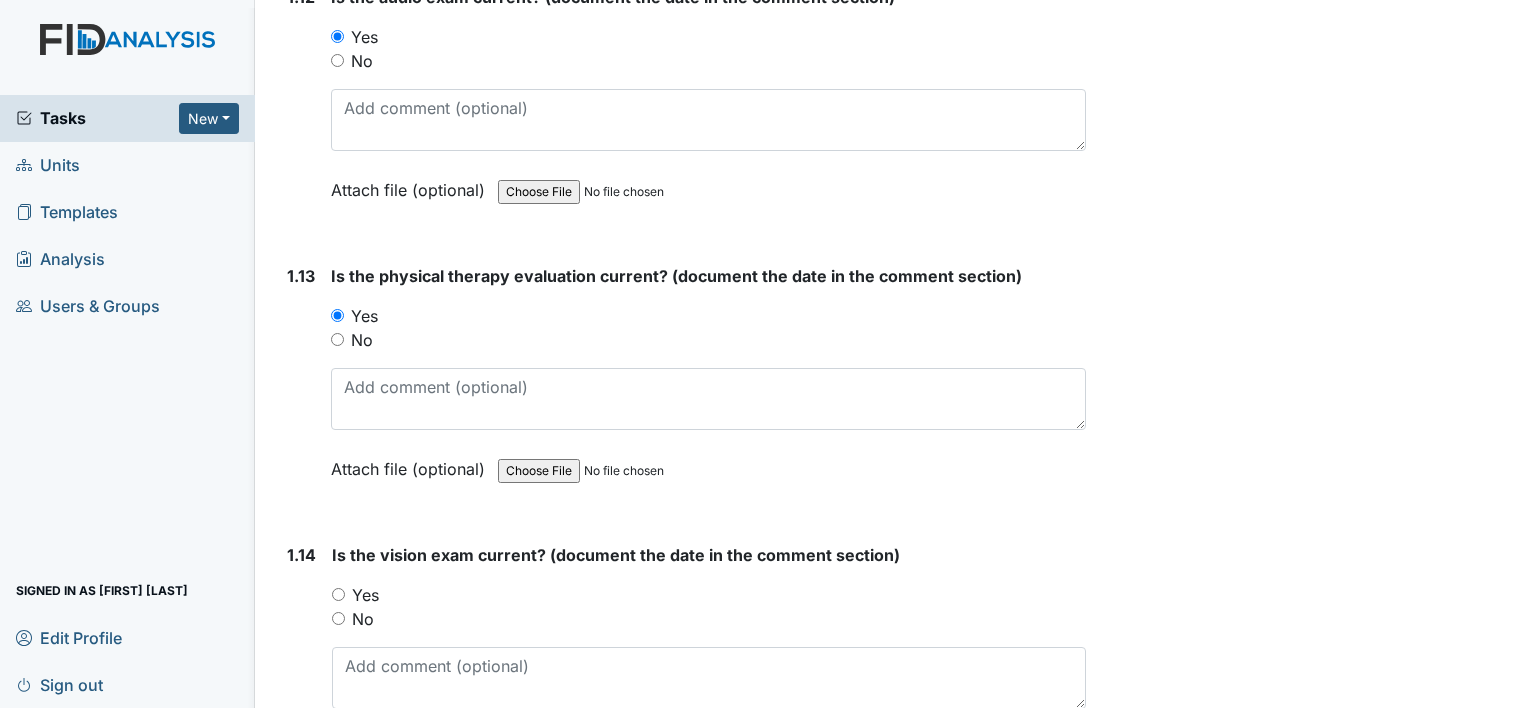 click on "Yes" at bounding box center (365, 595) 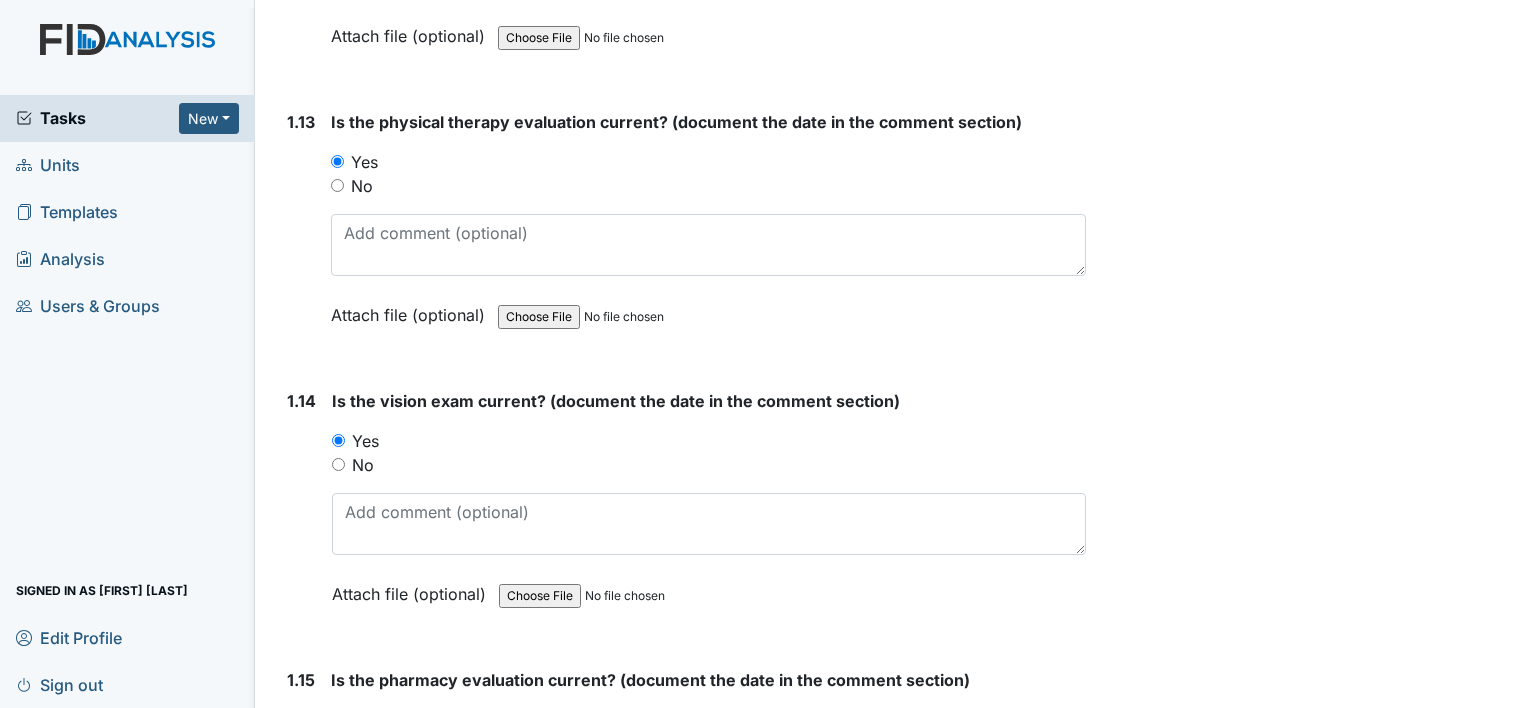 scroll, scrollTop: 3900, scrollLeft: 0, axis: vertical 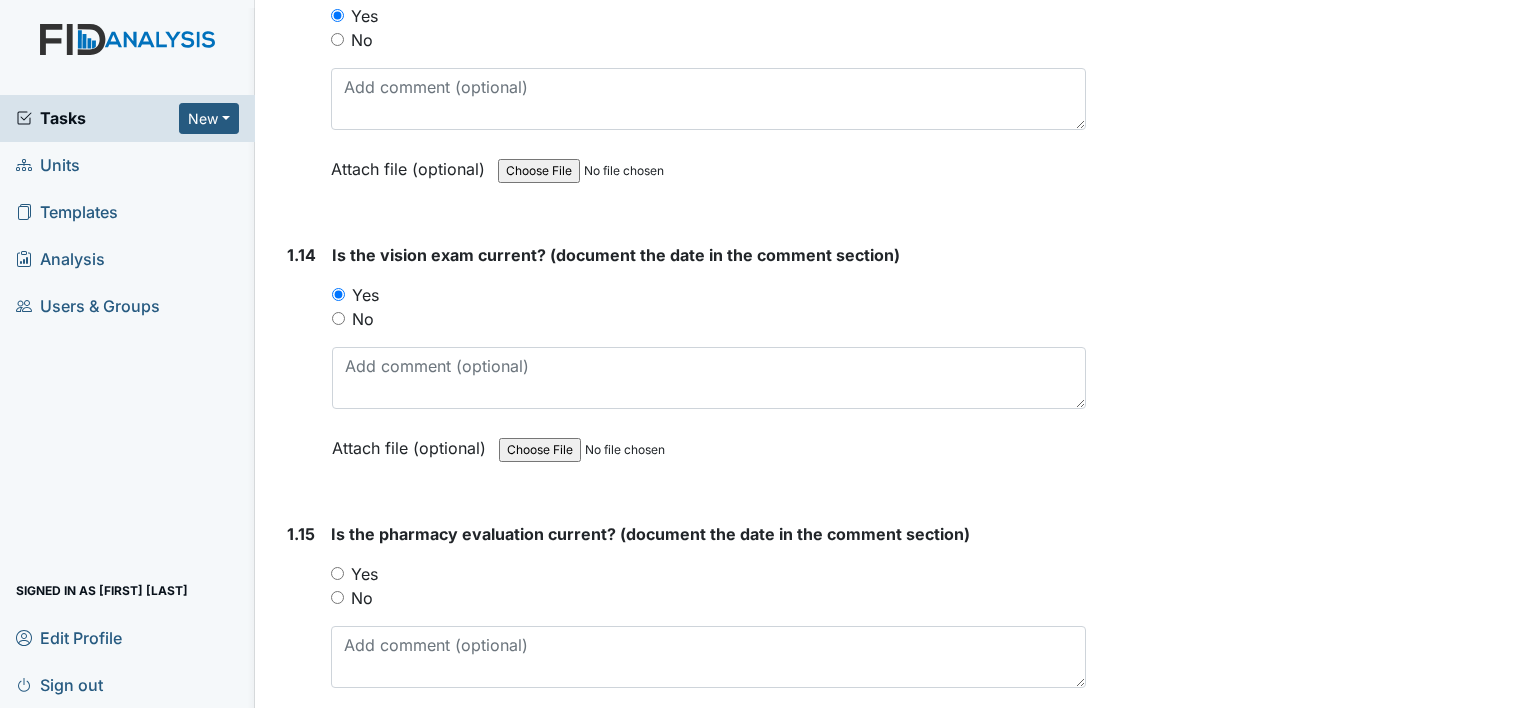 drag, startPoint x: 345, startPoint y: 549, endPoint x: 379, endPoint y: 552, distance: 34.132095 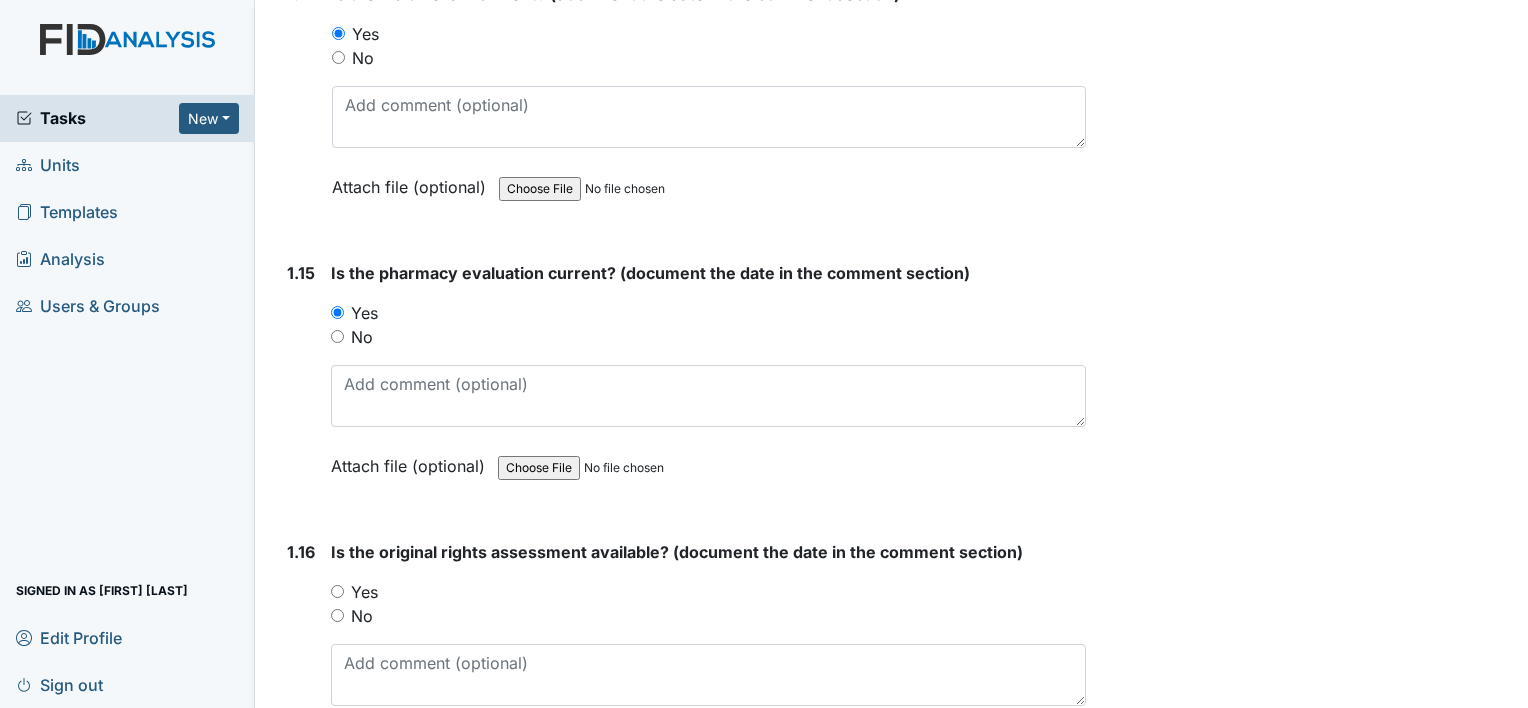 scroll, scrollTop: 4200, scrollLeft: 0, axis: vertical 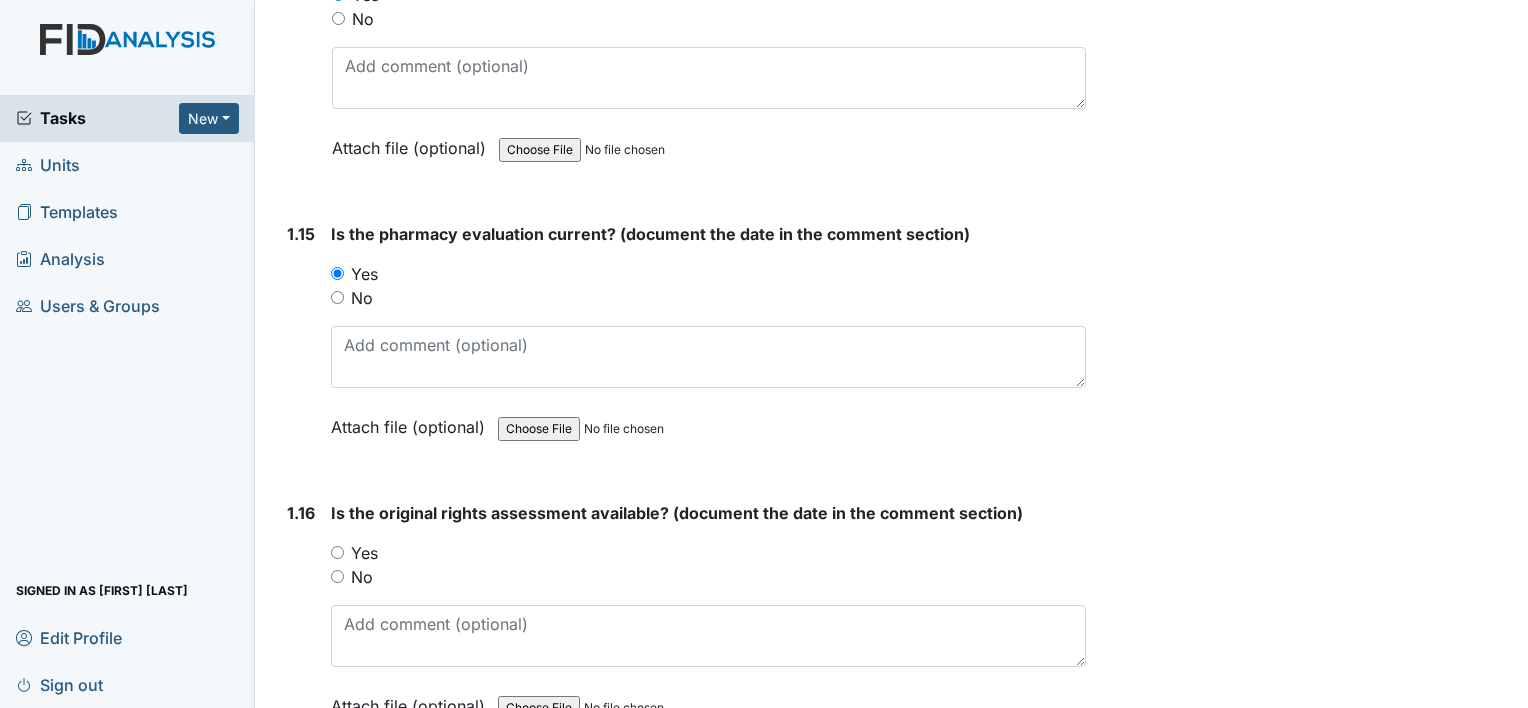 click on "Yes" at bounding box center [364, 553] 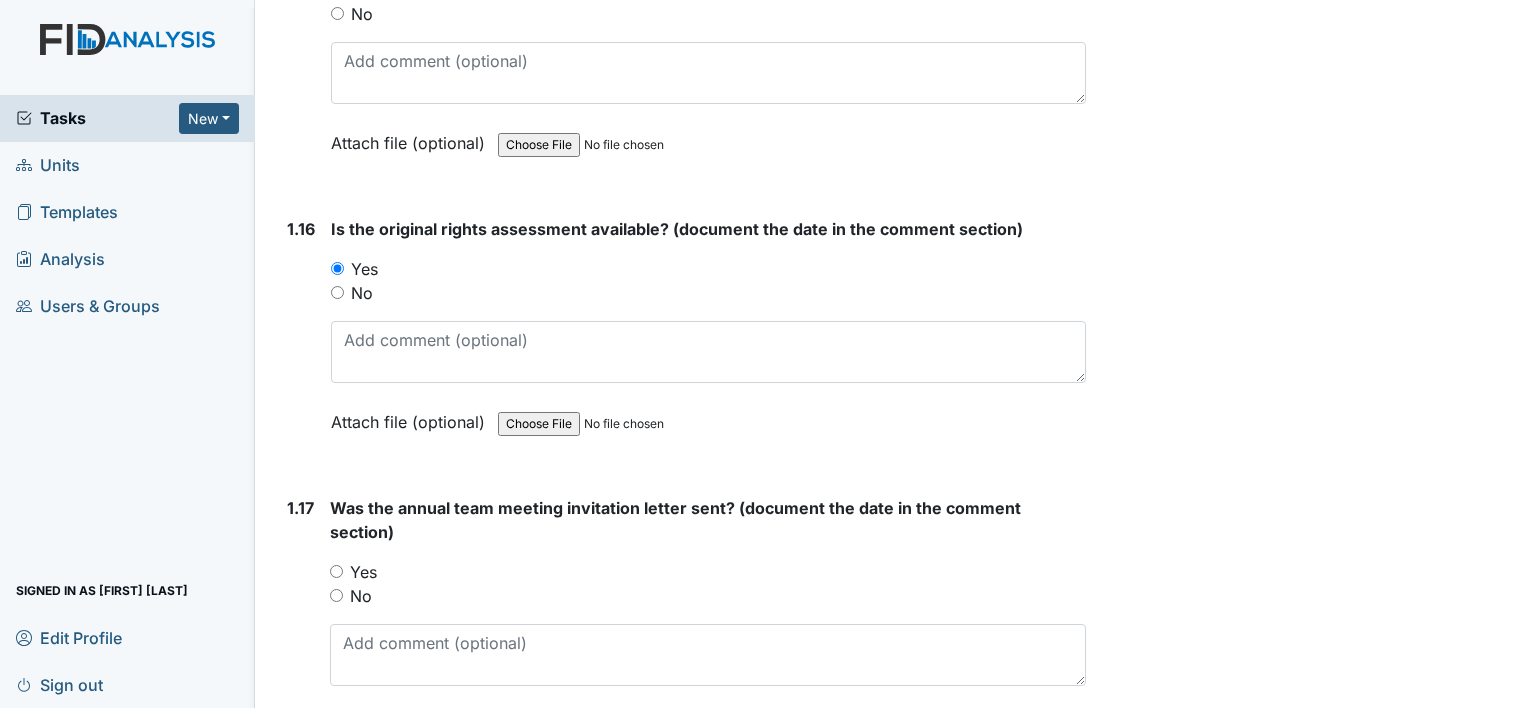 scroll, scrollTop: 4500, scrollLeft: 0, axis: vertical 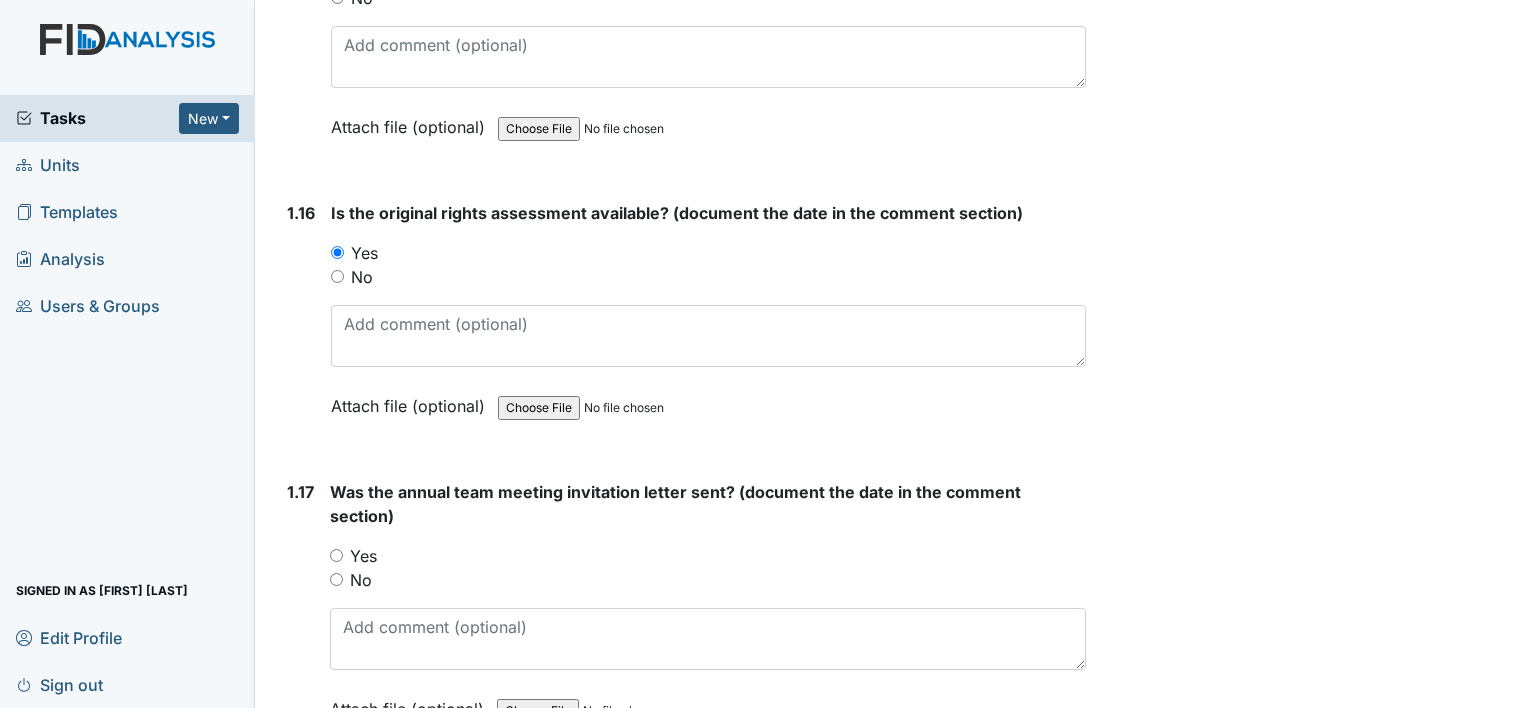 click on "No" at bounding box center (361, 580) 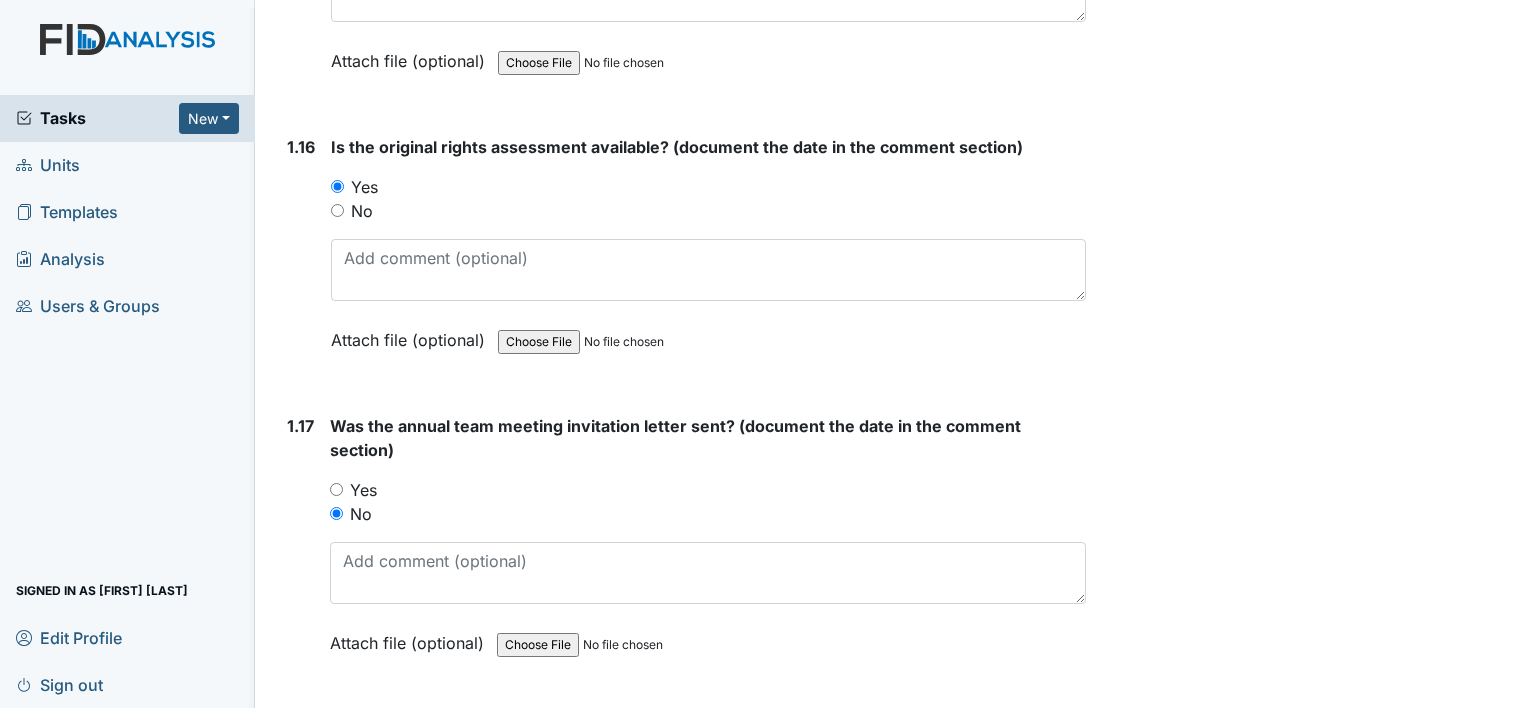 scroll, scrollTop: 4700, scrollLeft: 0, axis: vertical 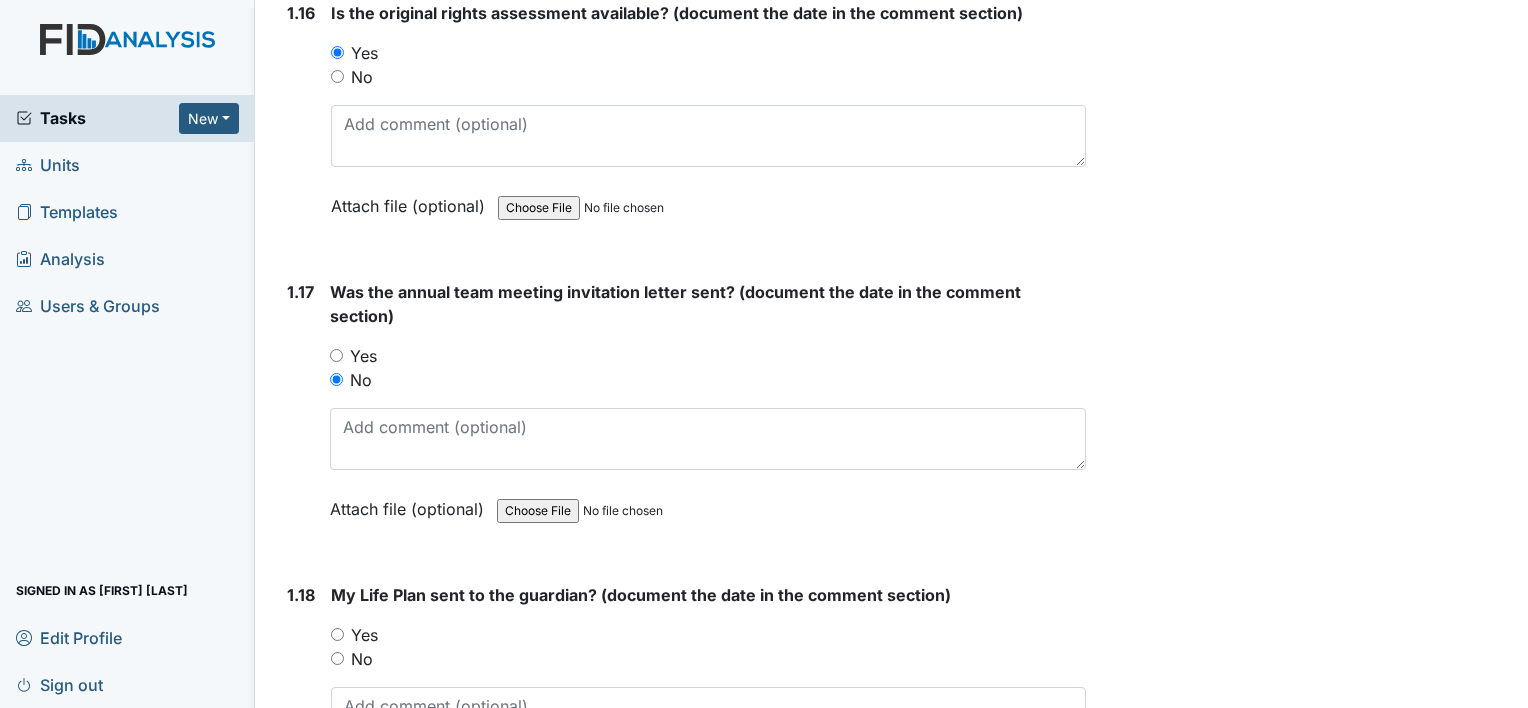 click on "No" at bounding box center [362, 659] 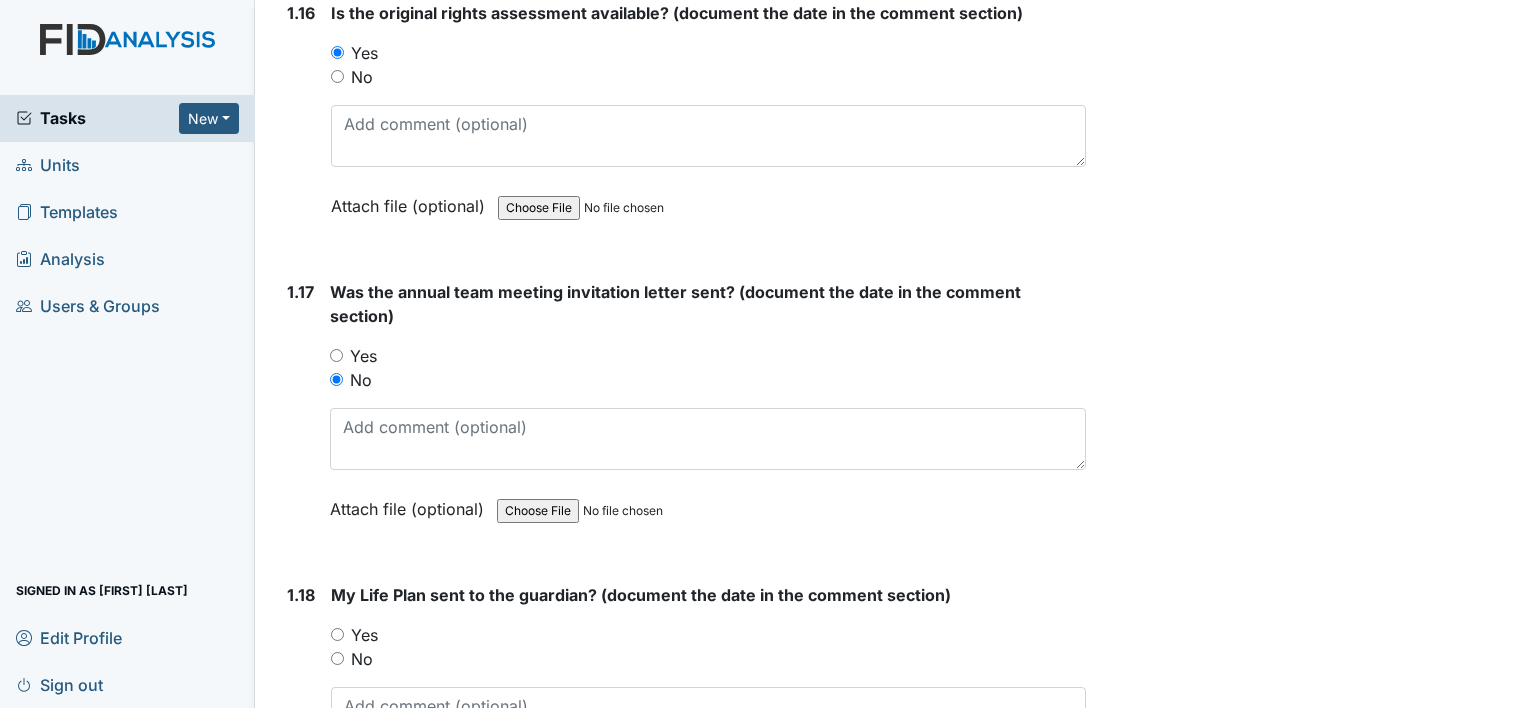 click on "No" at bounding box center (337, 658) 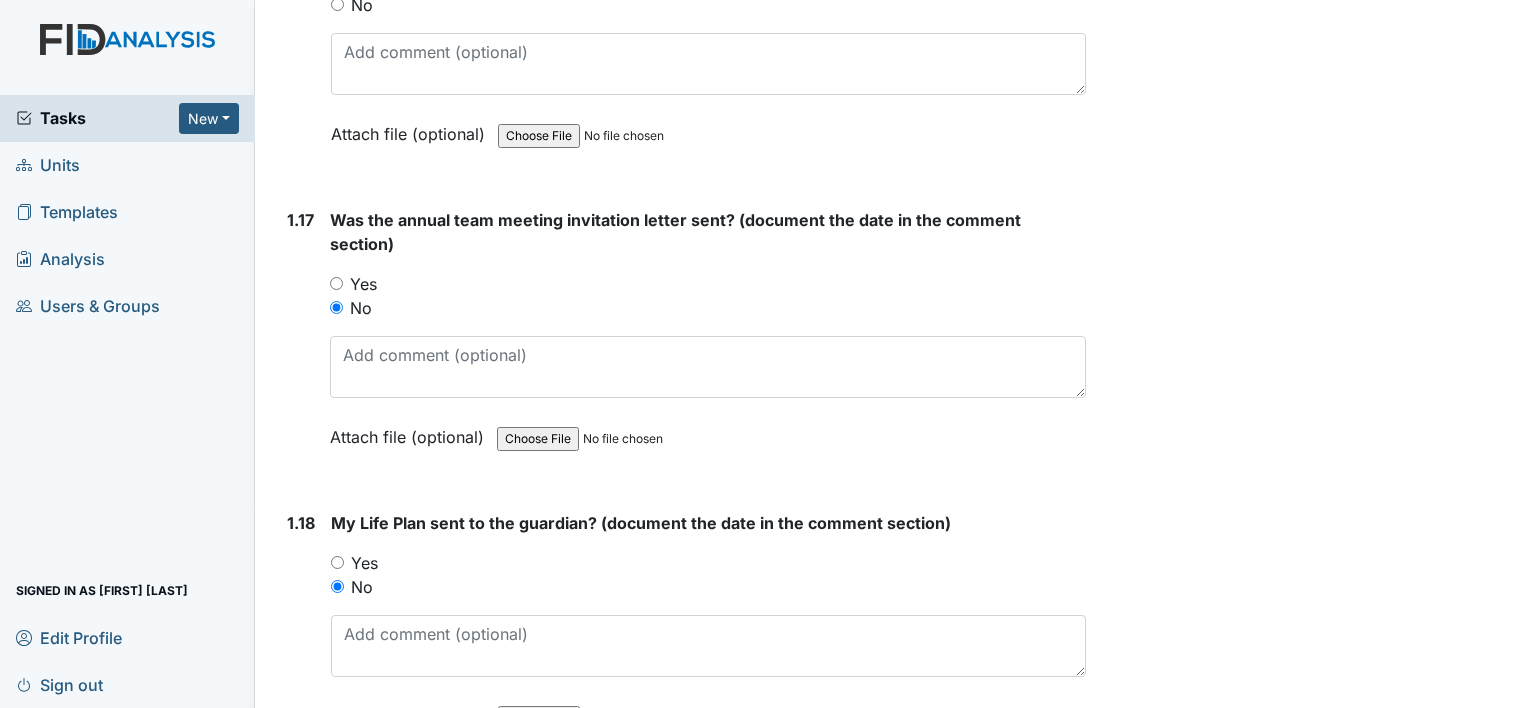scroll, scrollTop: 4951, scrollLeft: 0, axis: vertical 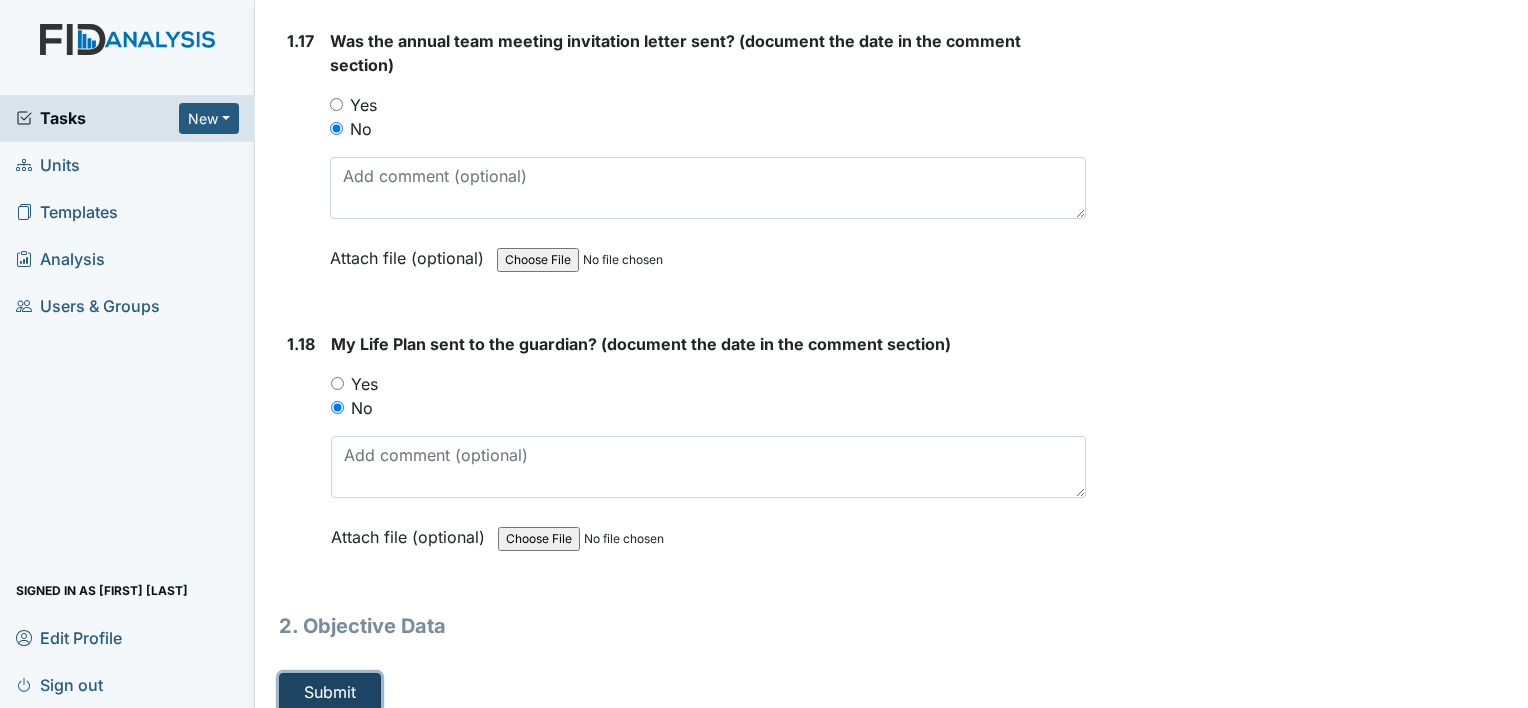 click on "Submit" at bounding box center [330, 692] 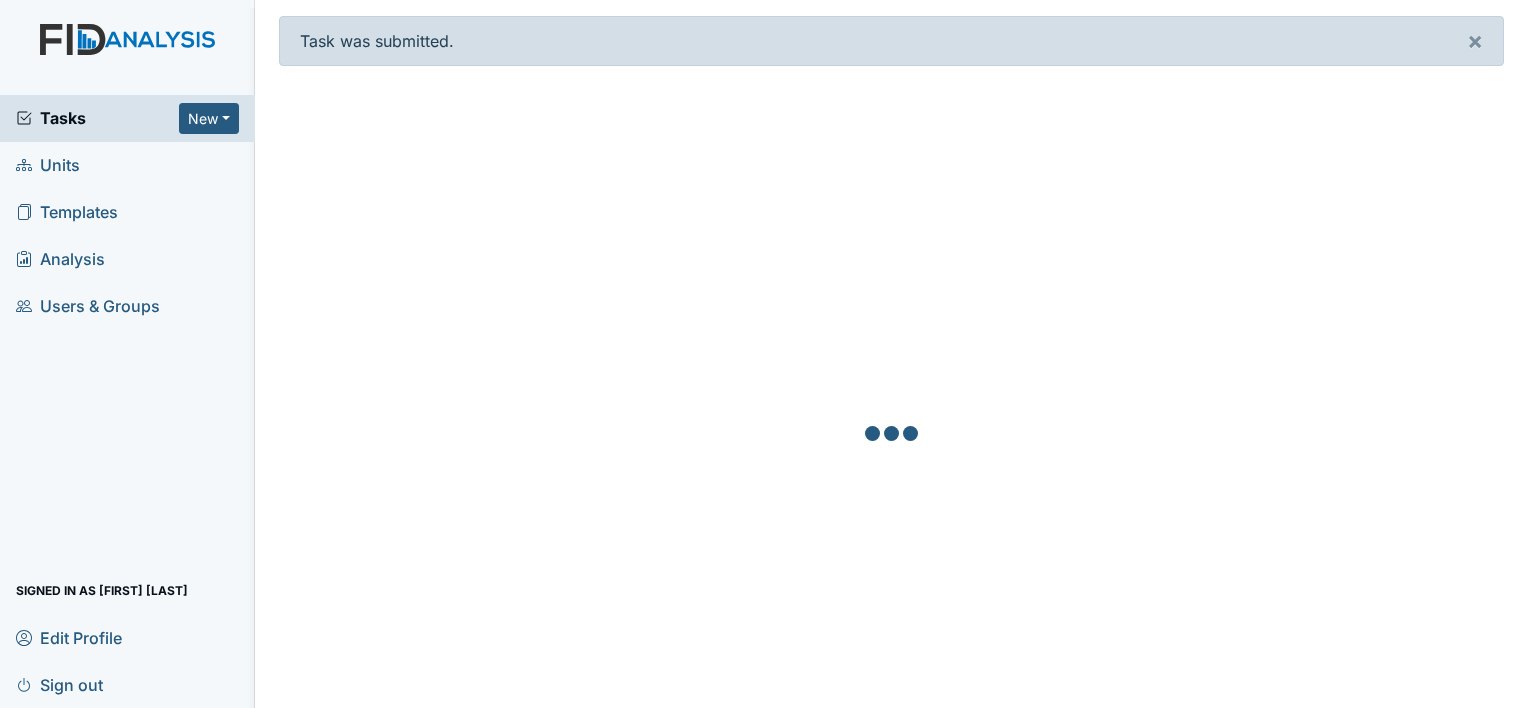 scroll, scrollTop: 0, scrollLeft: 0, axis: both 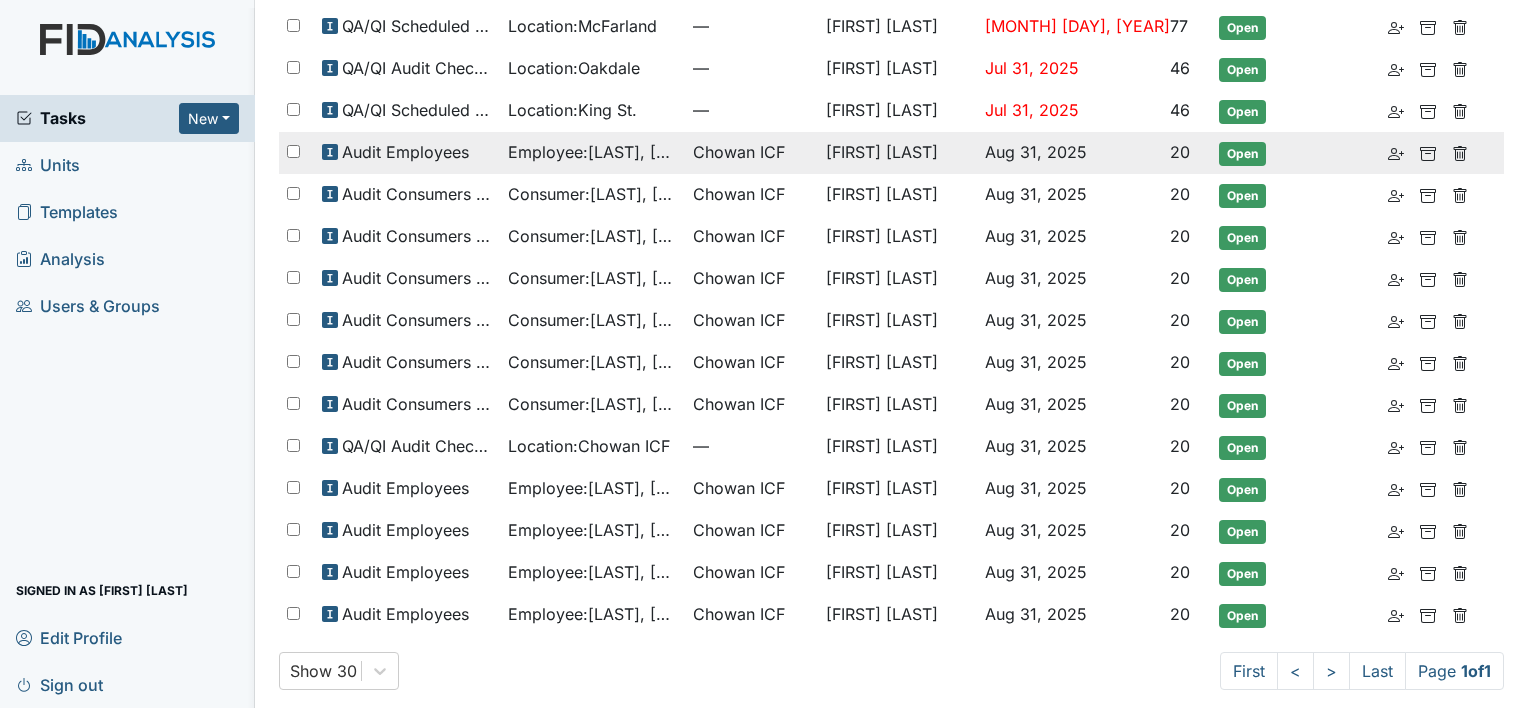 click on "Employee :  Parker, TeShawn" at bounding box center [592, 152] 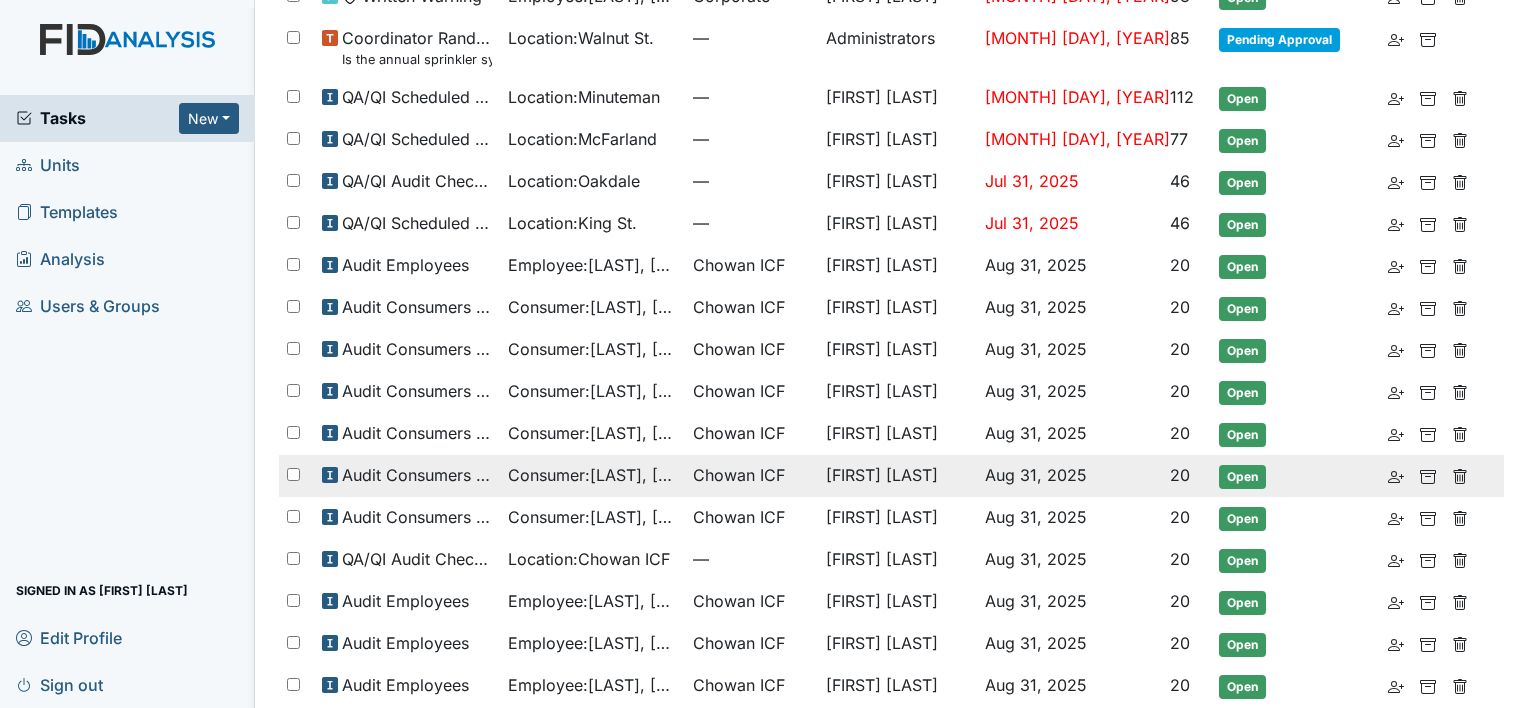 scroll, scrollTop: 369, scrollLeft: 0, axis: vertical 